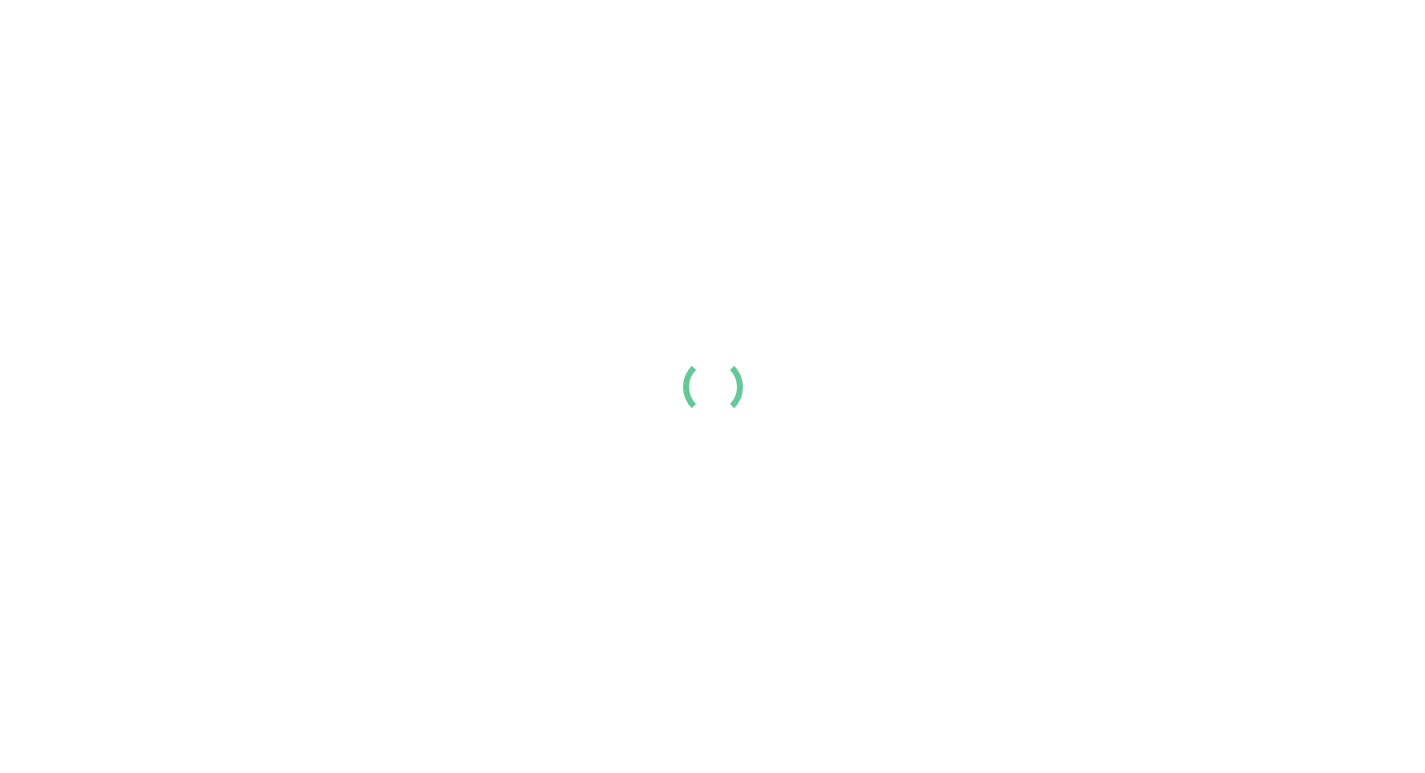 scroll, scrollTop: 0, scrollLeft: 0, axis: both 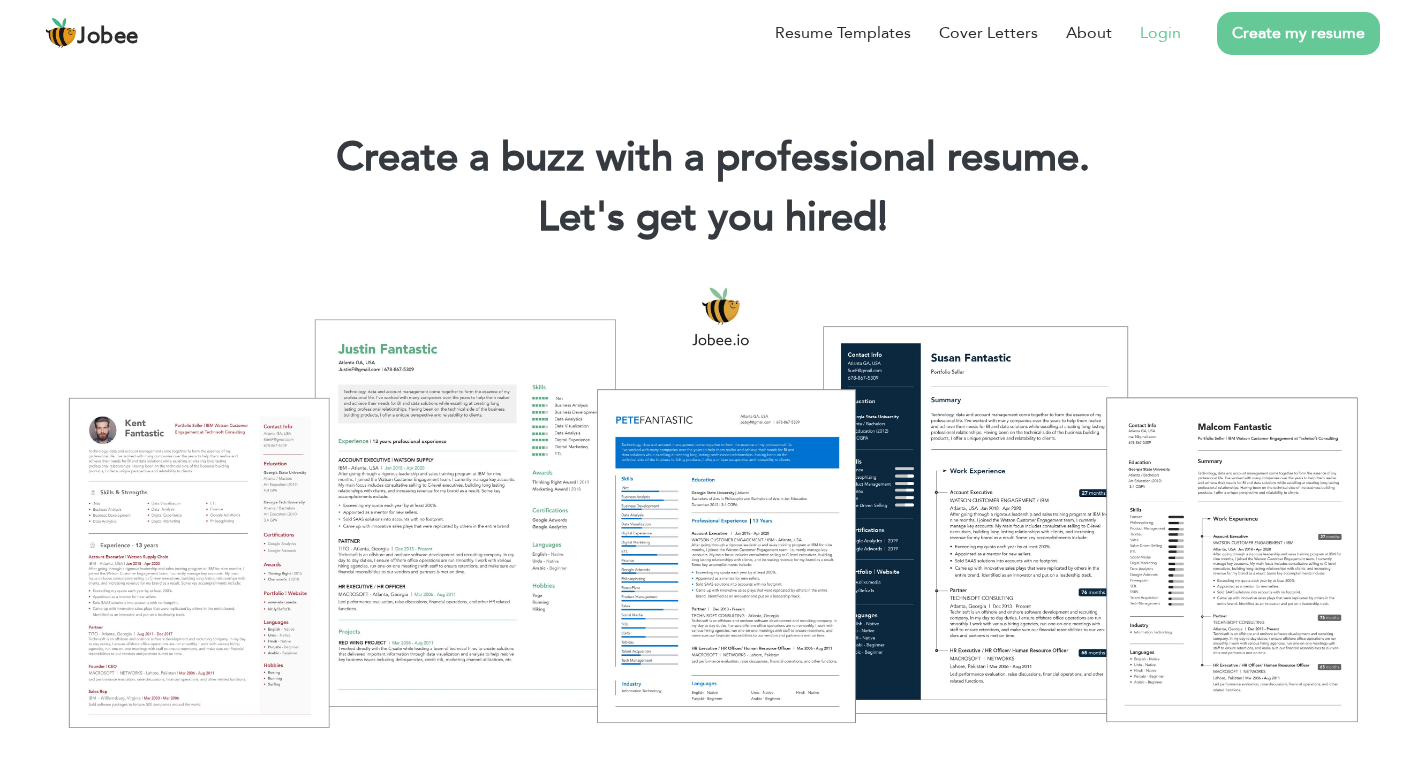 click on "Login" at bounding box center (1146, 33) 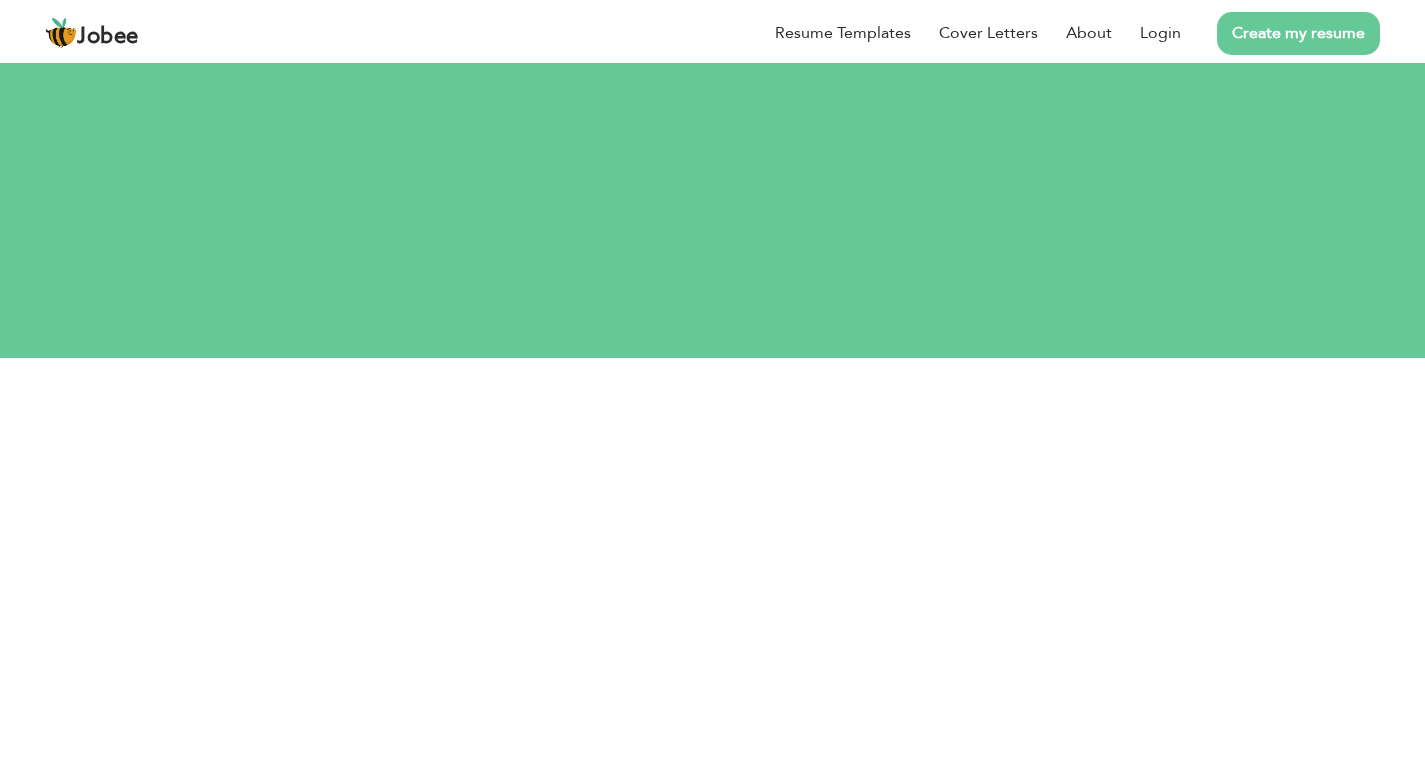 scroll, scrollTop: 0, scrollLeft: 0, axis: both 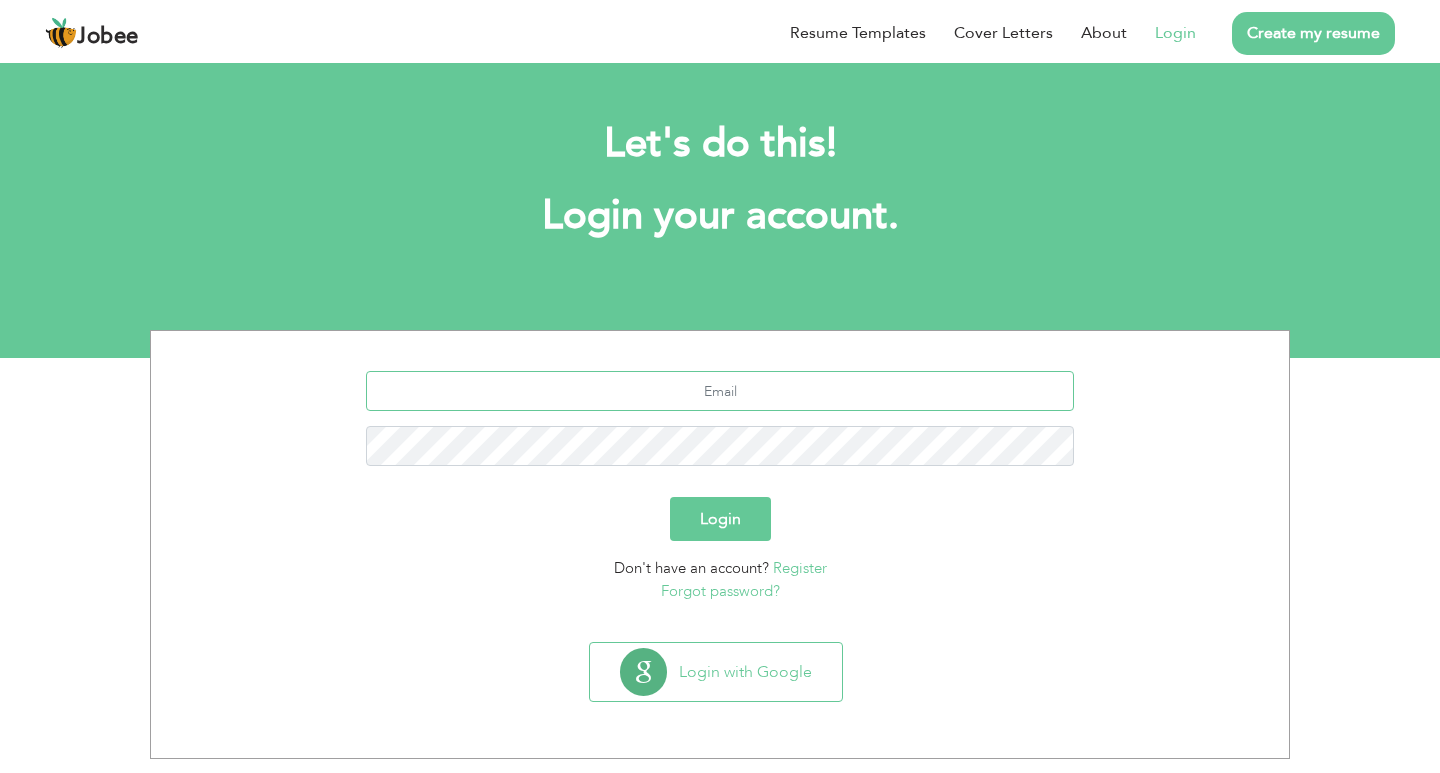 click at bounding box center (720, 391) 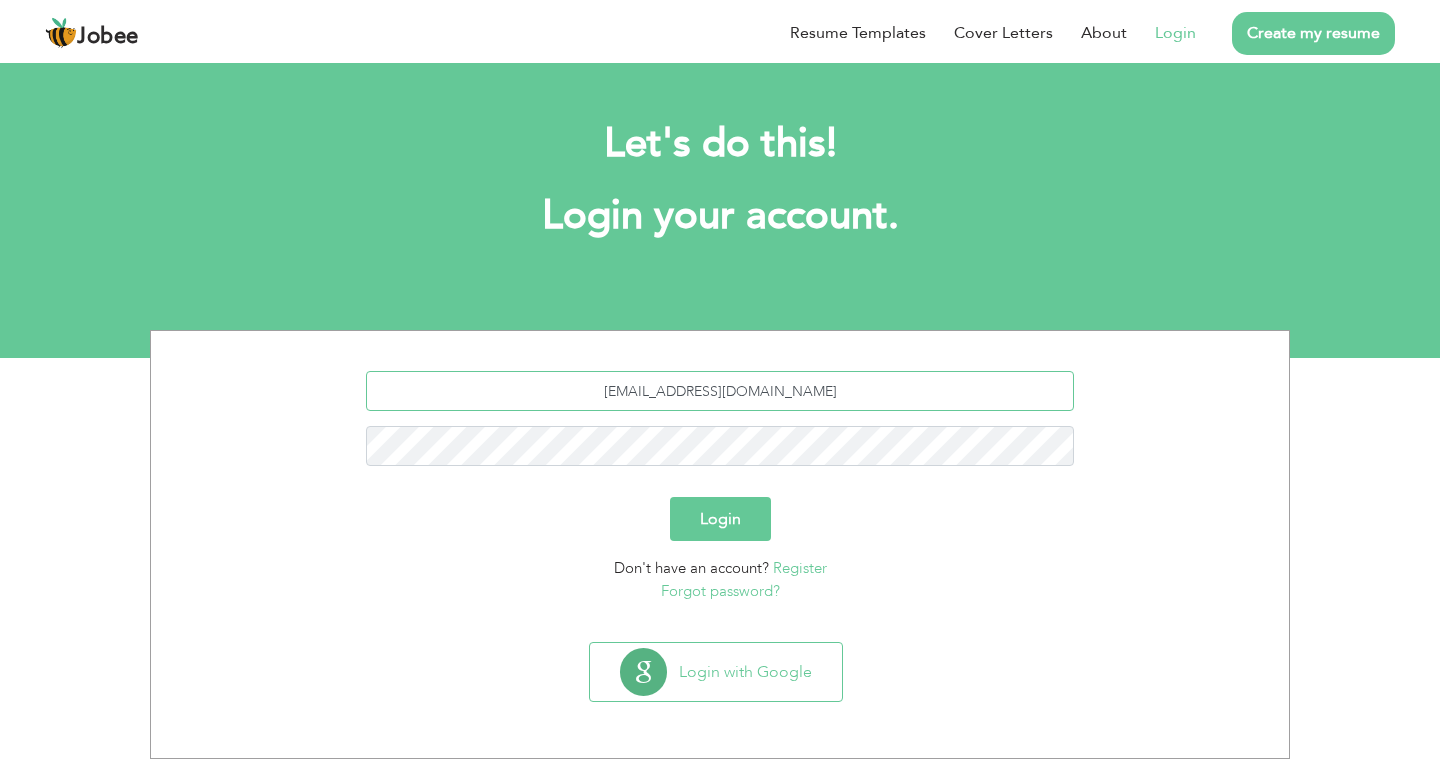 type on "[EMAIL_ADDRESS][DOMAIN_NAME]" 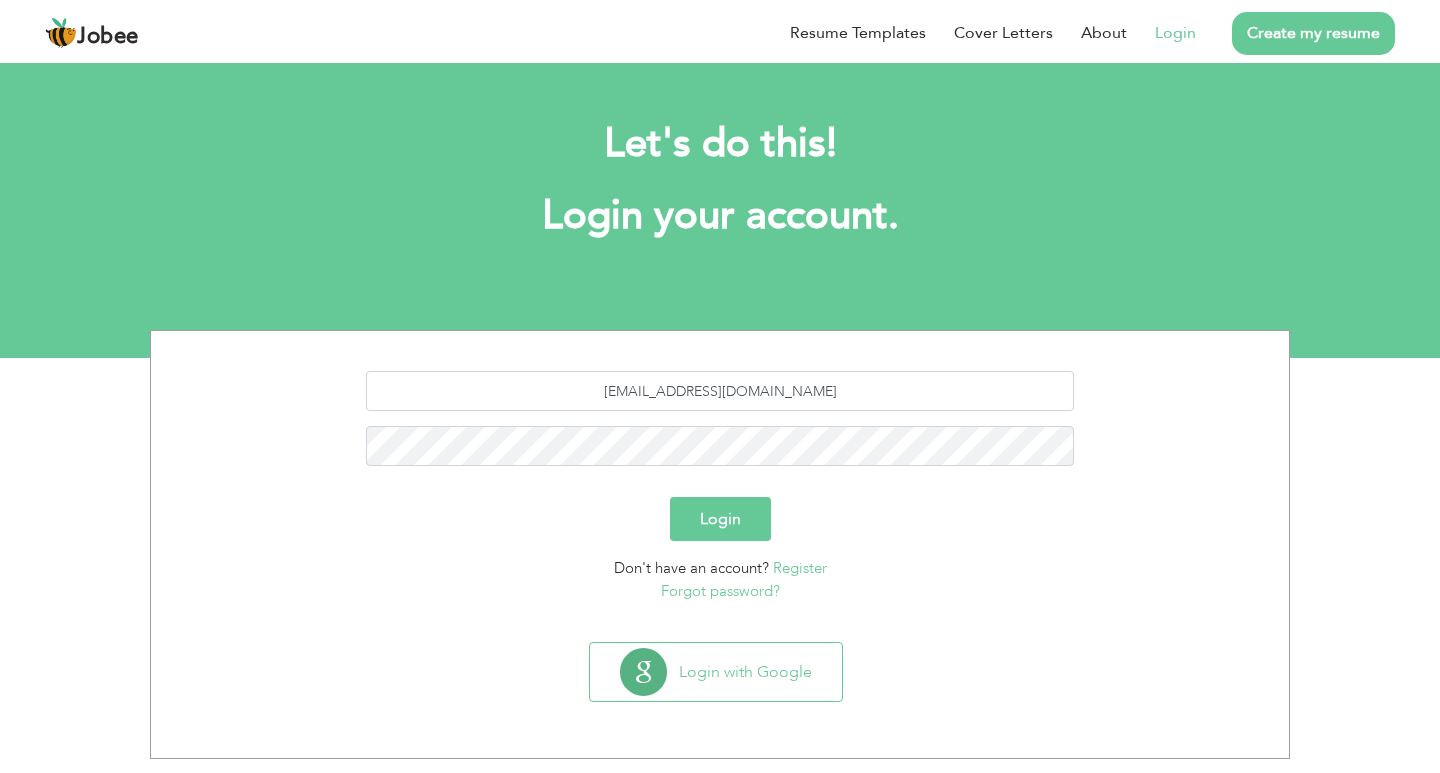 click on "[EMAIL_ADDRESS][DOMAIN_NAME]" at bounding box center (720, 426) 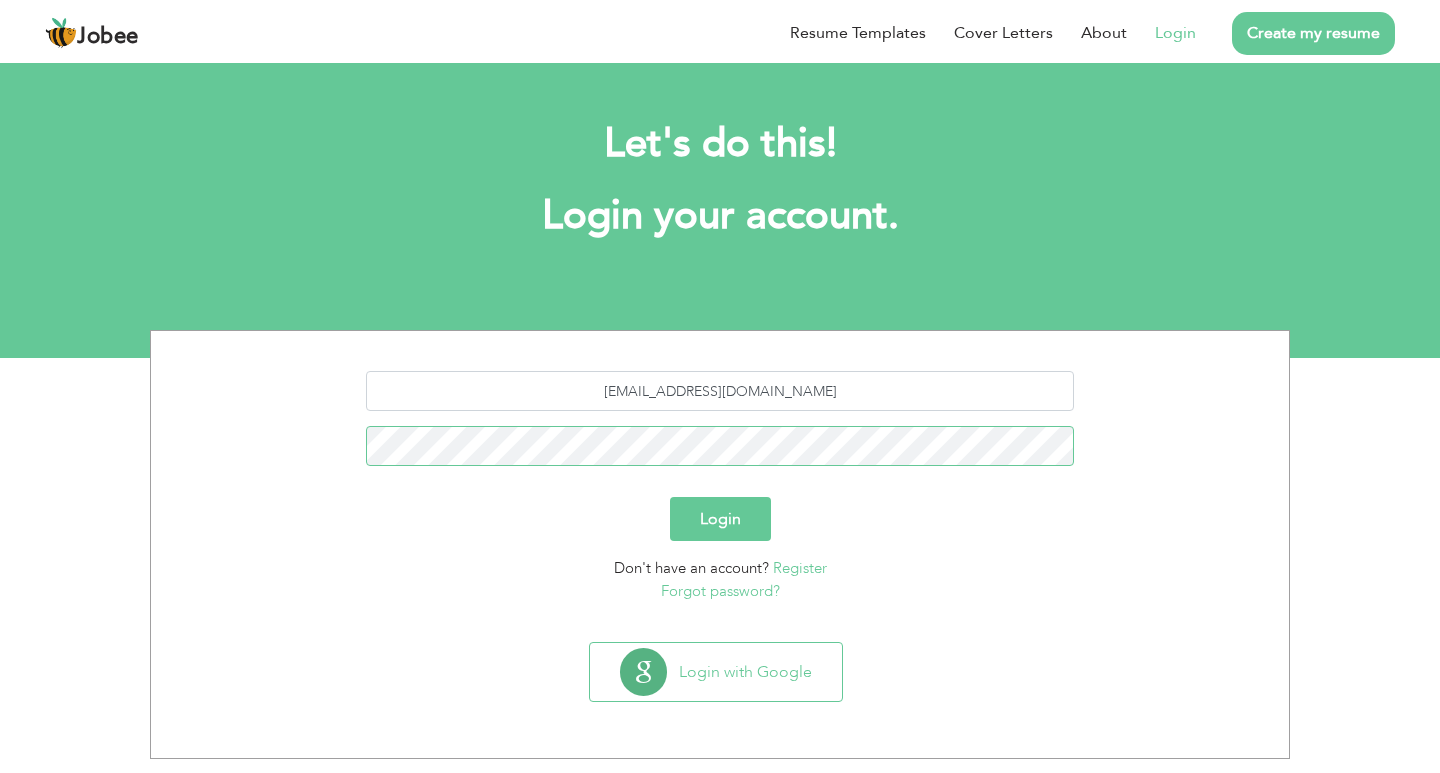 click on "Login" at bounding box center [720, 519] 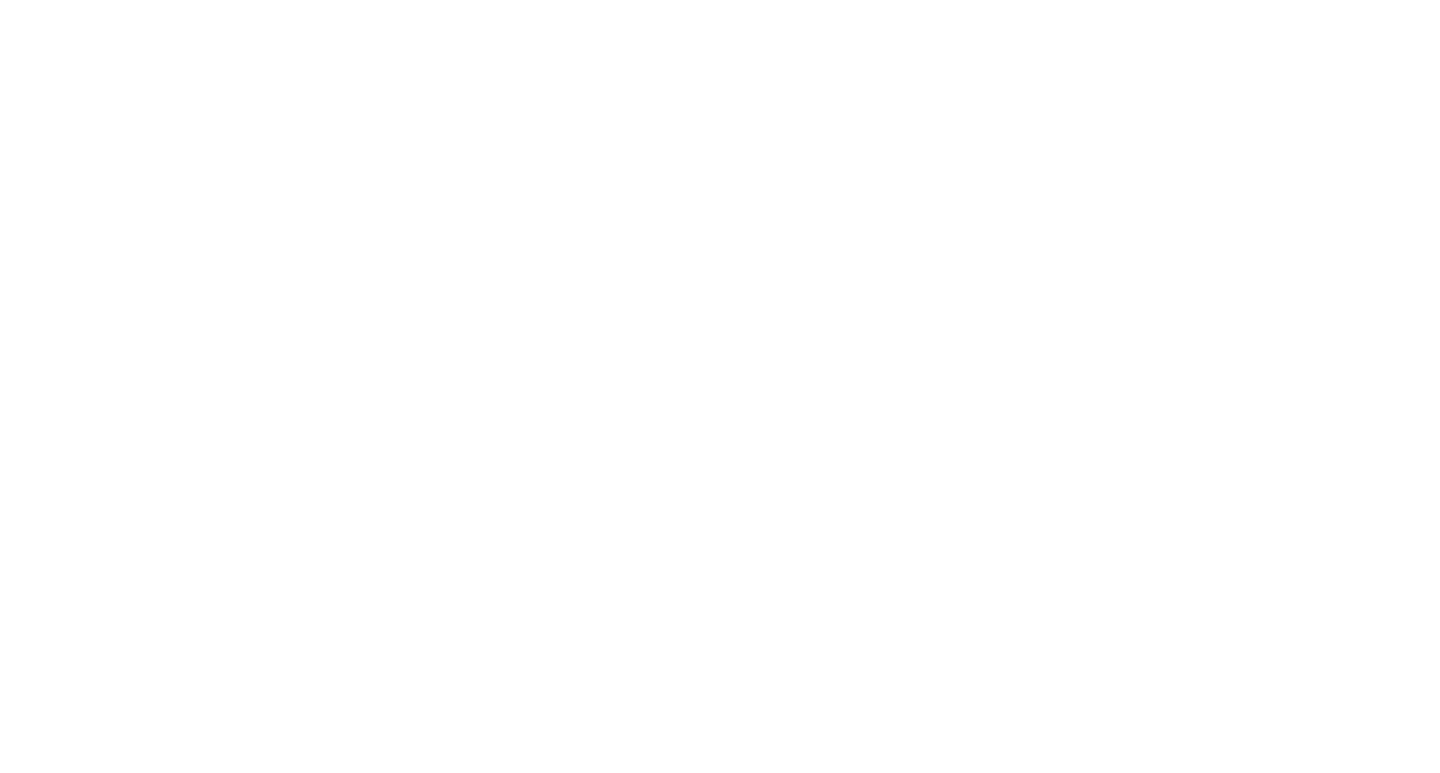 scroll, scrollTop: 0, scrollLeft: 0, axis: both 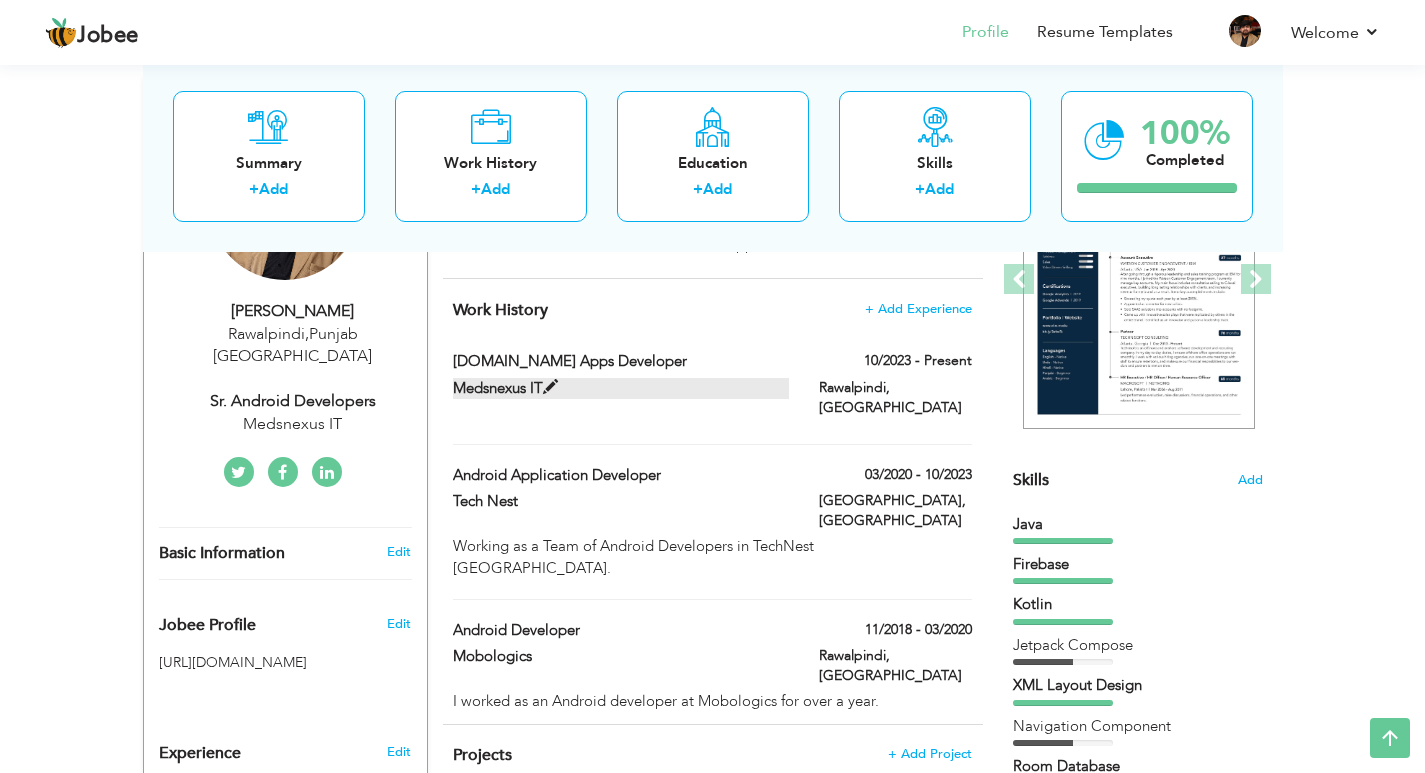 click at bounding box center [550, 387] 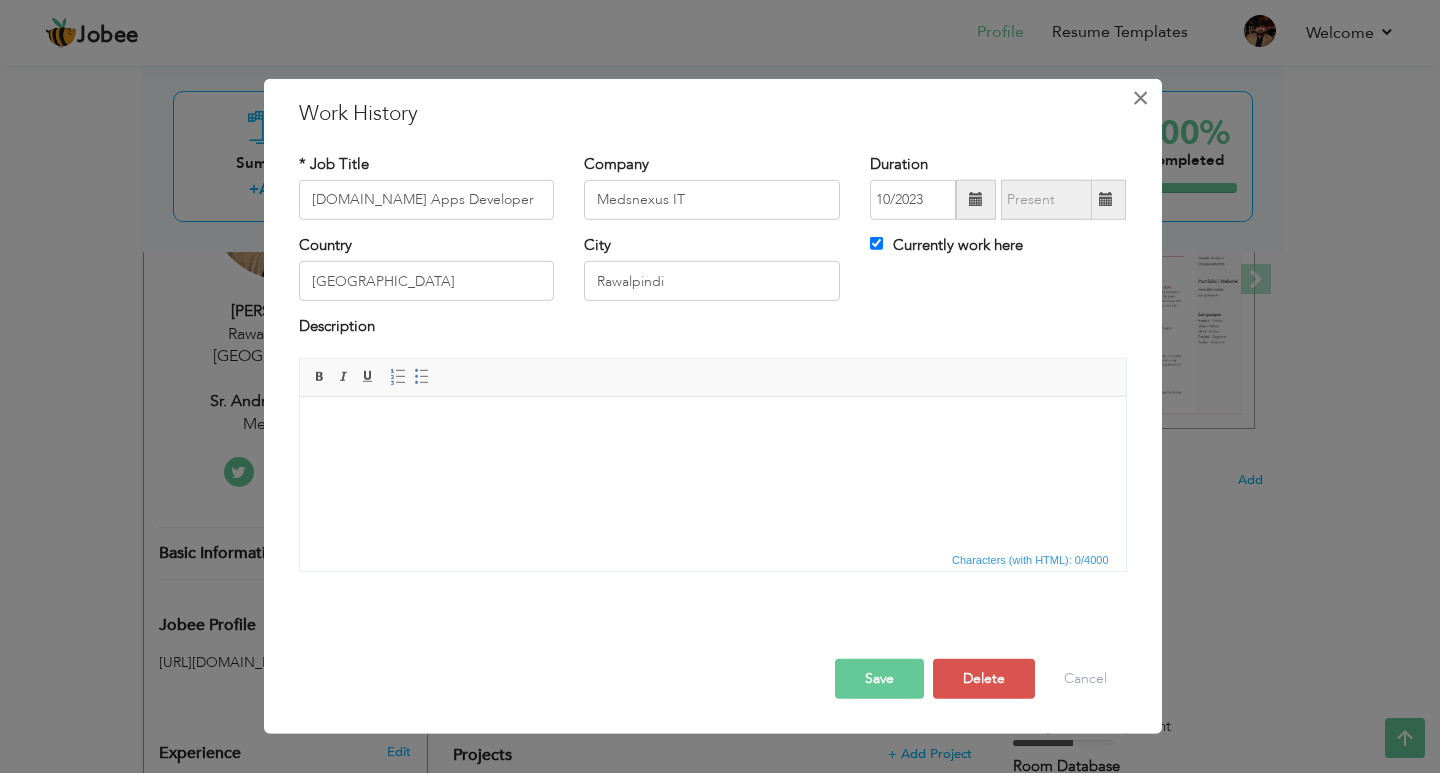 click on "×" at bounding box center [1140, 97] 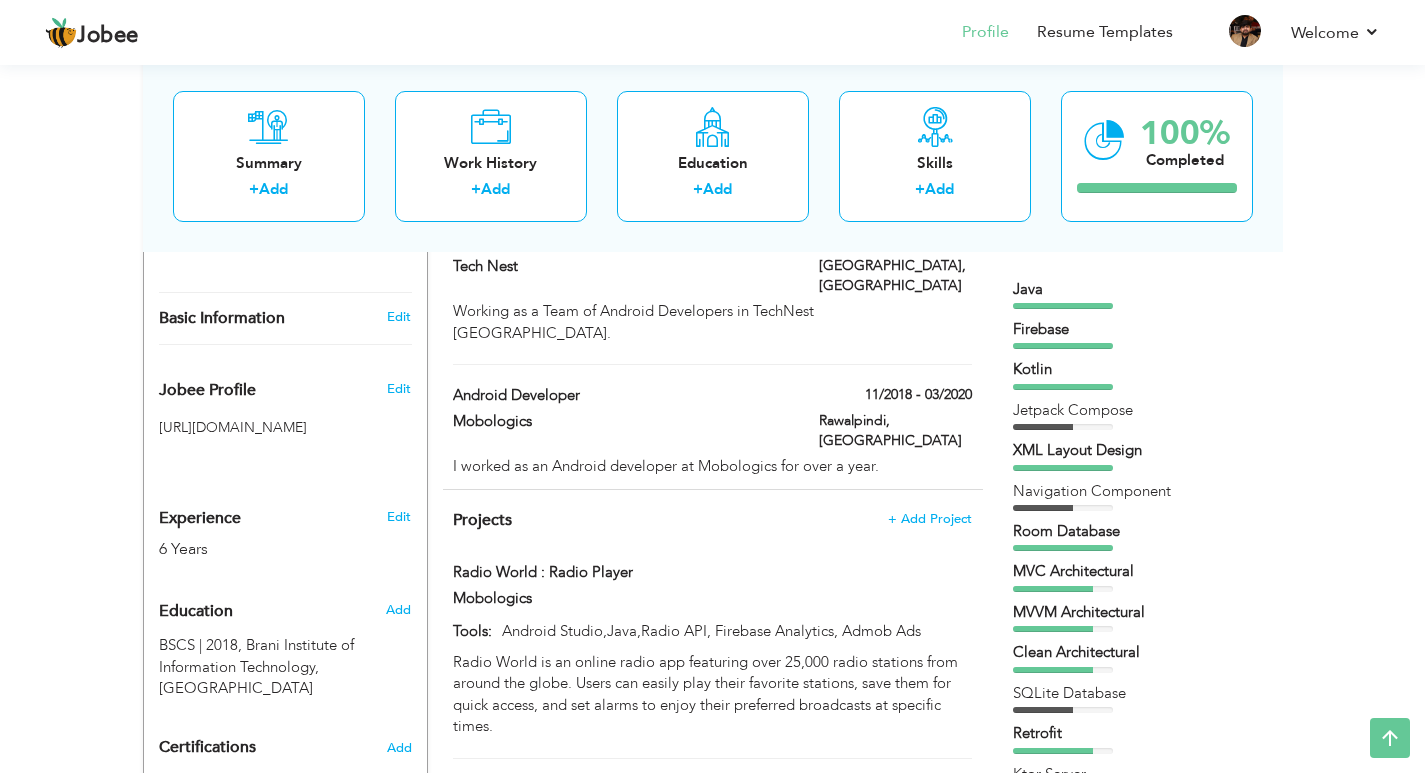 scroll, scrollTop: 500, scrollLeft: 0, axis: vertical 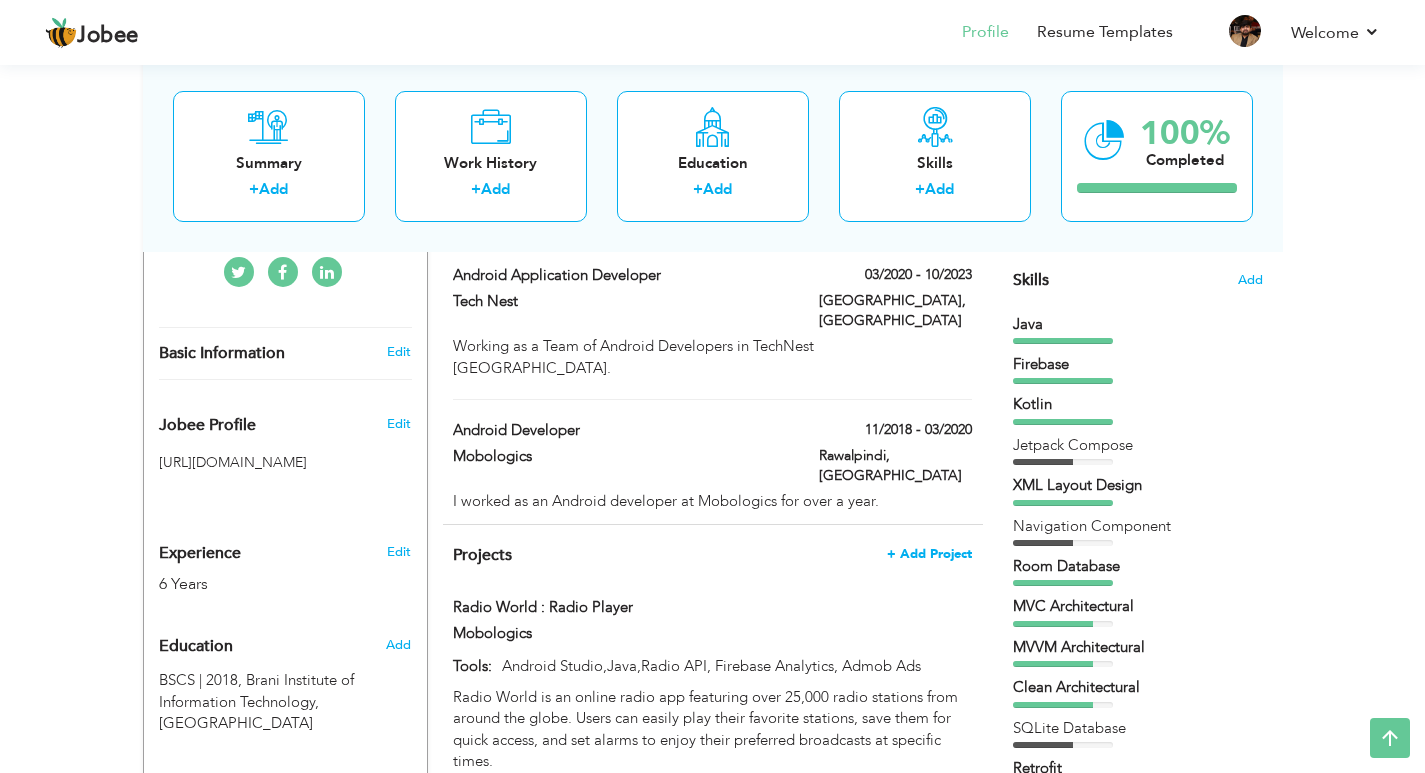 click on "+ Add Project" at bounding box center (929, 554) 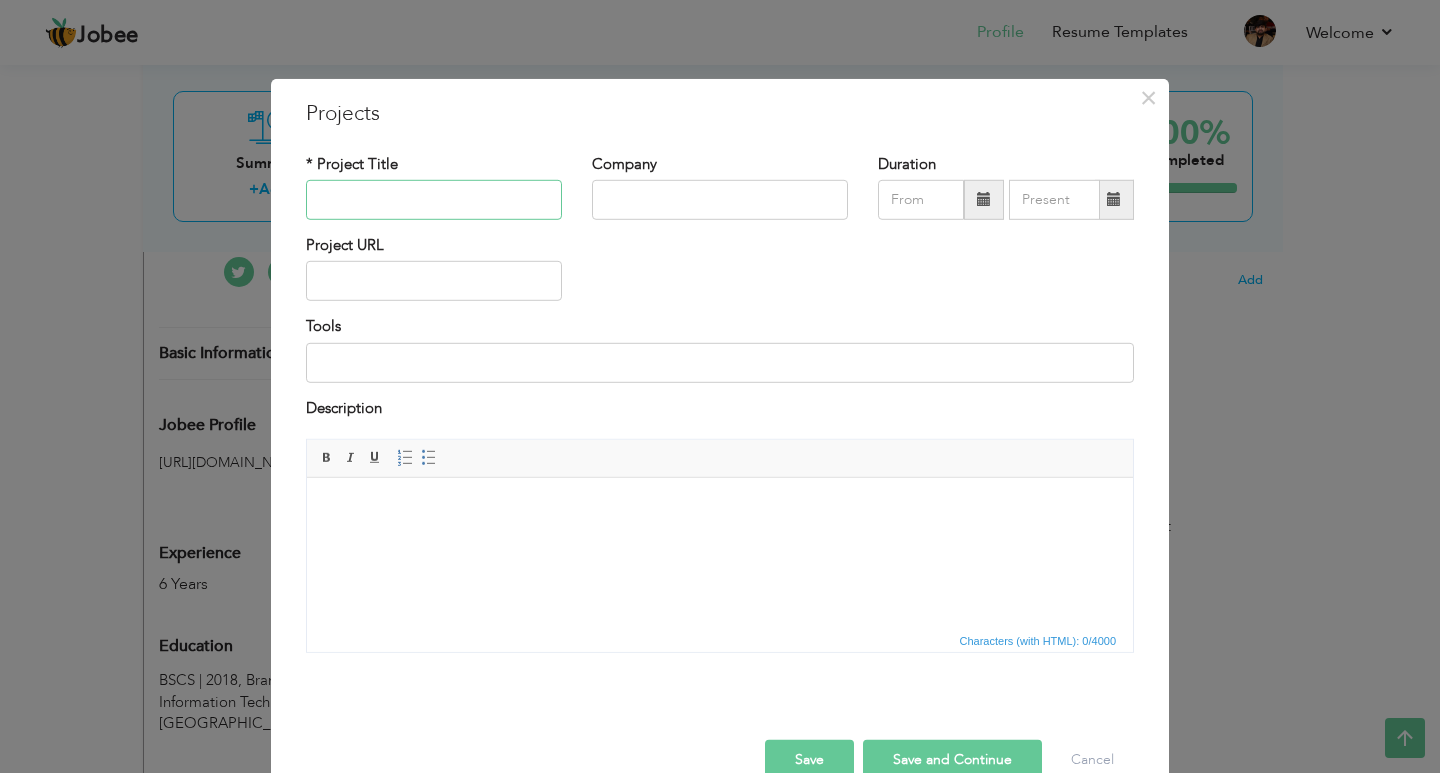 click at bounding box center (434, 200) 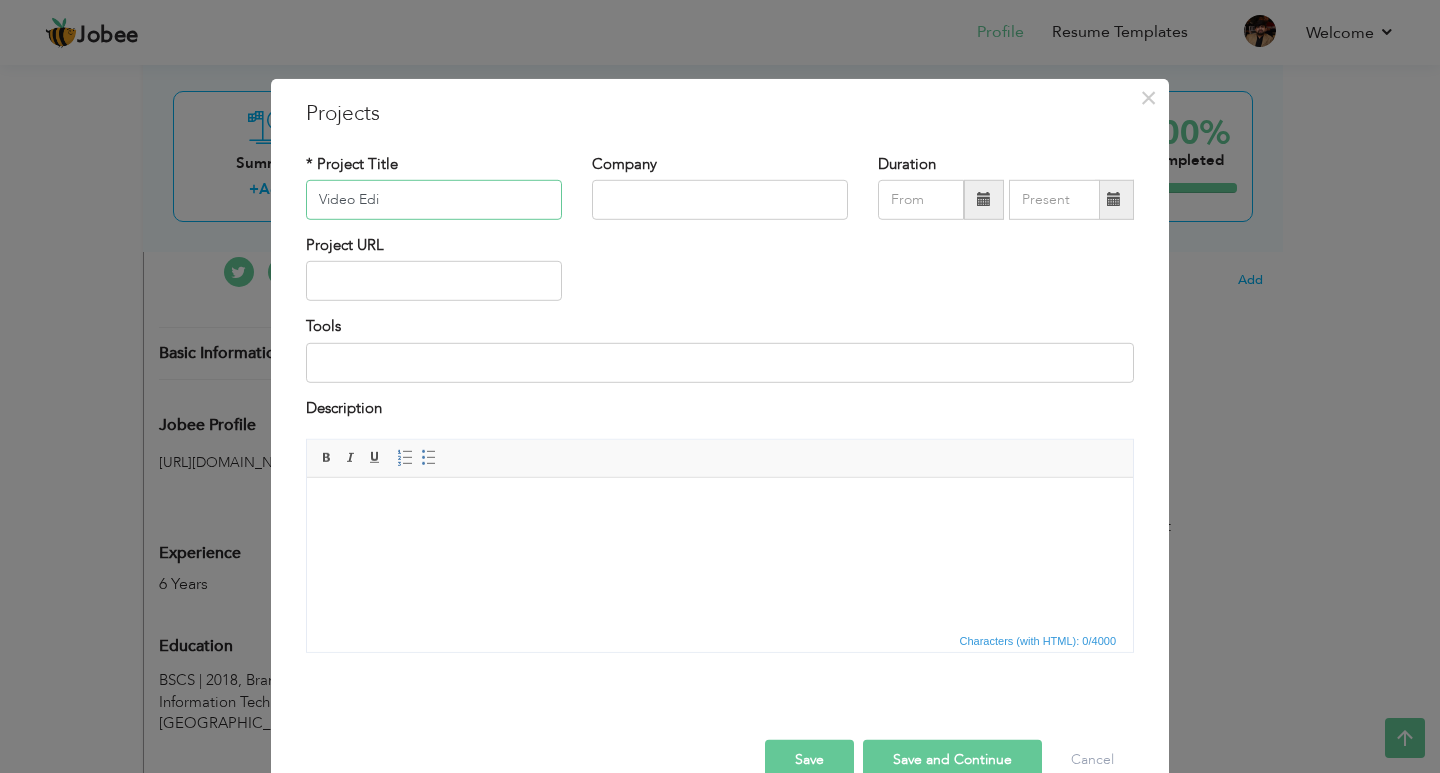 drag, startPoint x: 377, startPoint y: 193, endPoint x: 145, endPoint y: 202, distance: 232.1745 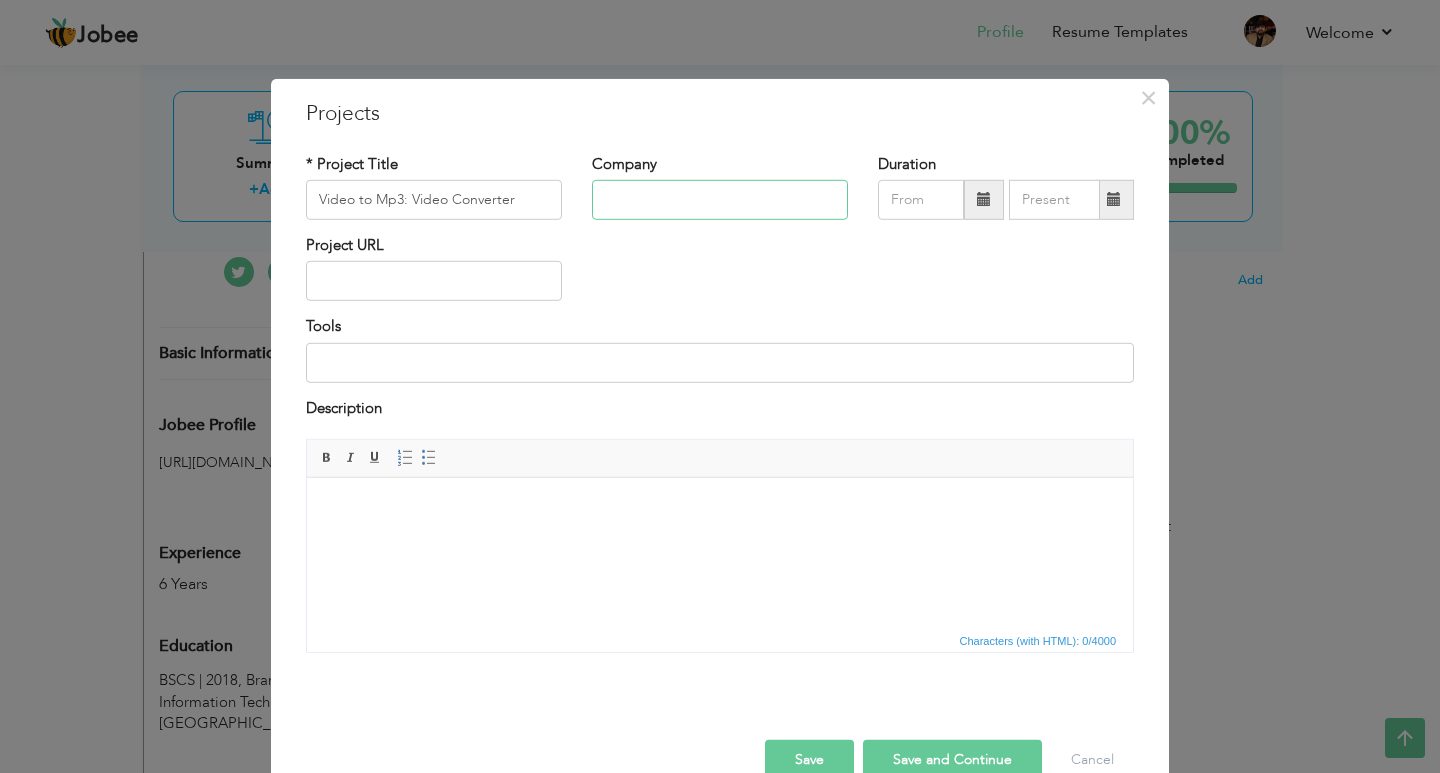 click at bounding box center (720, 200) 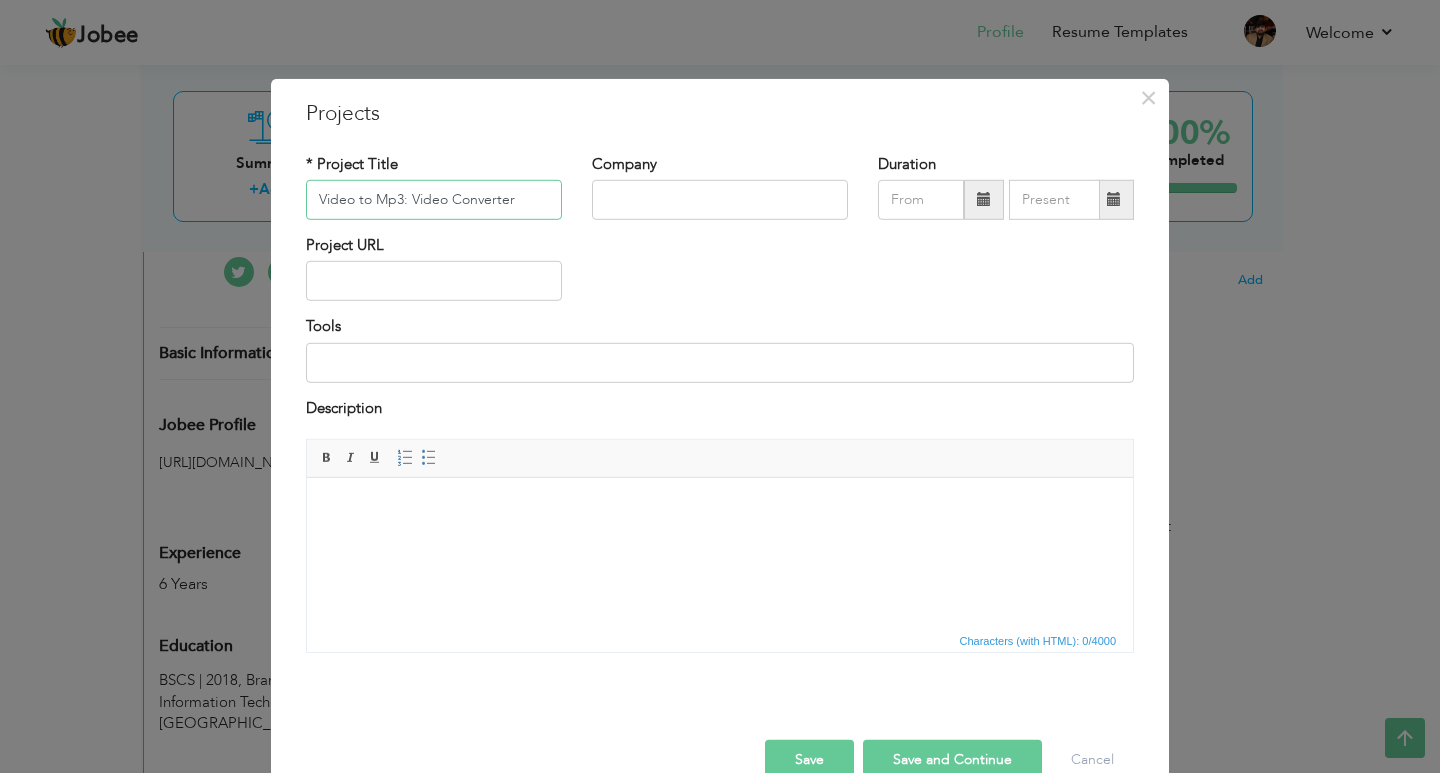 click on "Video to Mp3: Video Converter" at bounding box center [434, 200] 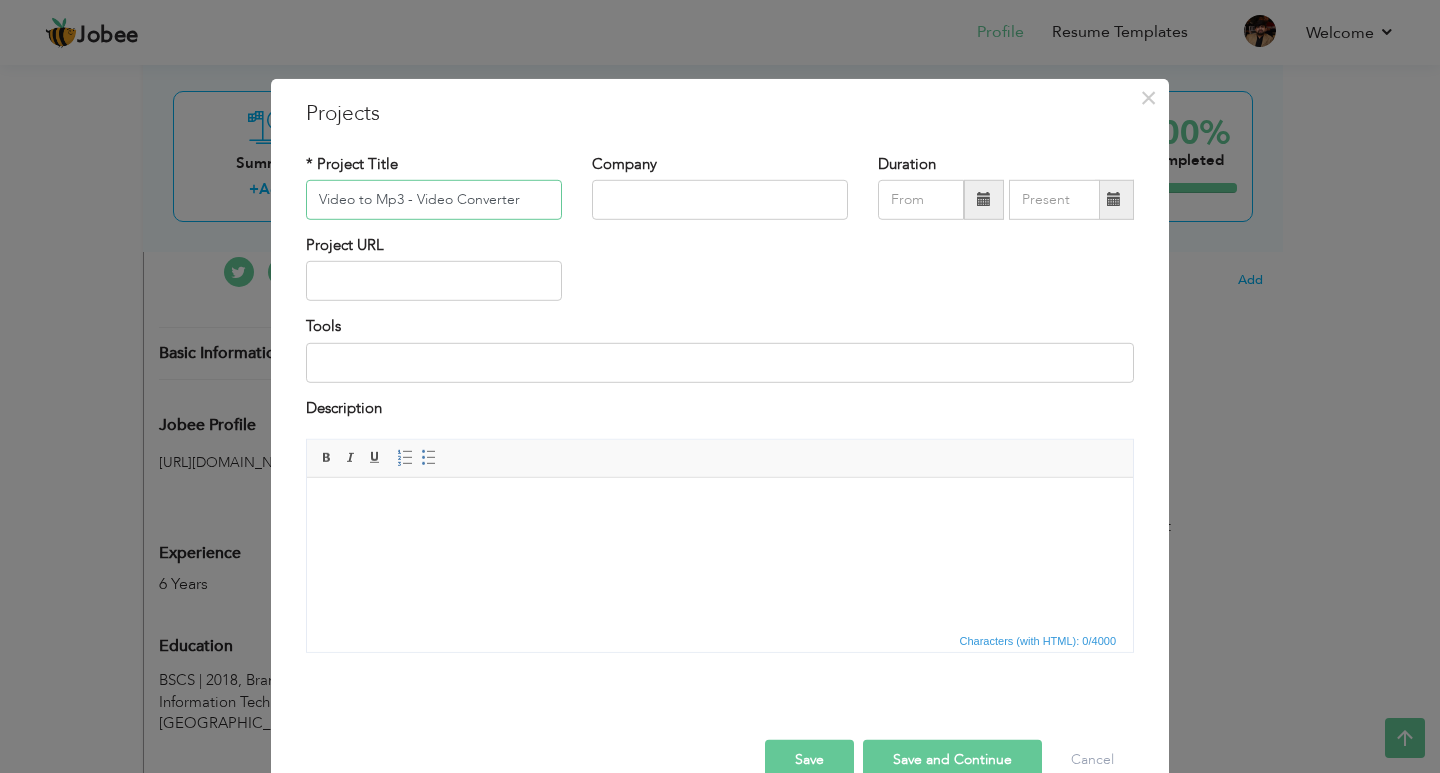 type on "Video to Mp3 - Video Converter" 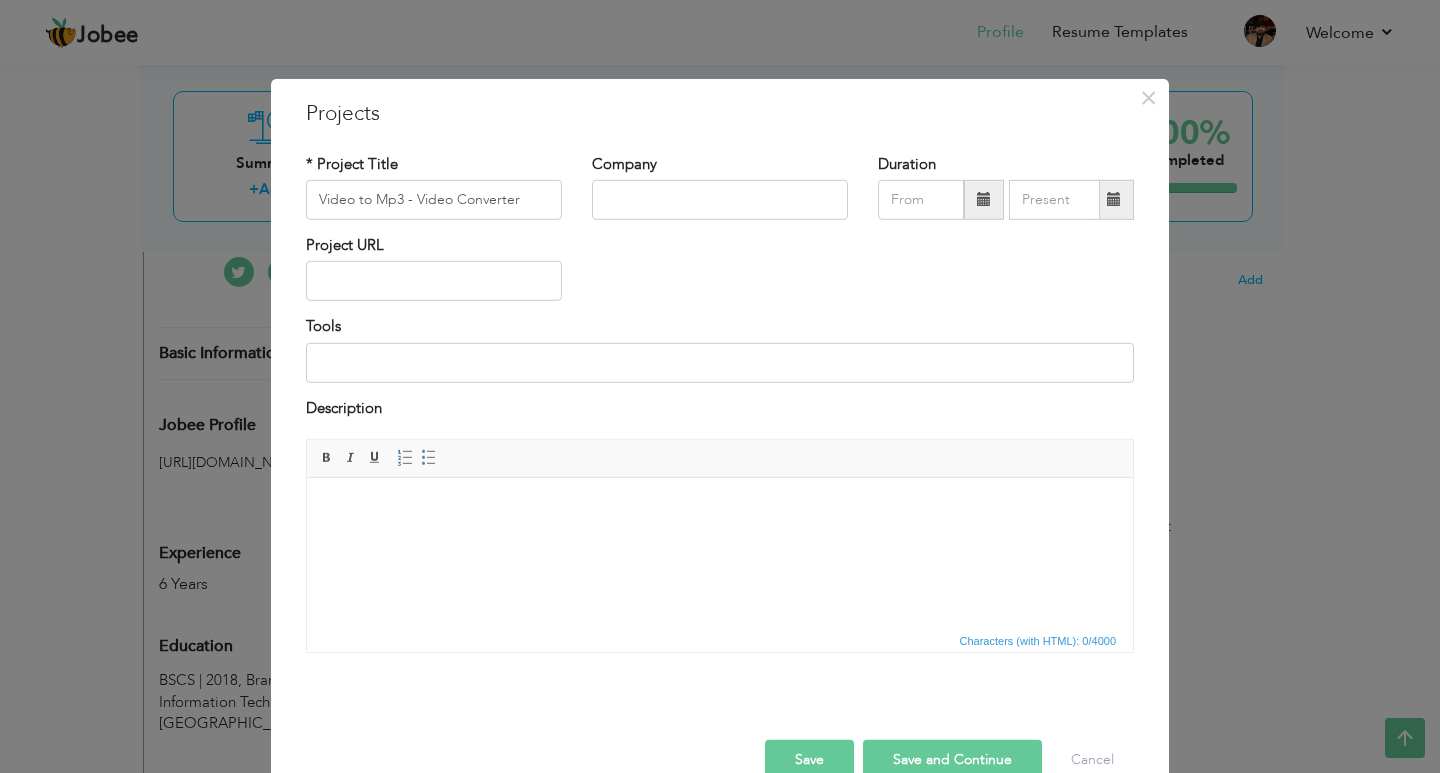 click on "Project URL" at bounding box center [720, 275] 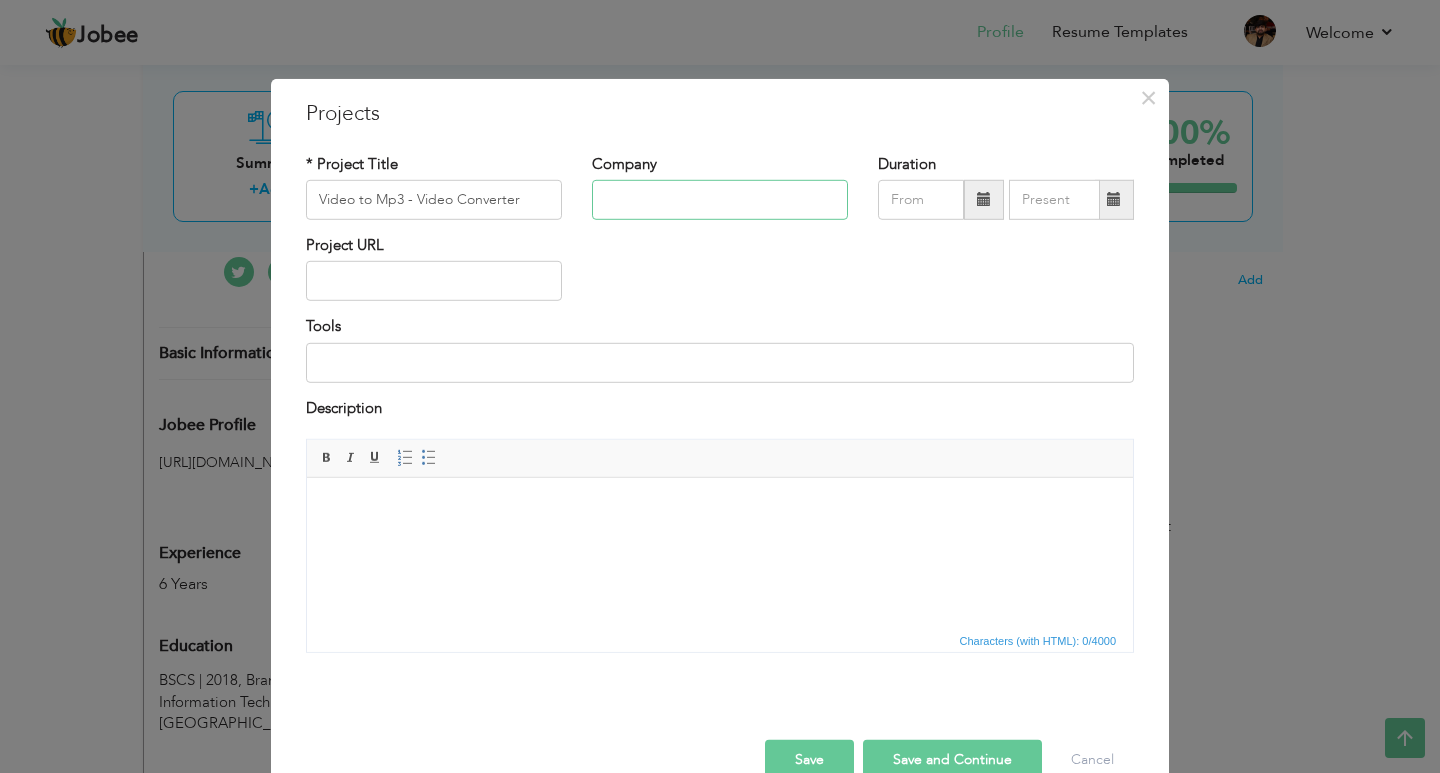 click at bounding box center (720, 200) 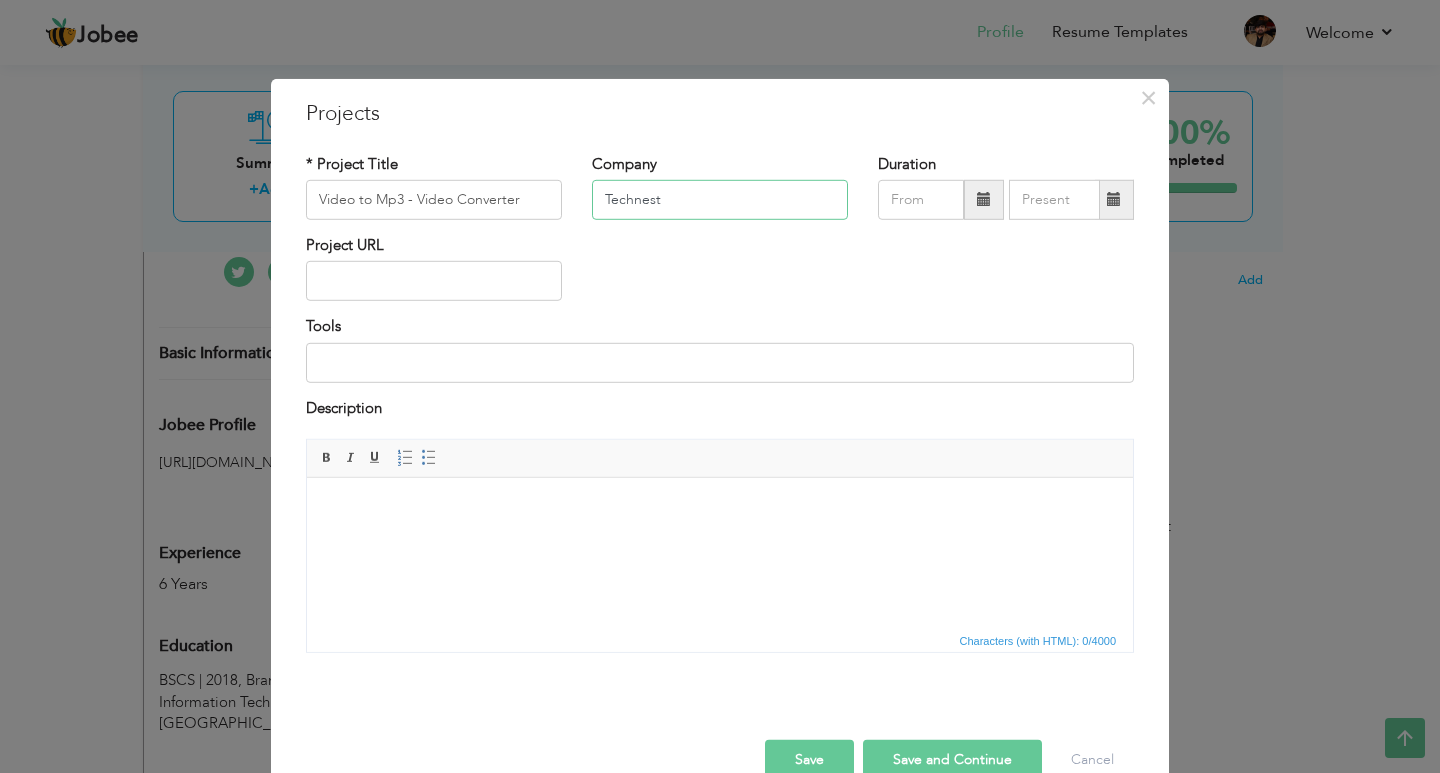type on "Technest" 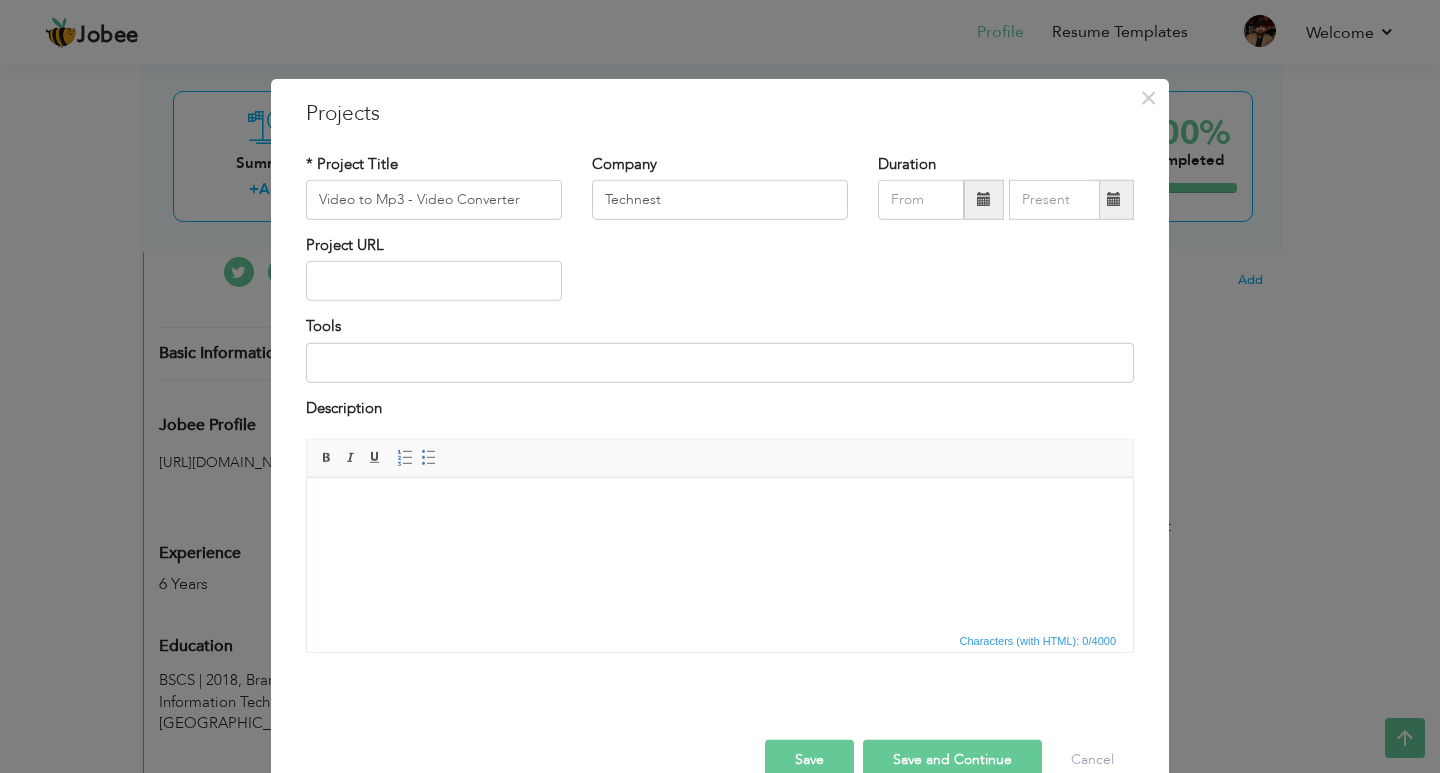 drag, startPoint x: 843, startPoint y: 183, endPoint x: 789, endPoint y: 142, distance: 67.80118 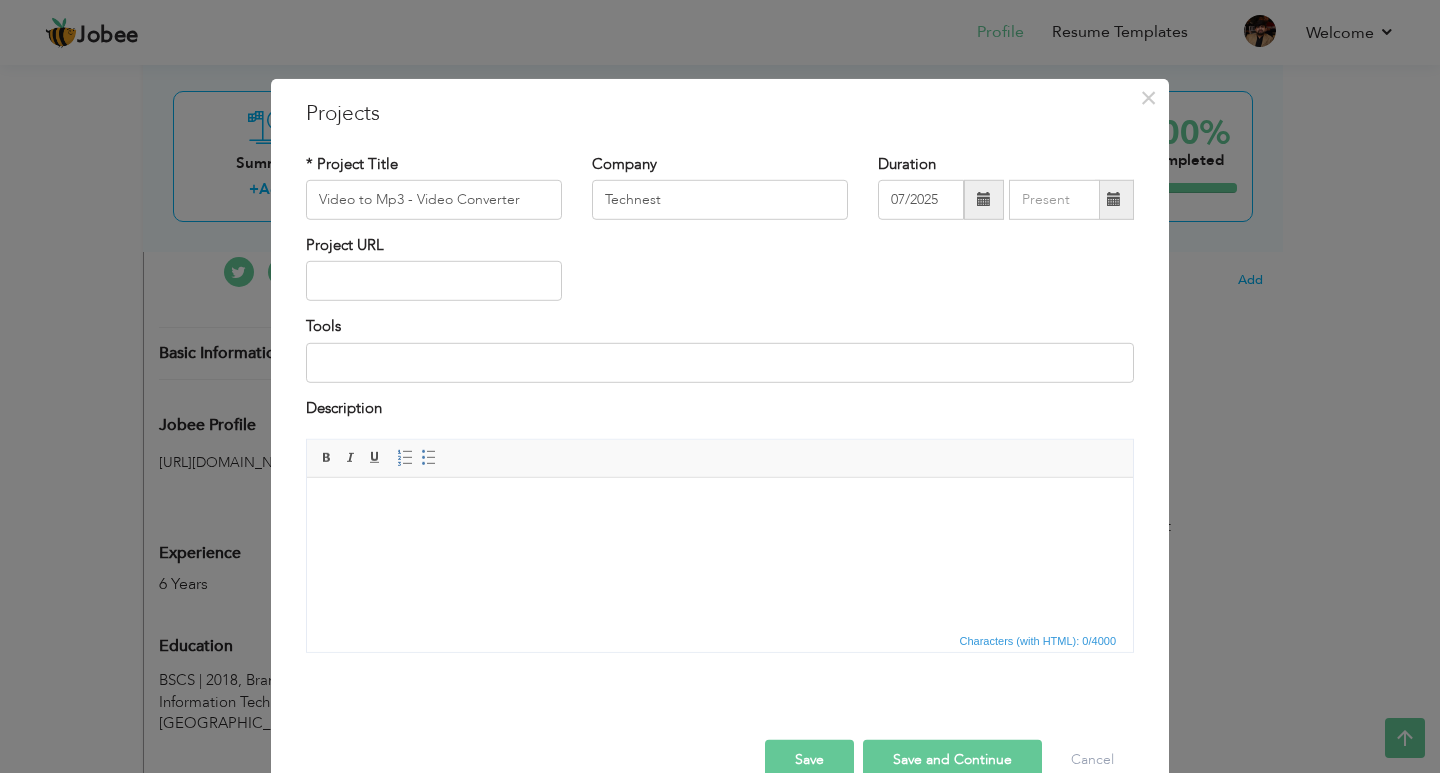 click on "Duration
07/2025" at bounding box center [1006, 186] 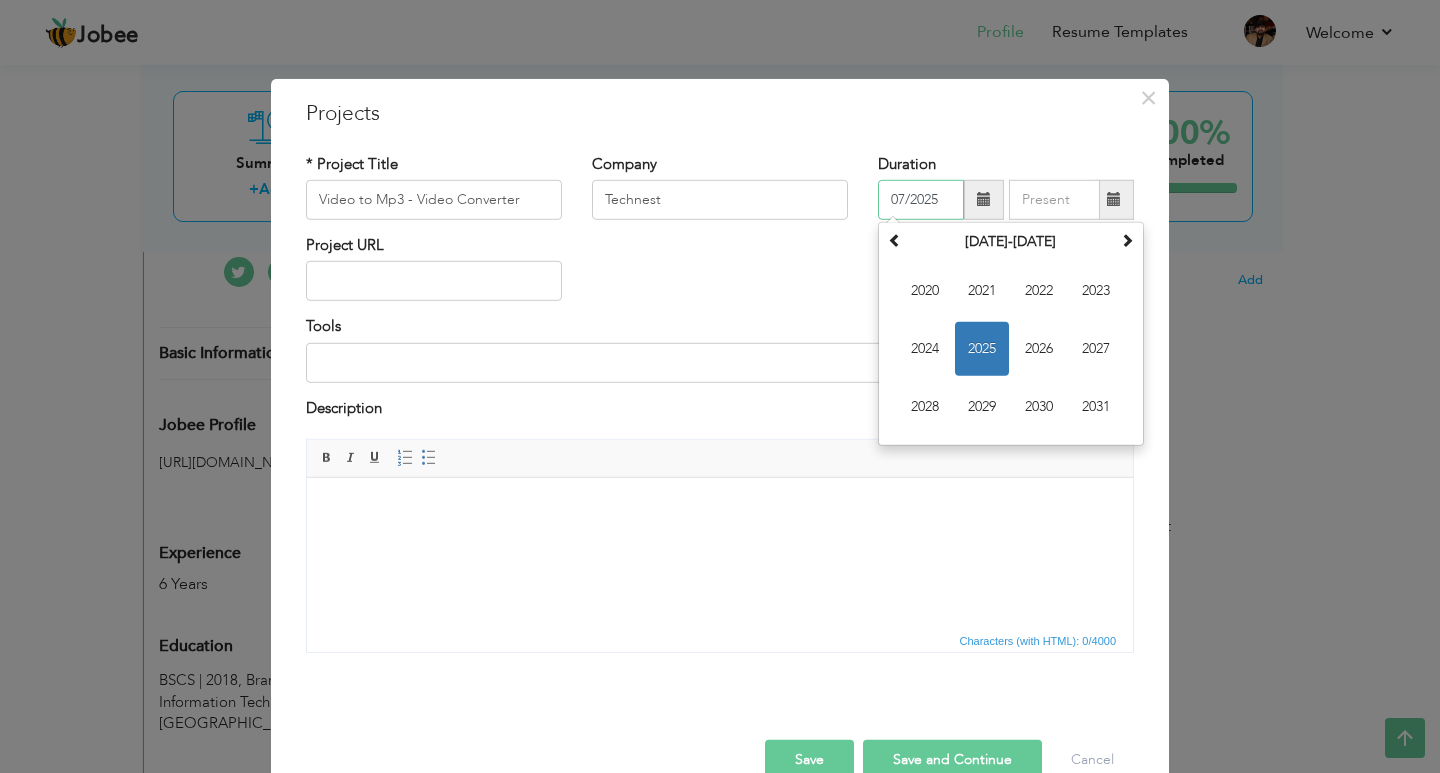 click on "07/2025" at bounding box center (921, 200) 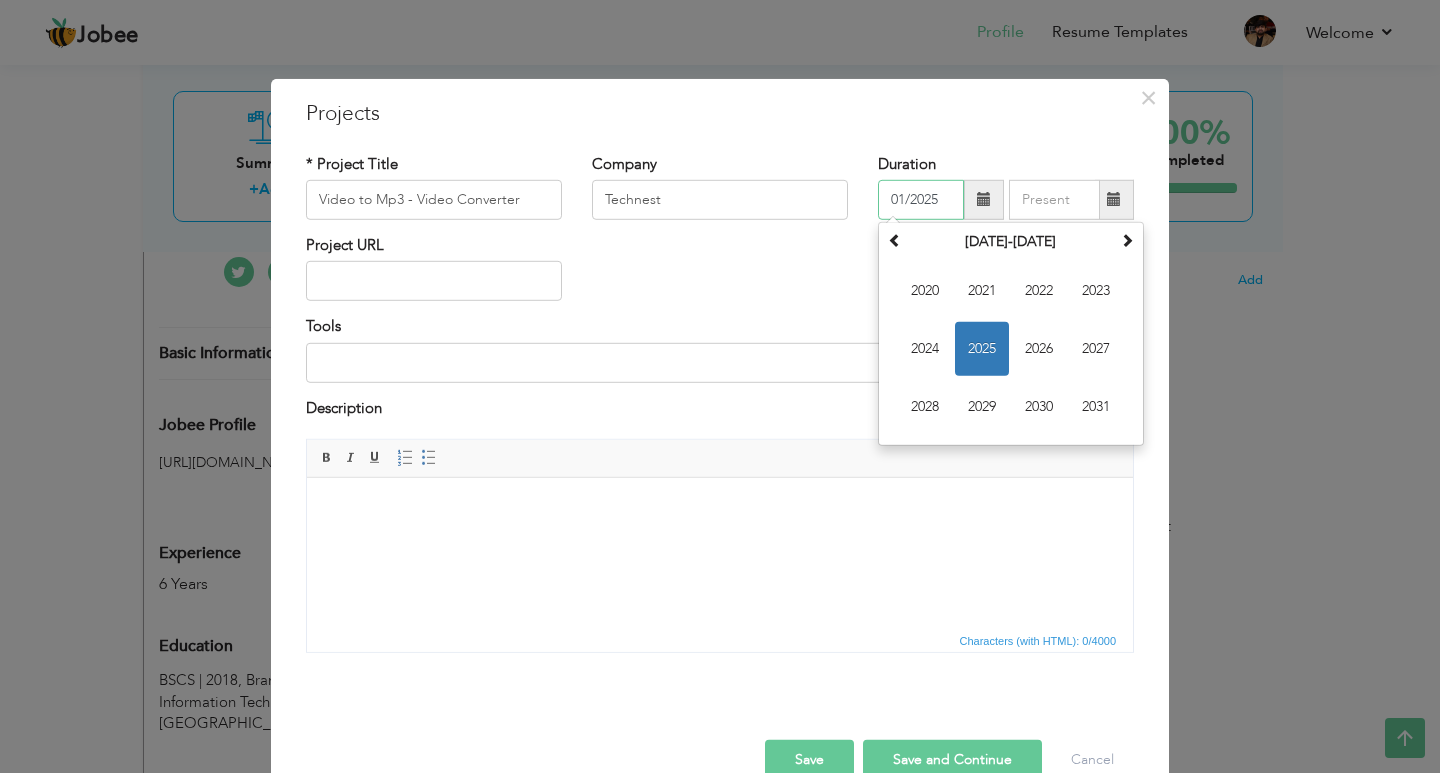 type on "01/2025" 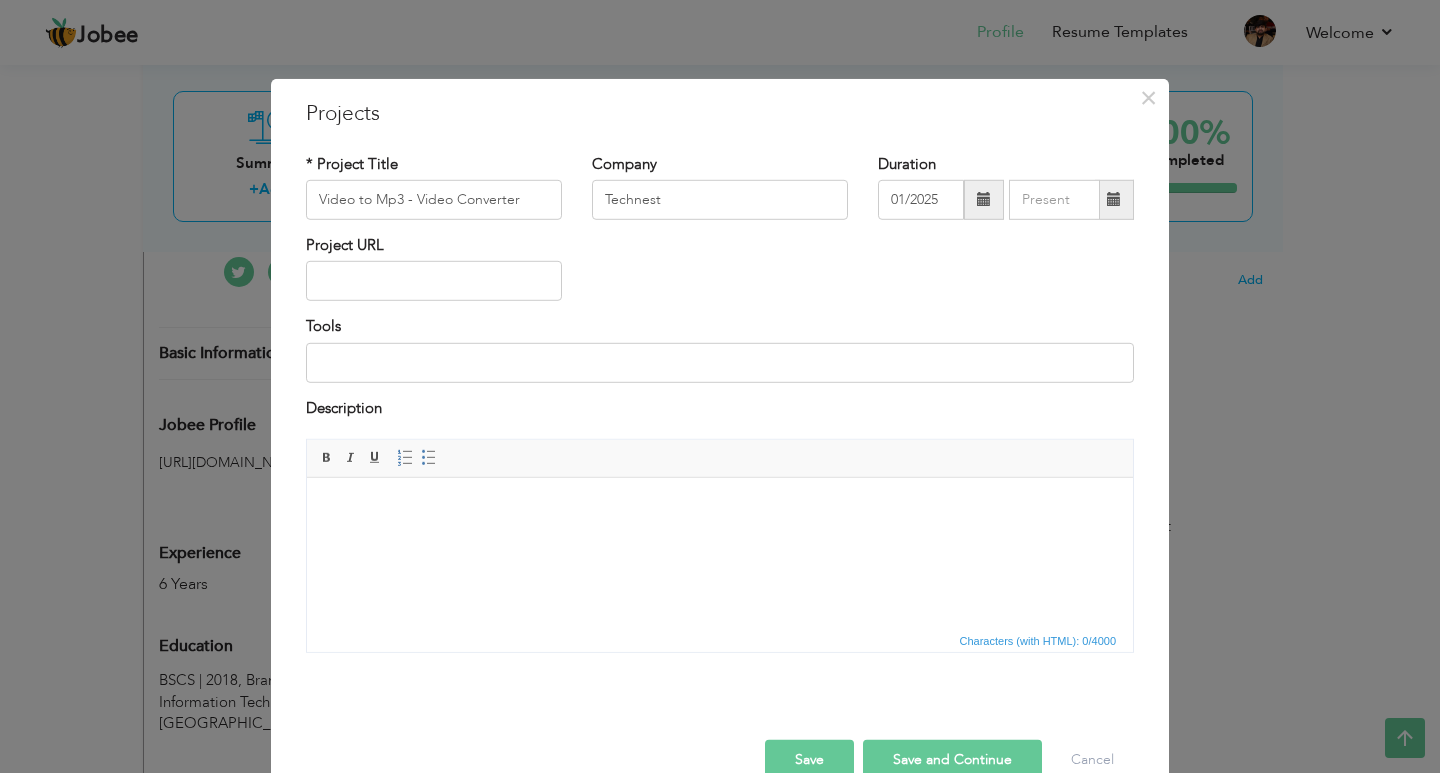 click on "Project URL" at bounding box center (720, 275) 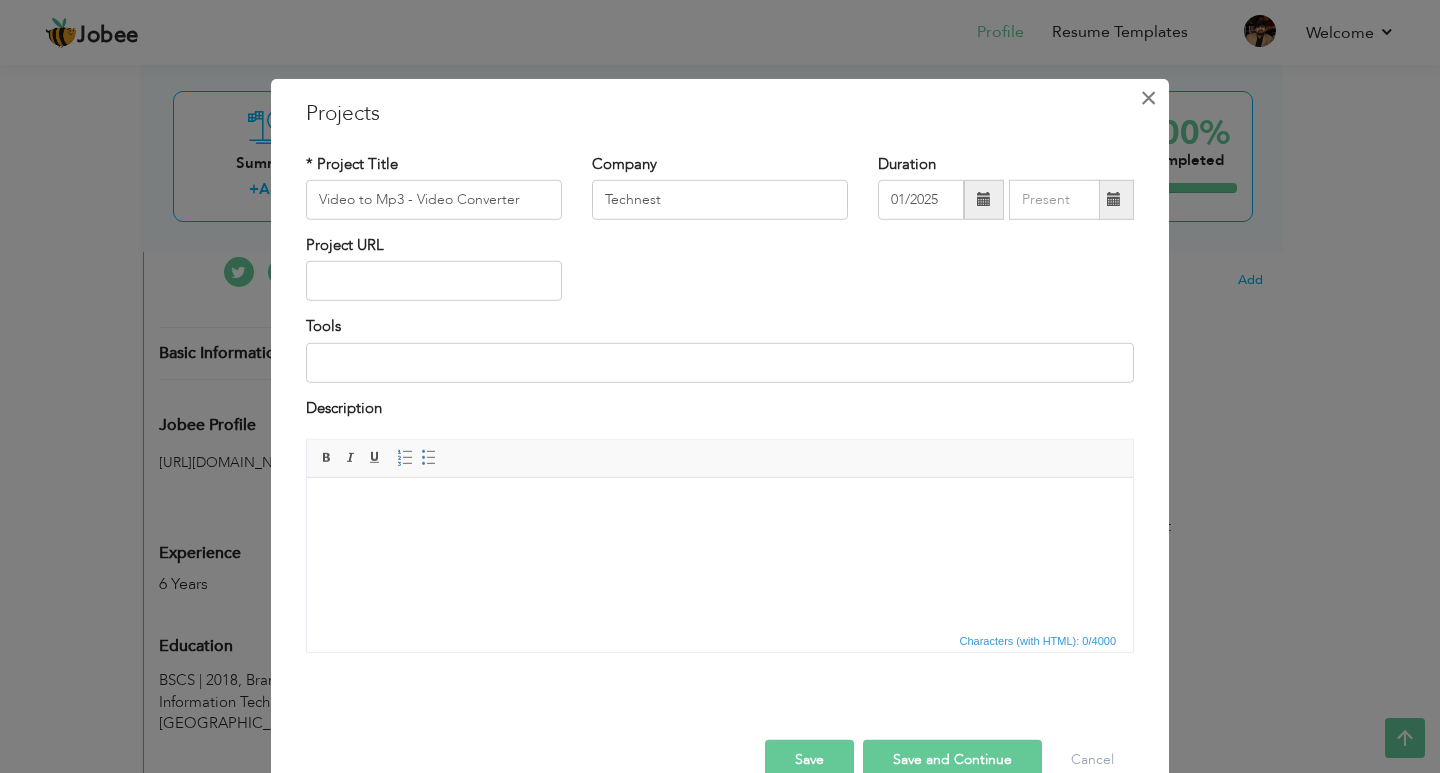 click on "×" at bounding box center [1148, 97] 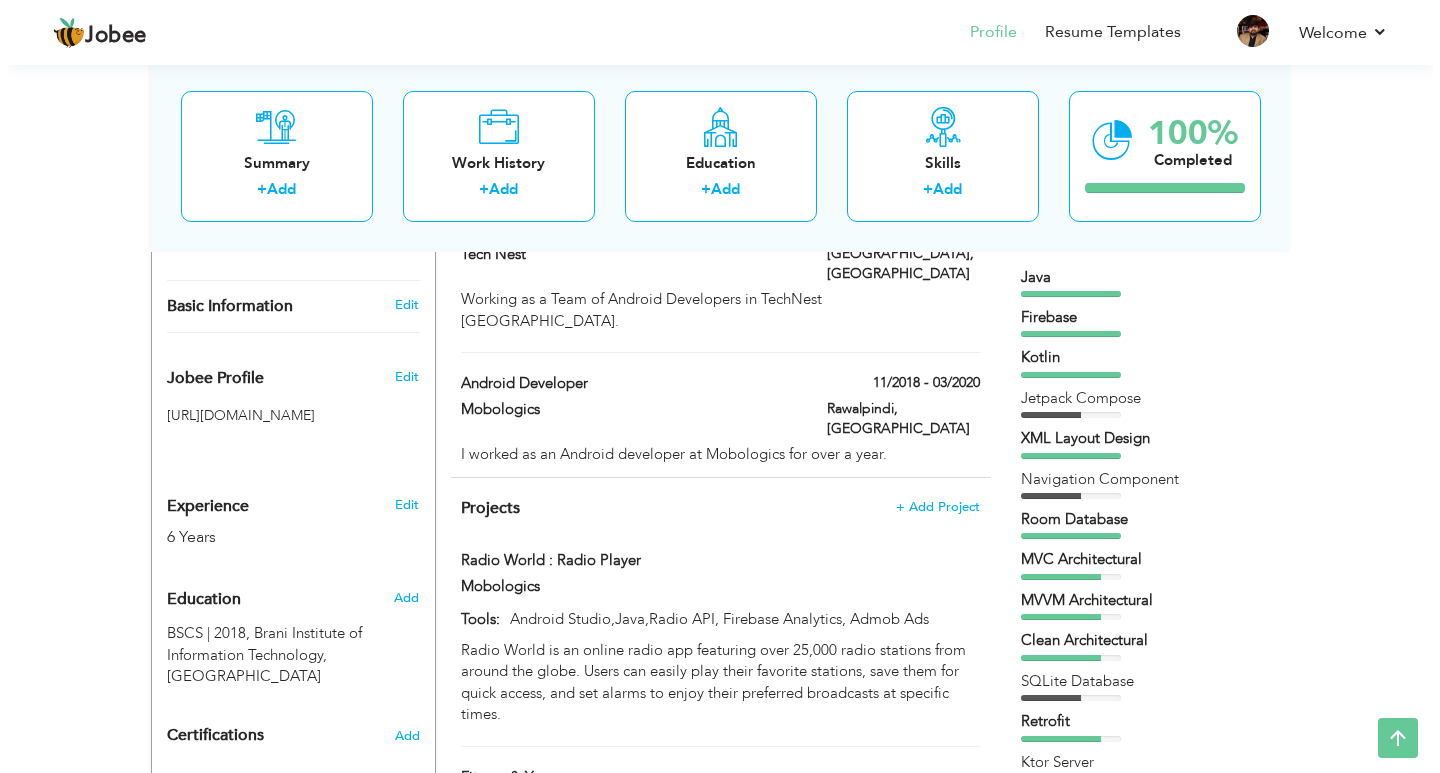 scroll, scrollTop: 600, scrollLeft: 0, axis: vertical 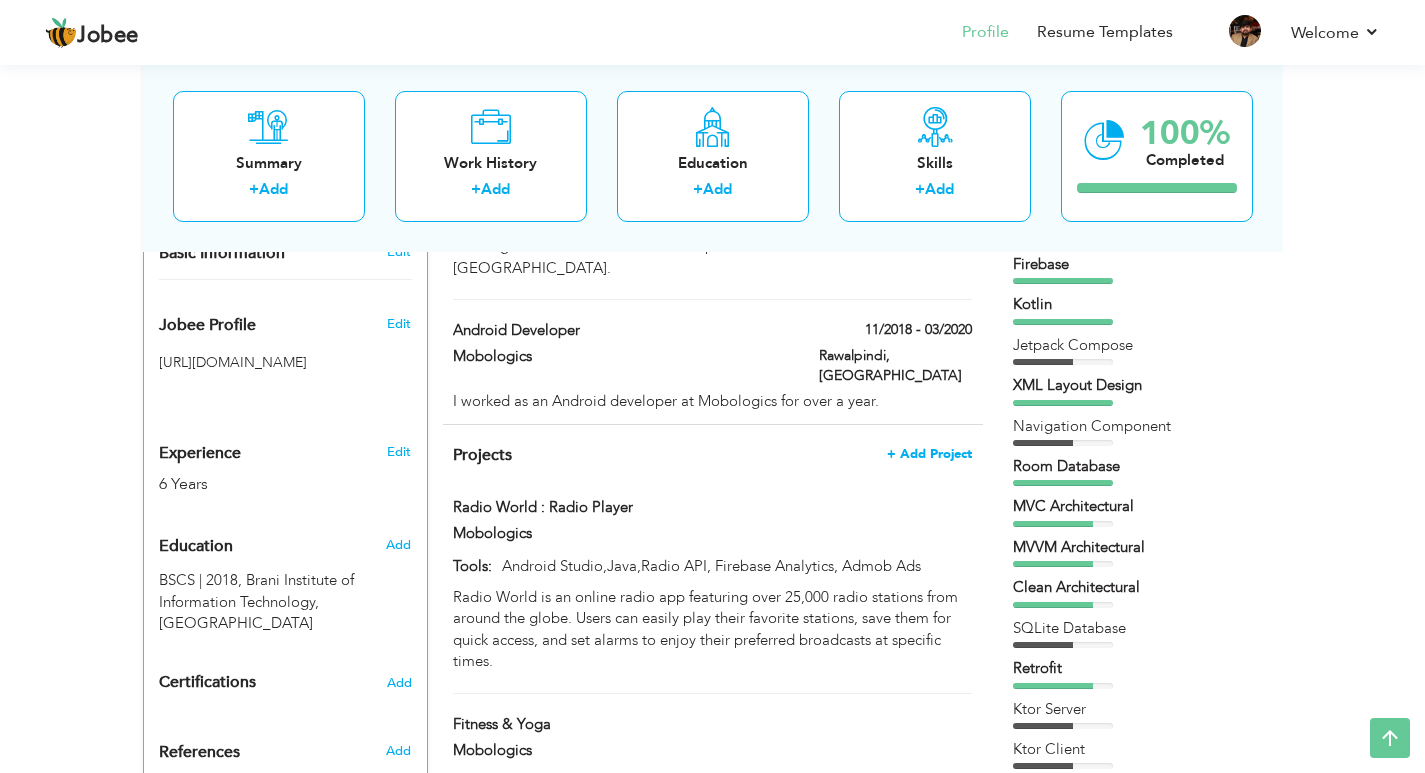 click on "+ Add Project" at bounding box center [929, 454] 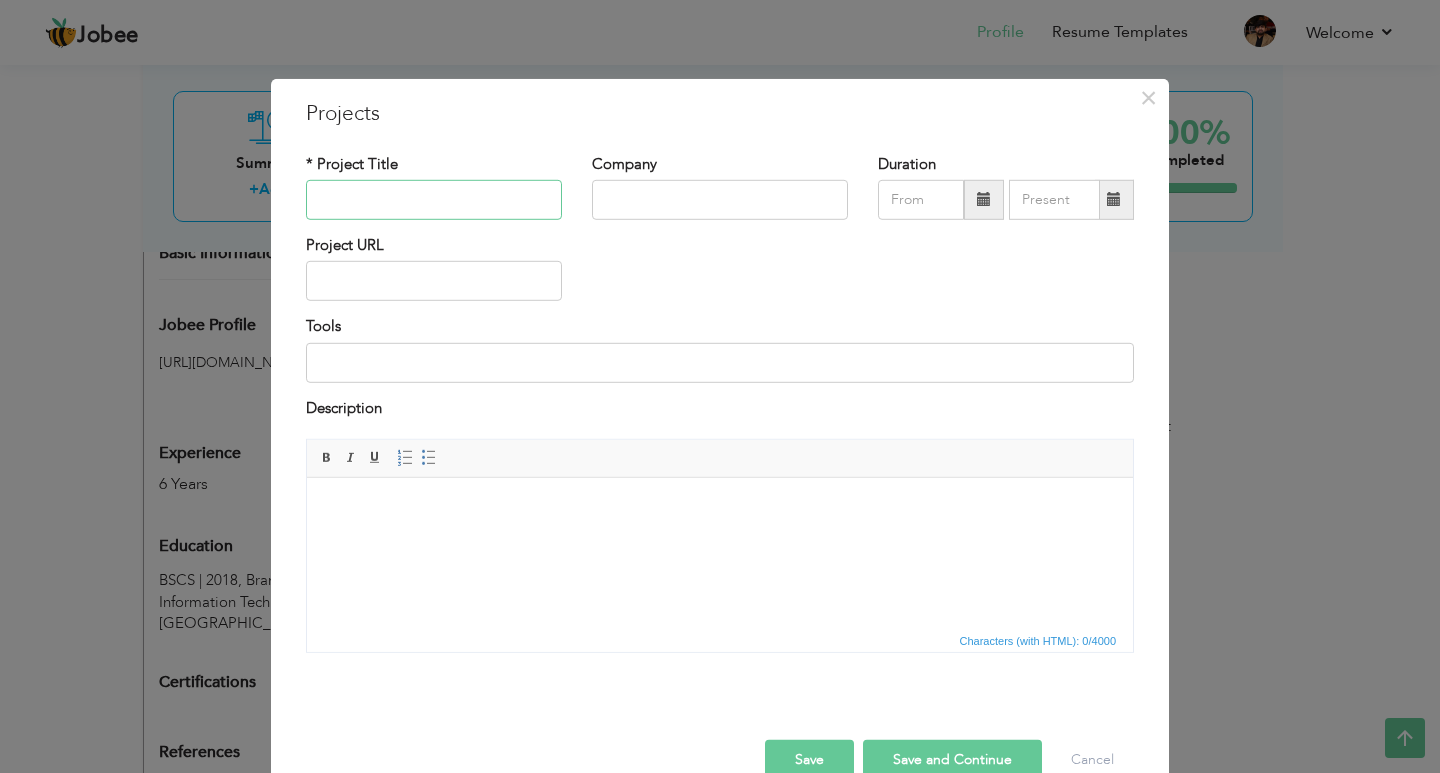 click at bounding box center [434, 200] 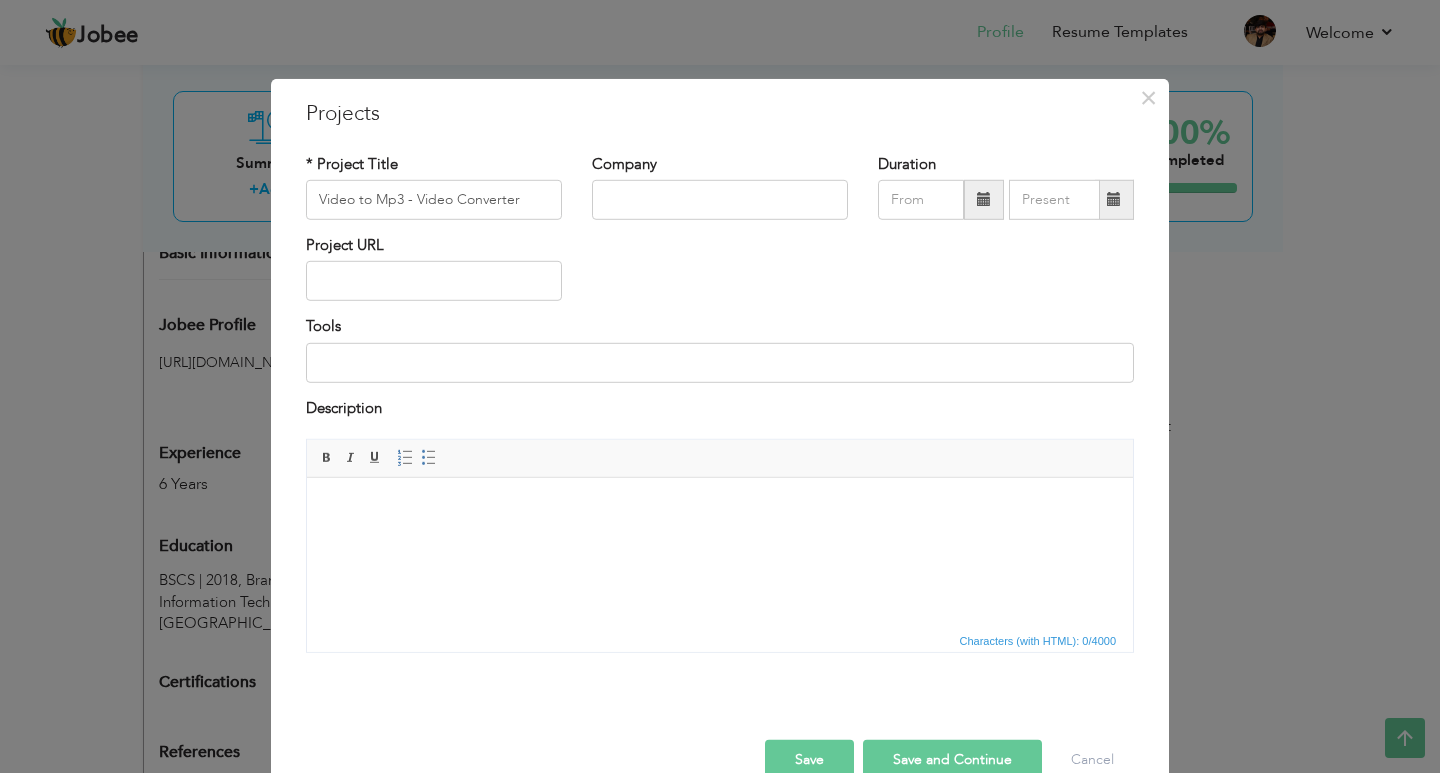 click on "Project URL" at bounding box center [720, 275] 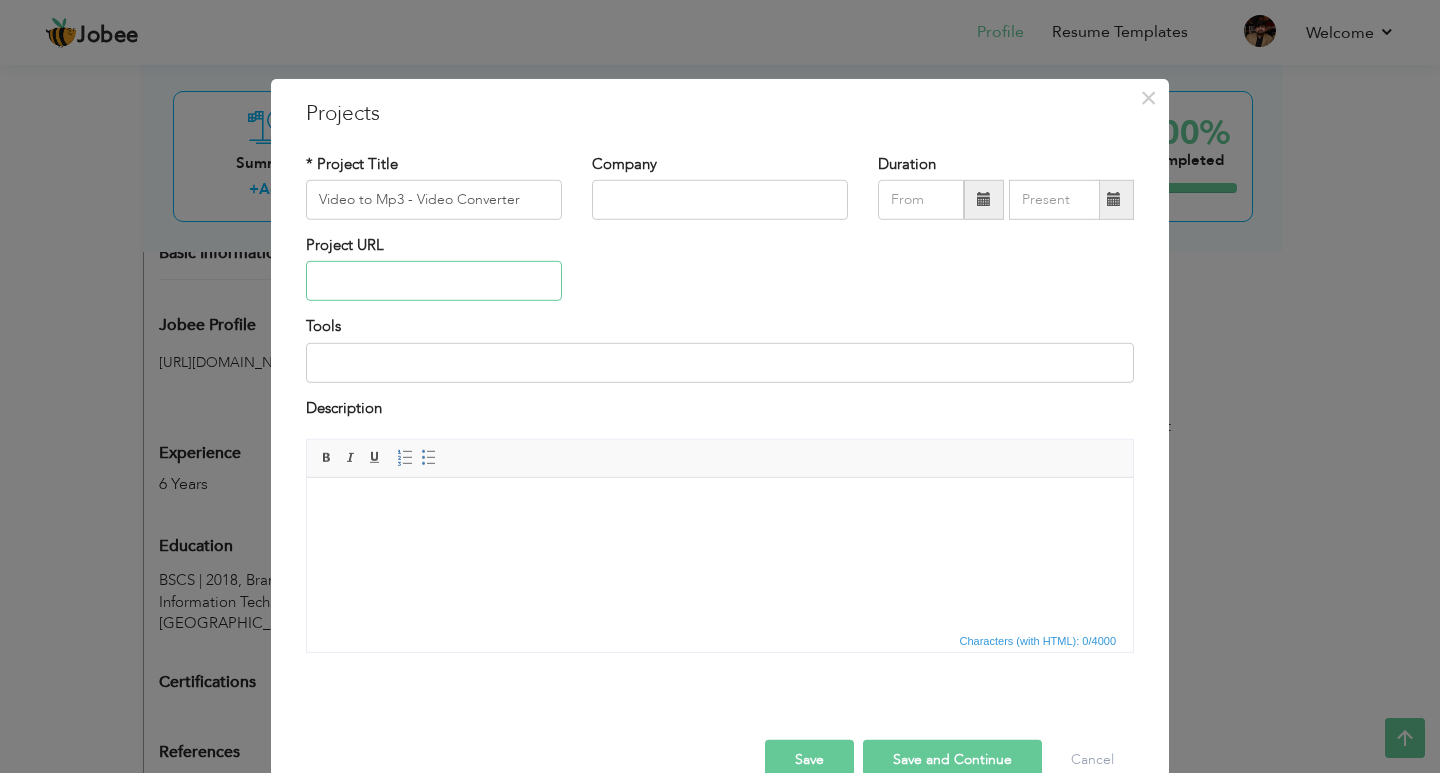 click at bounding box center [434, 281] 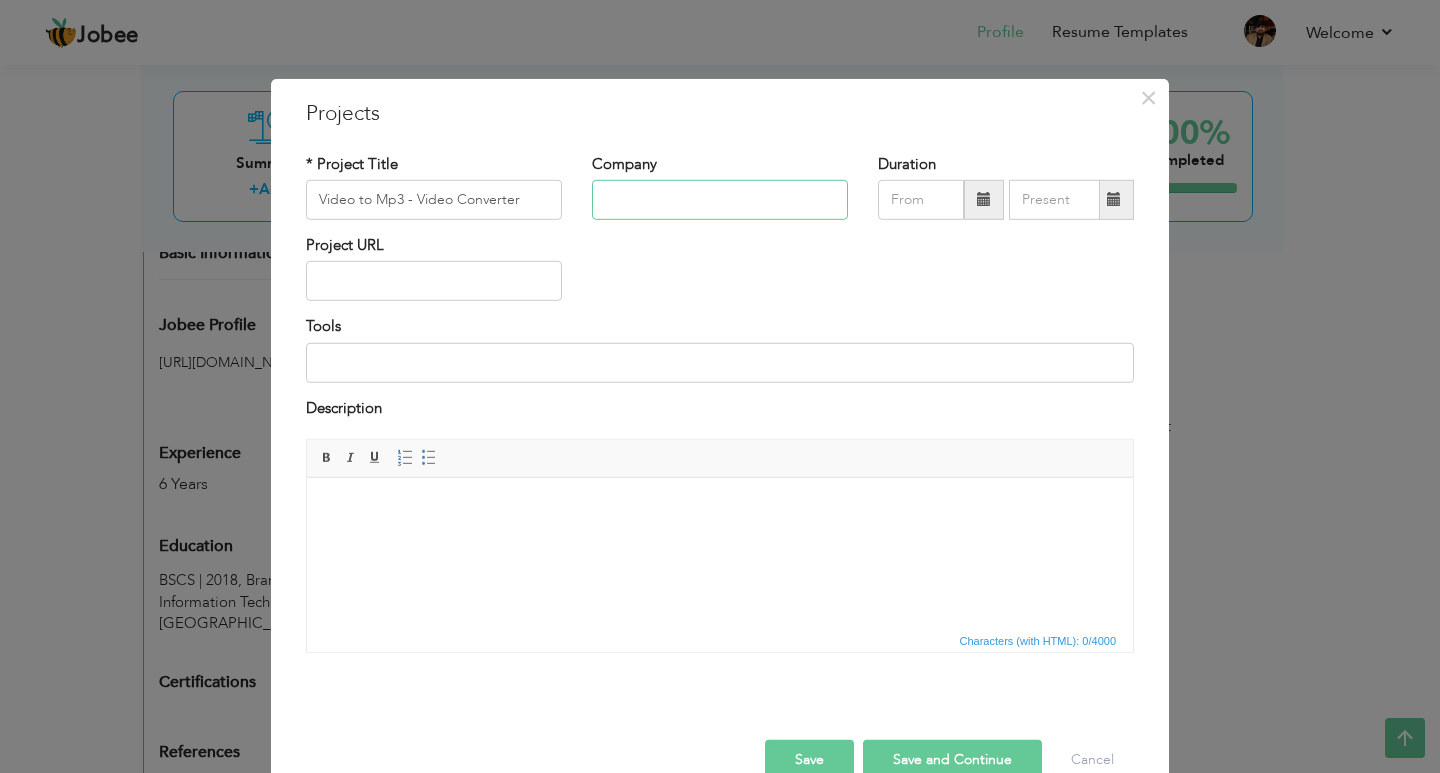click at bounding box center [720, 200] 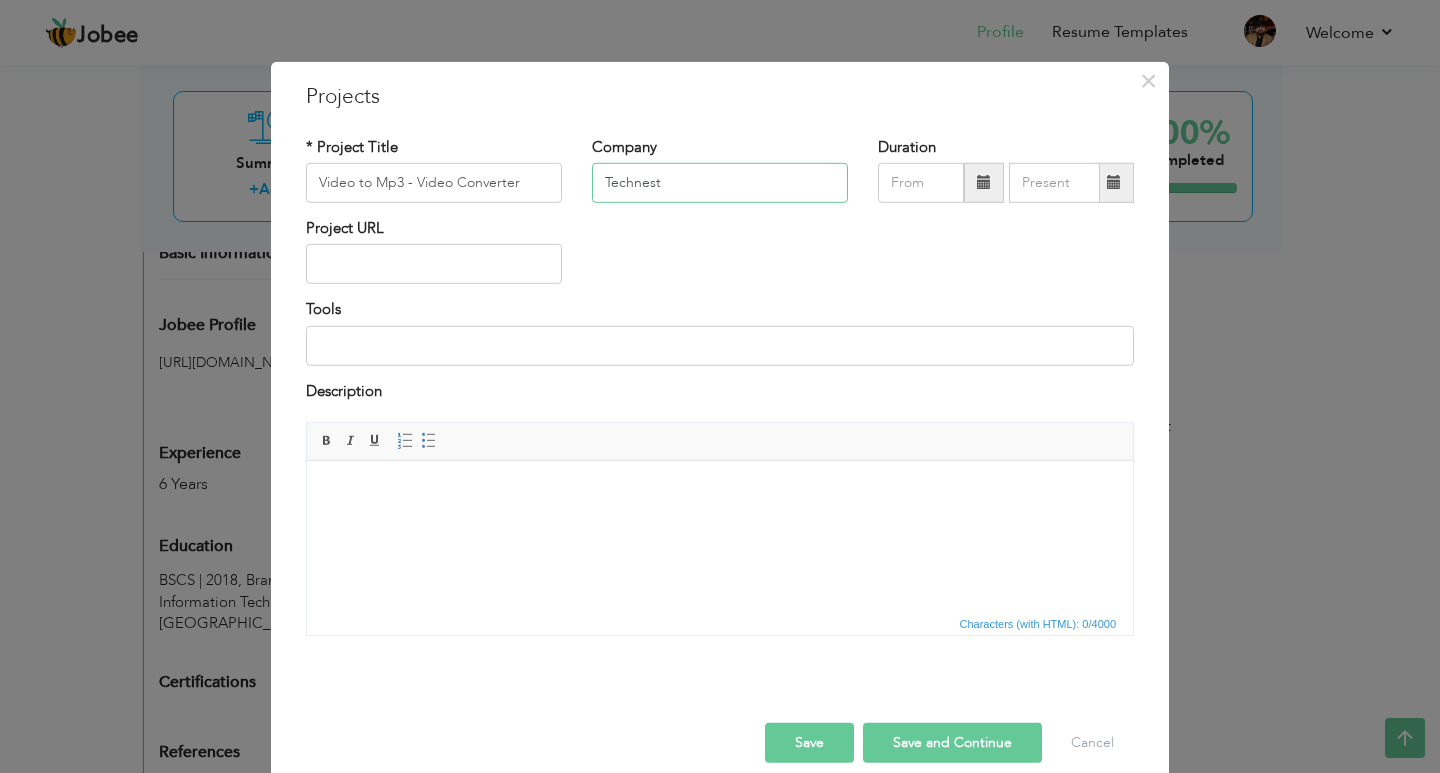 scroll, scrollTop: 42, scrollLeft: 0, axis: vertical 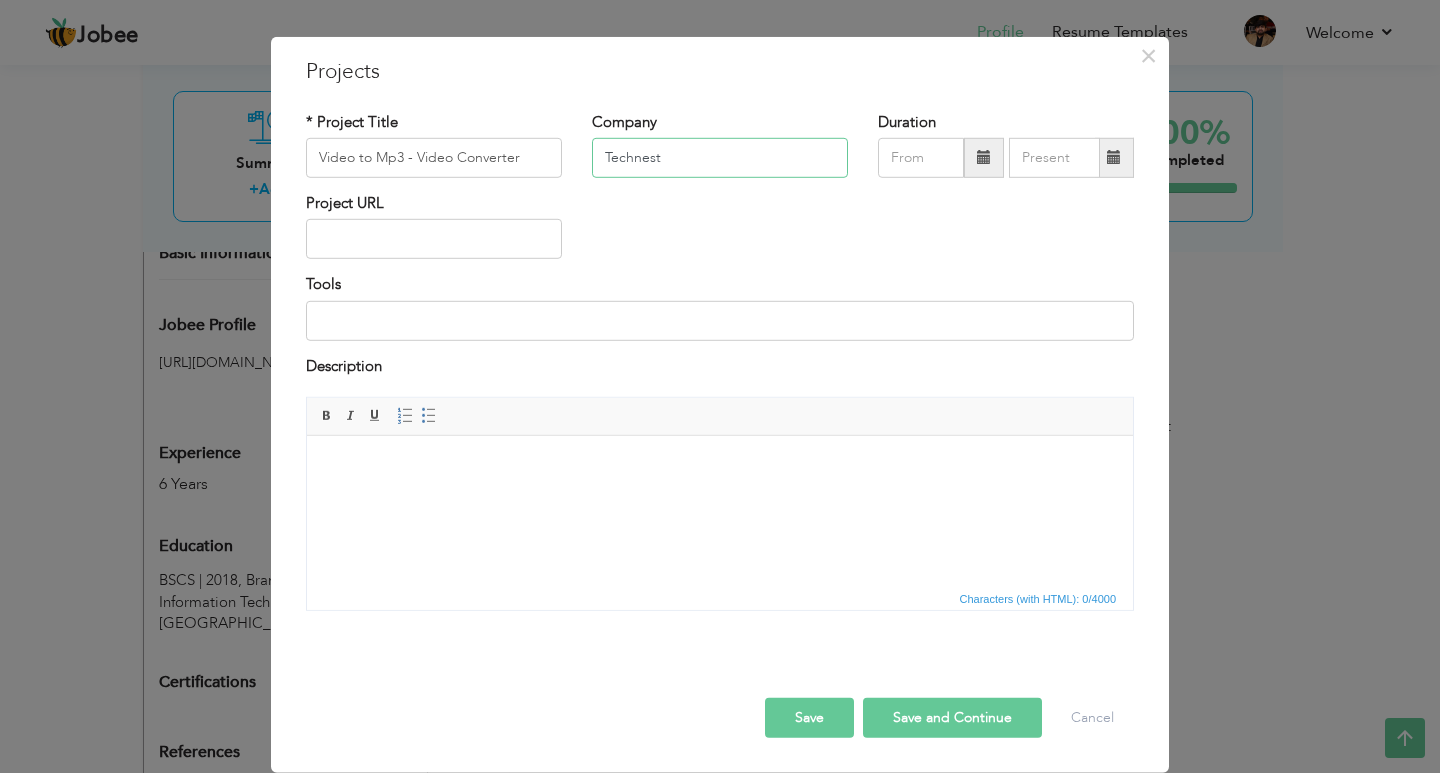 type on "Technest" 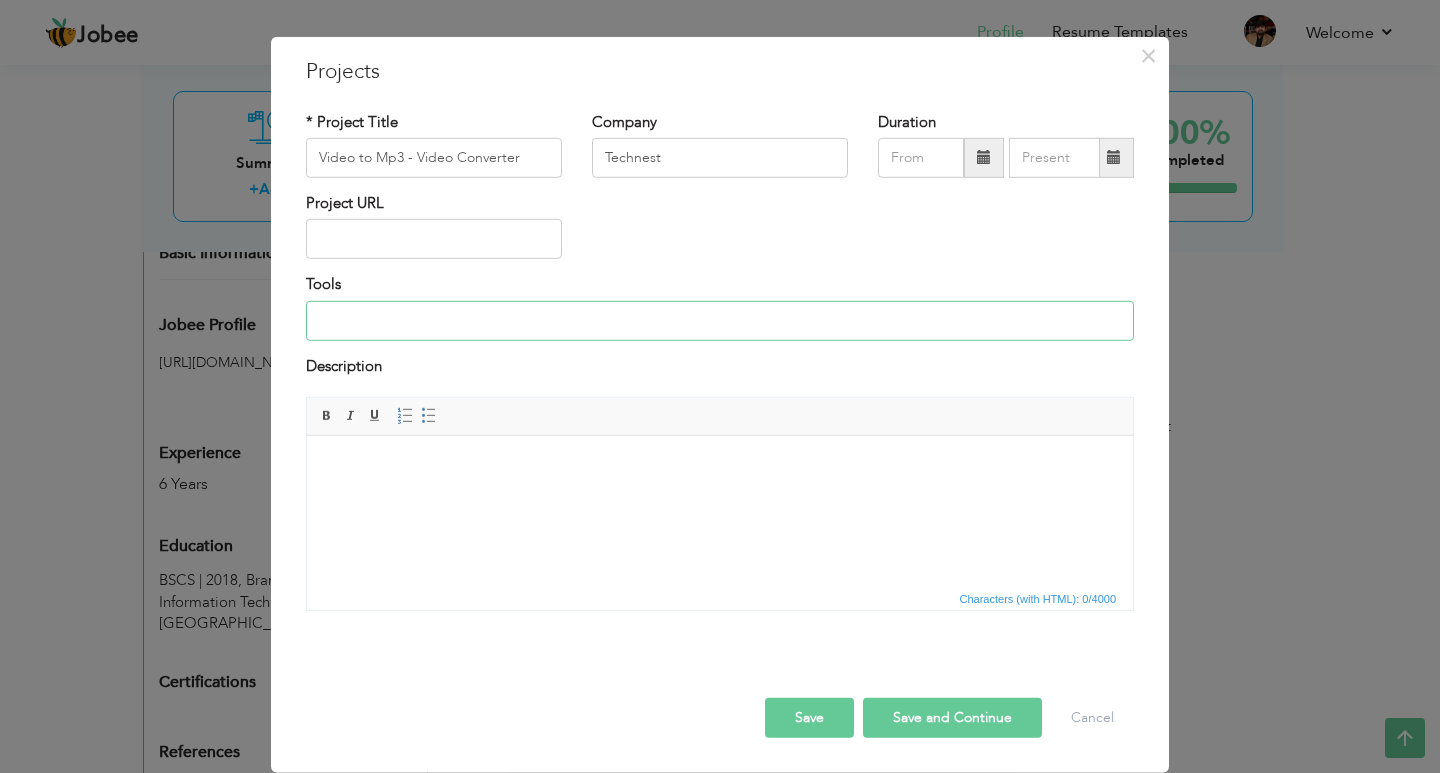 click at bounding box center [720, 321] 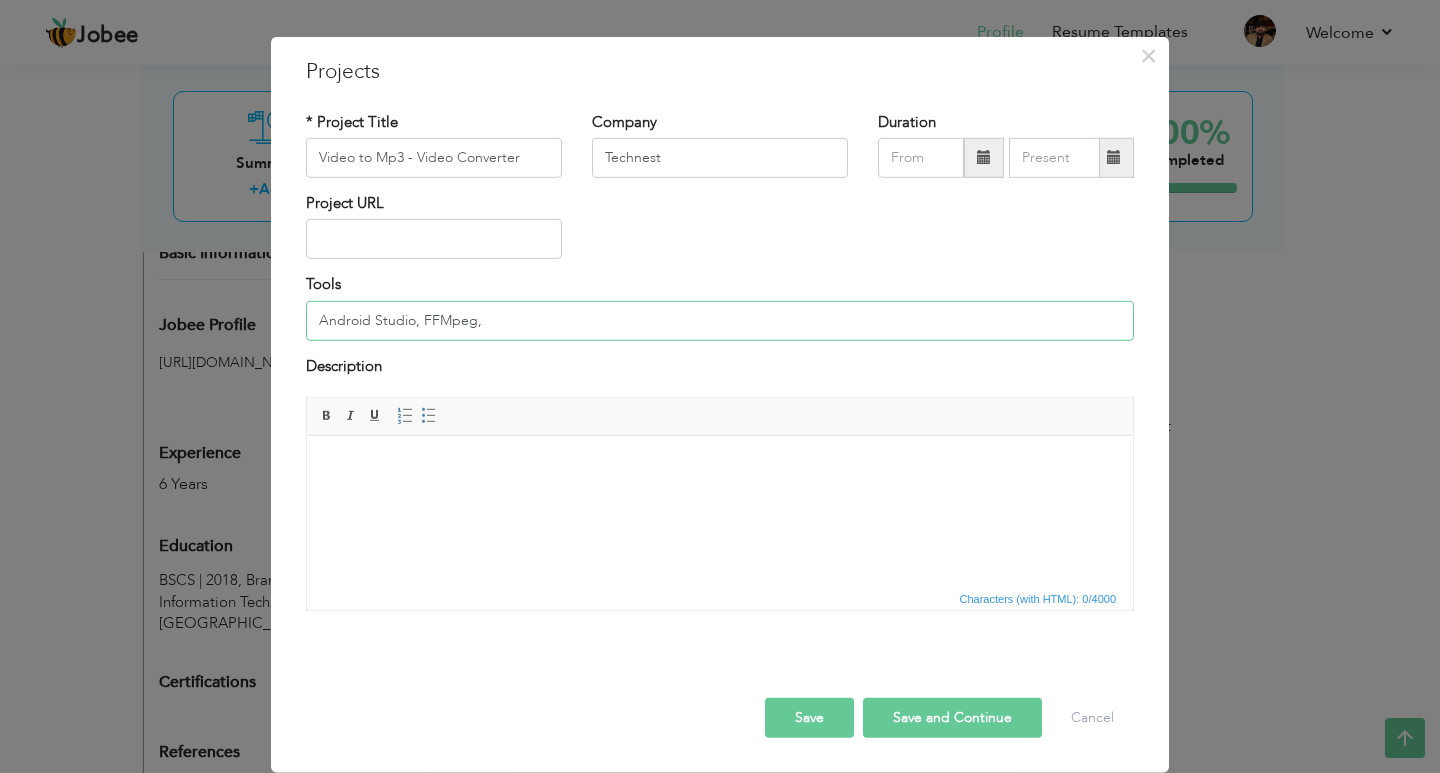 type on "Android Studio, FFMpeg," 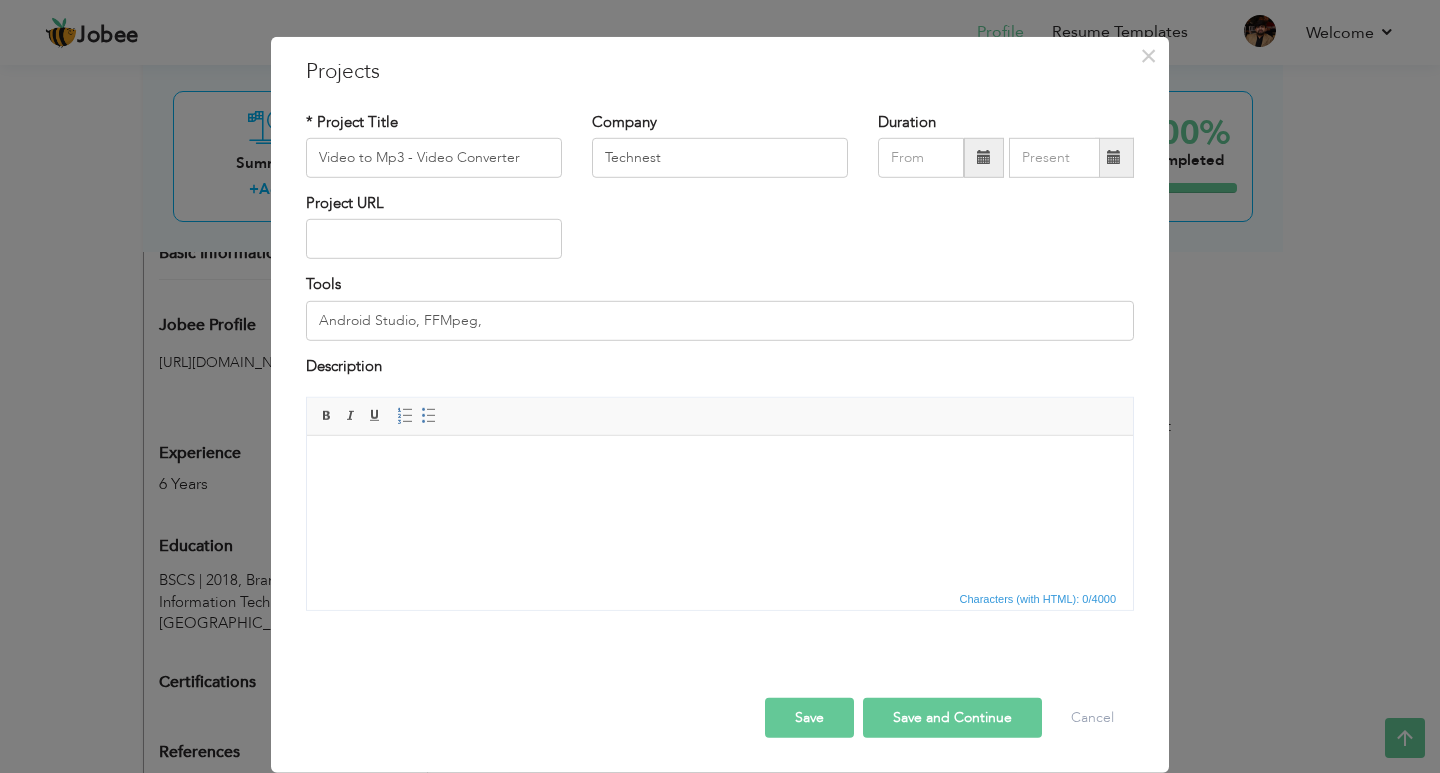 click at bounding box center (720, 466) 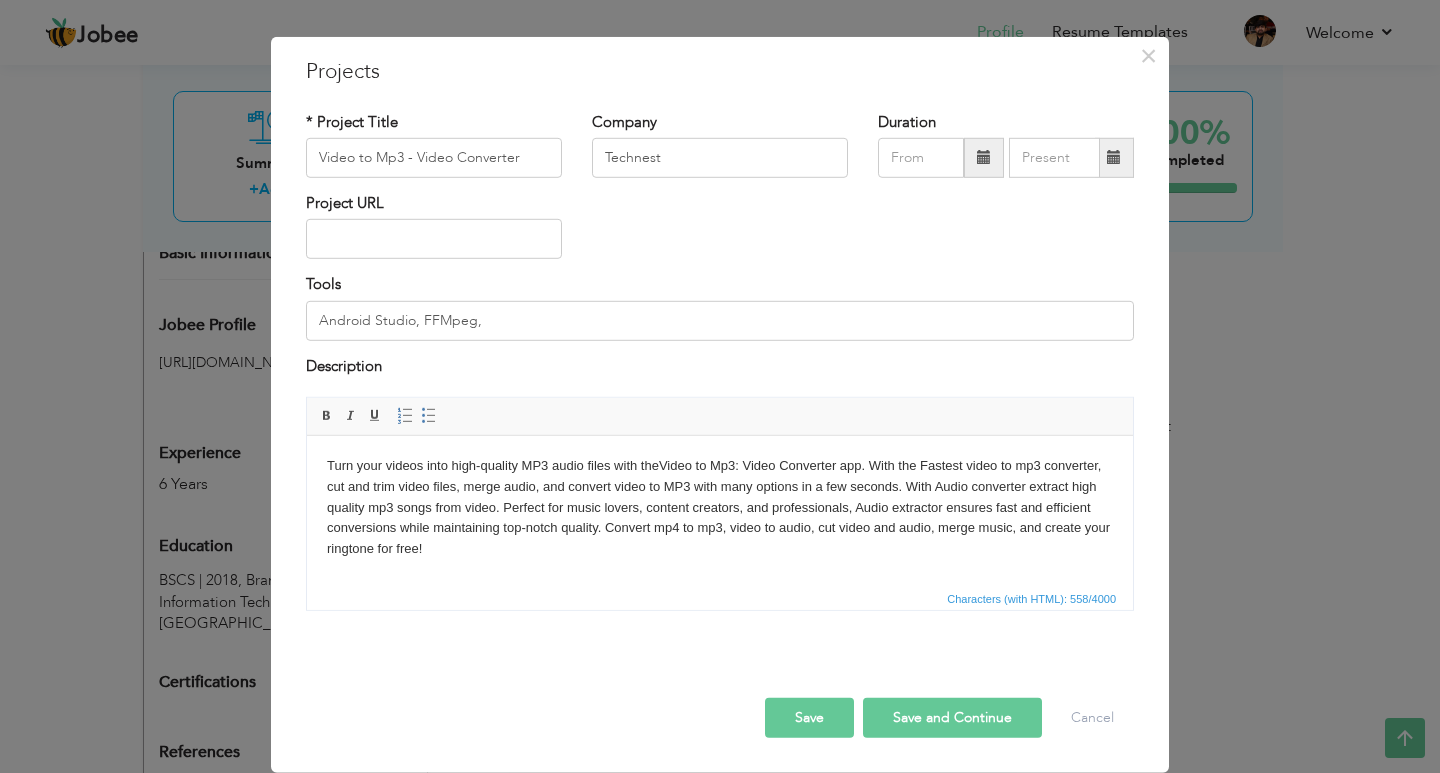 click on "×
Projects
* Project Title
Video to Mp3 - Video Converter
Company
Technest
Duration" at bounding box center [720, 404] 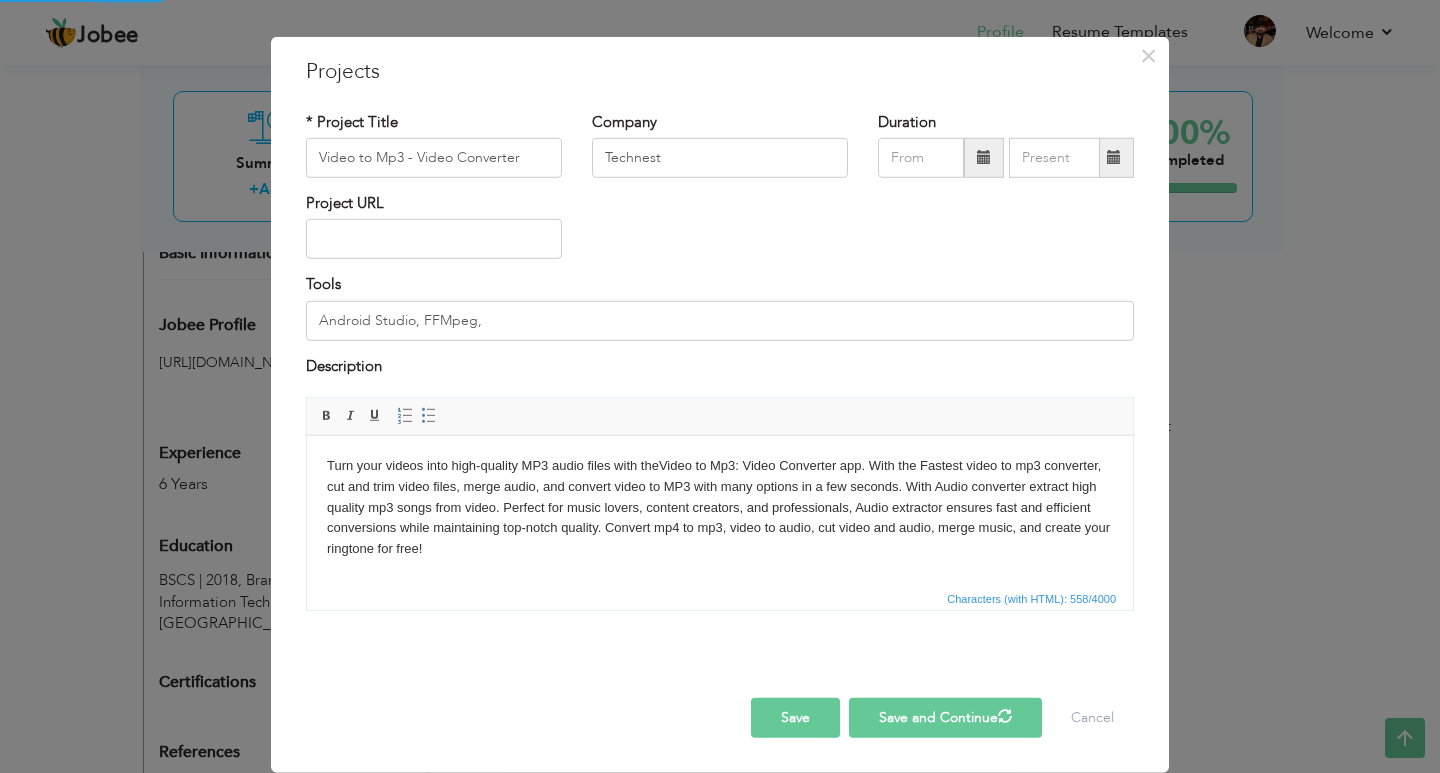 type 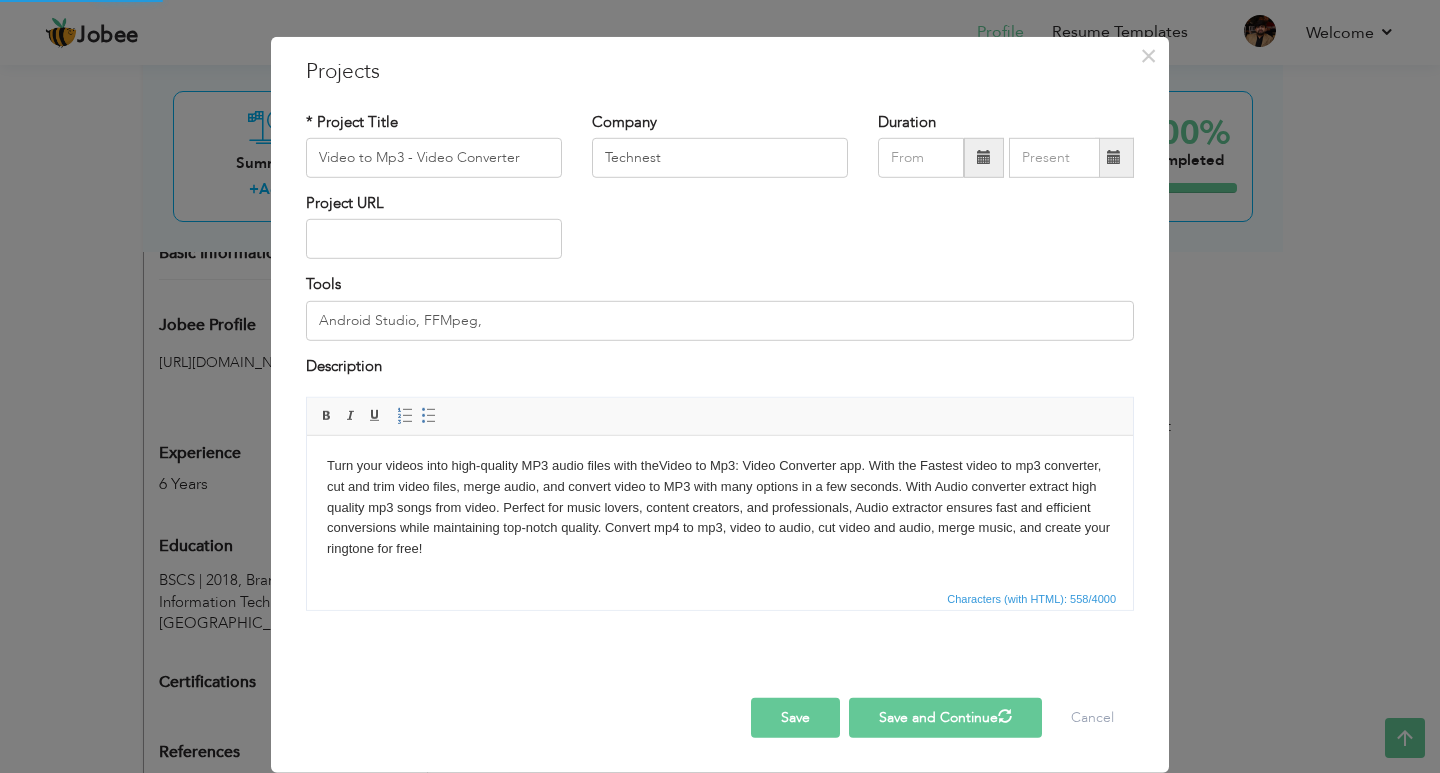 type 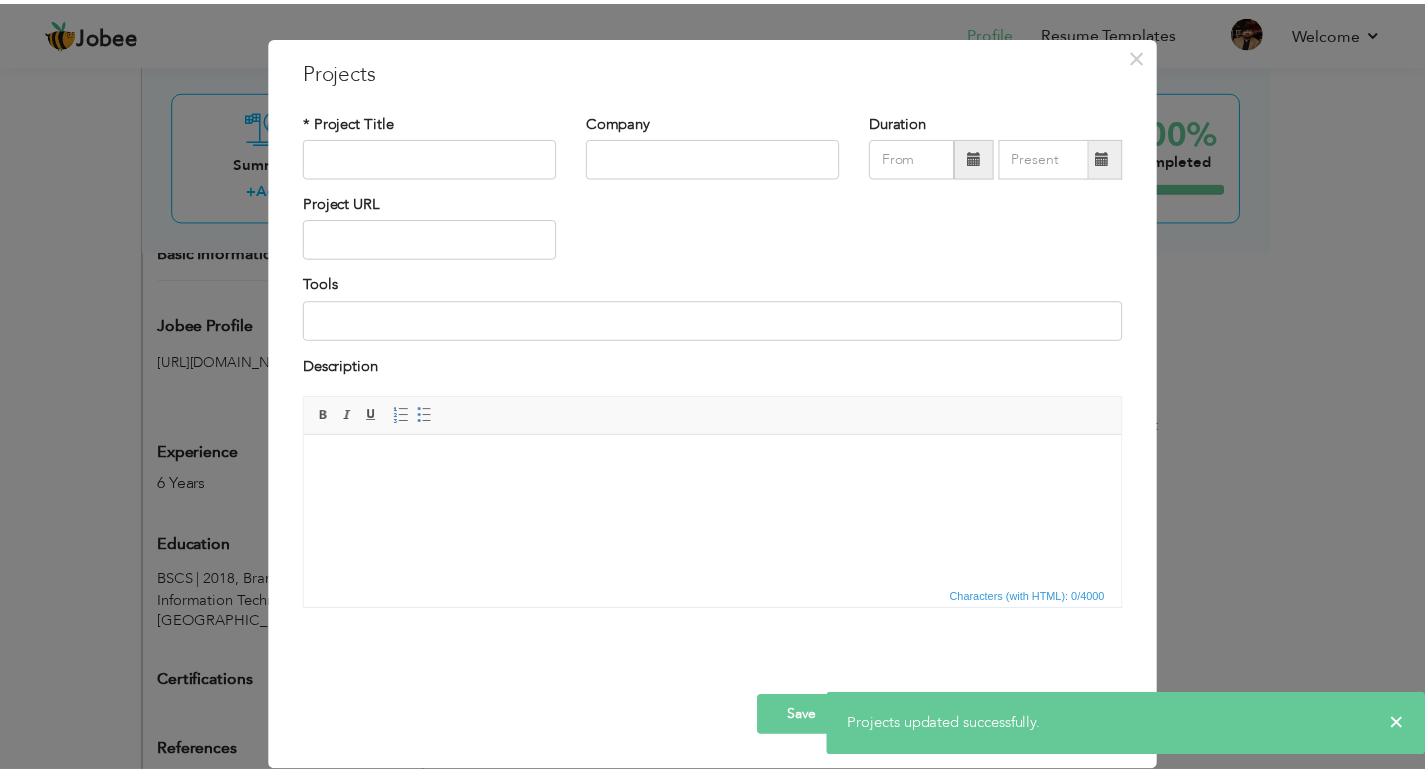scroll, scrollTop: 0, scrollLeft: 0, axis: both 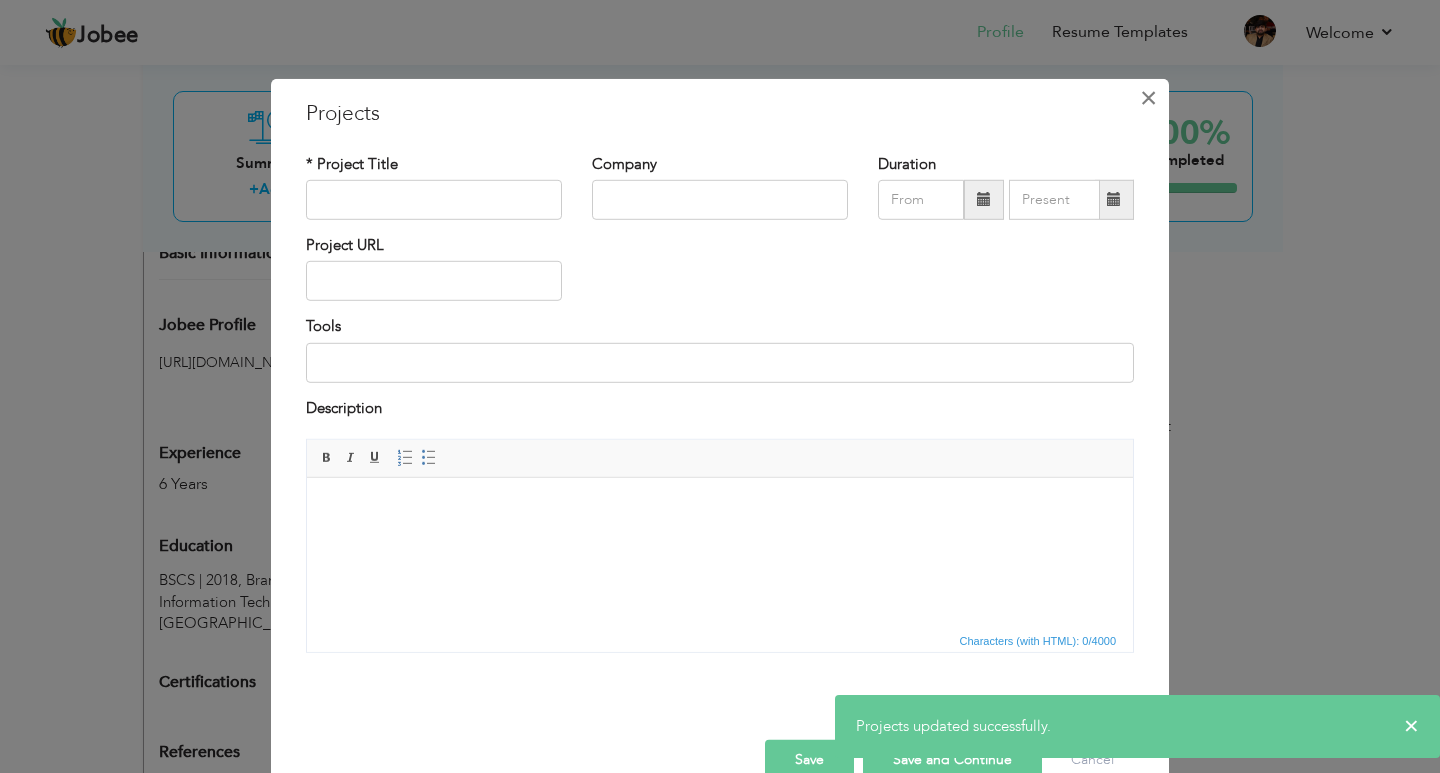 drag, startPoint x: 1142, startPoint y: 119, endPoint x: 1144, endPoint y: 108, distance: 11.18034 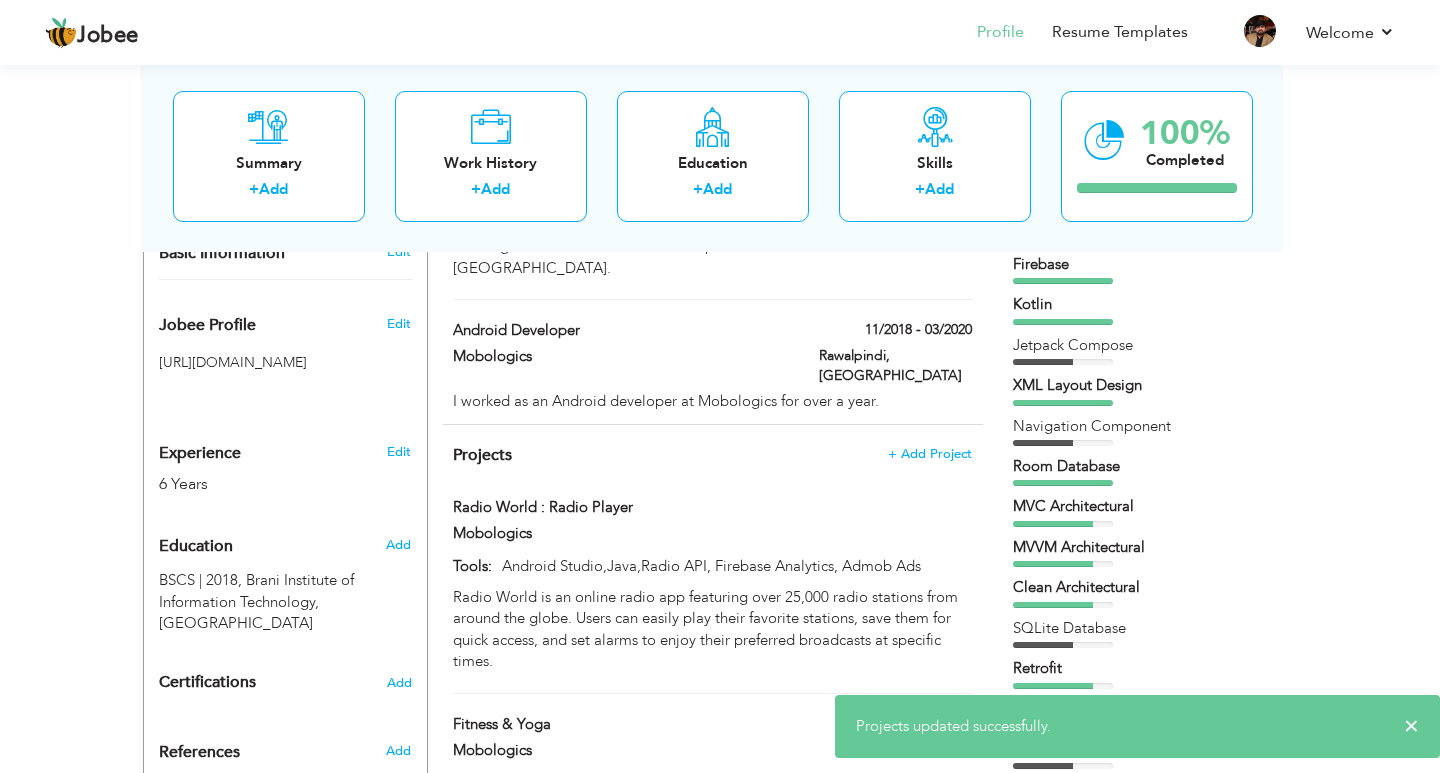 click at bounding box center [720, 386] 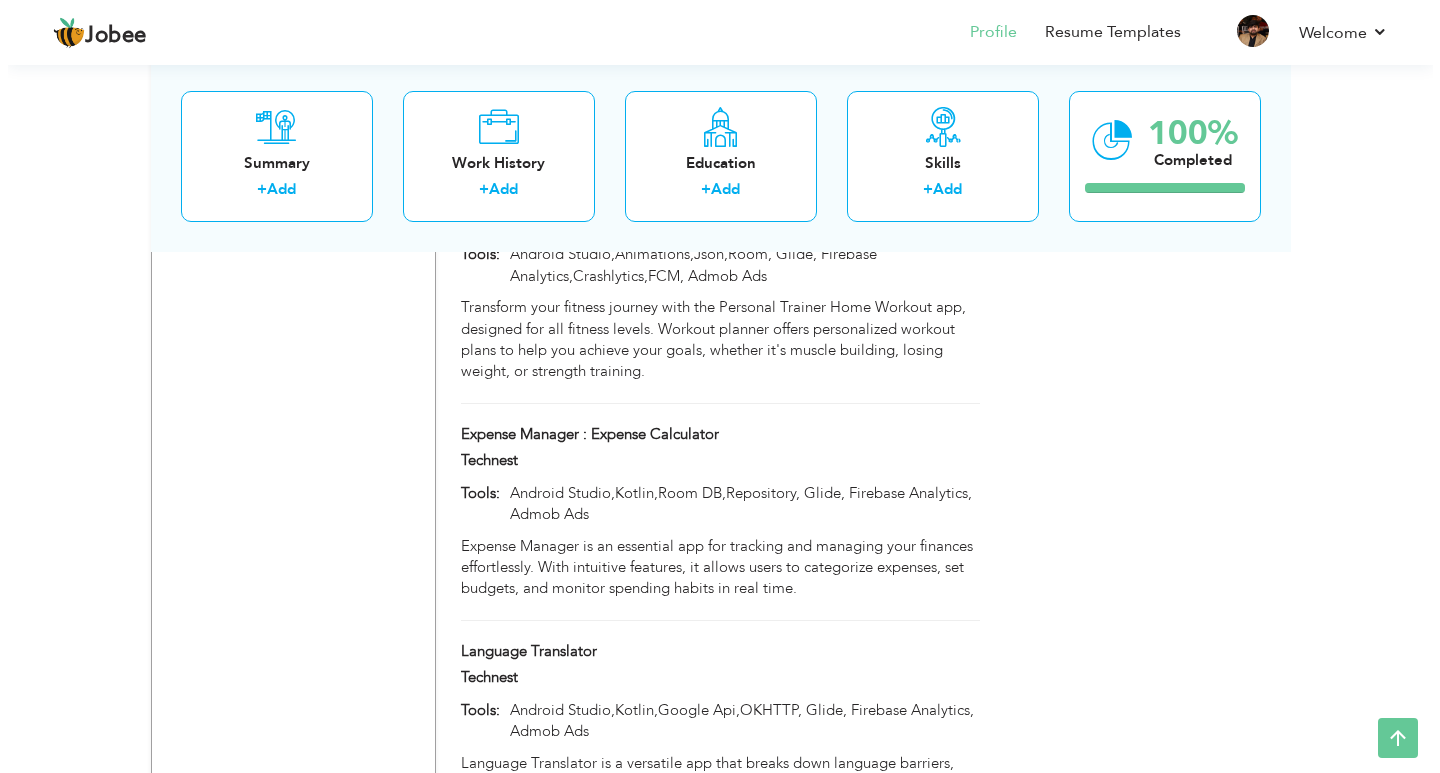 scroll, scrollTop: 5691, scrollLeft: 0, axis: vertical 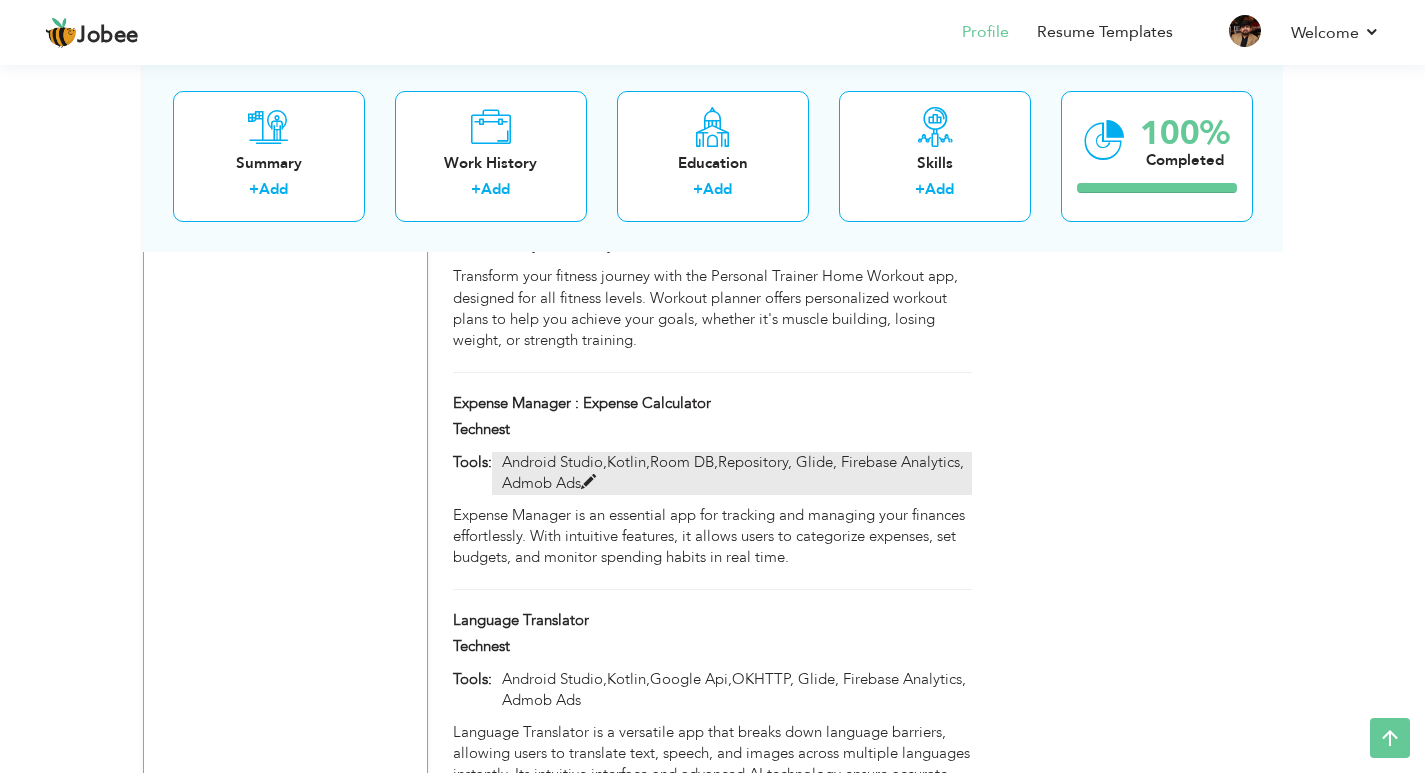 click at bounding box center (588, 482) 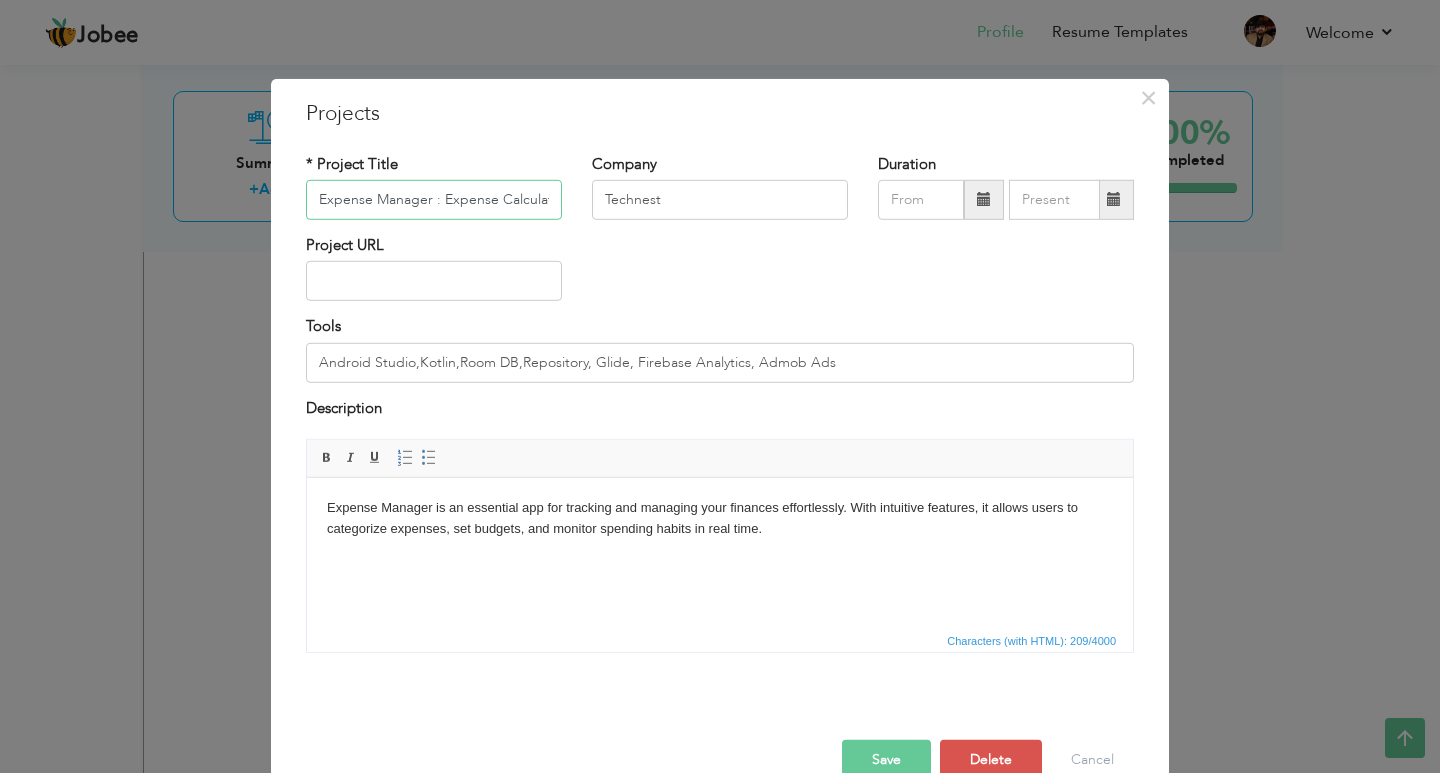 scroll, scrollTop: 0, scrollLeft: 13, axis: horizontal 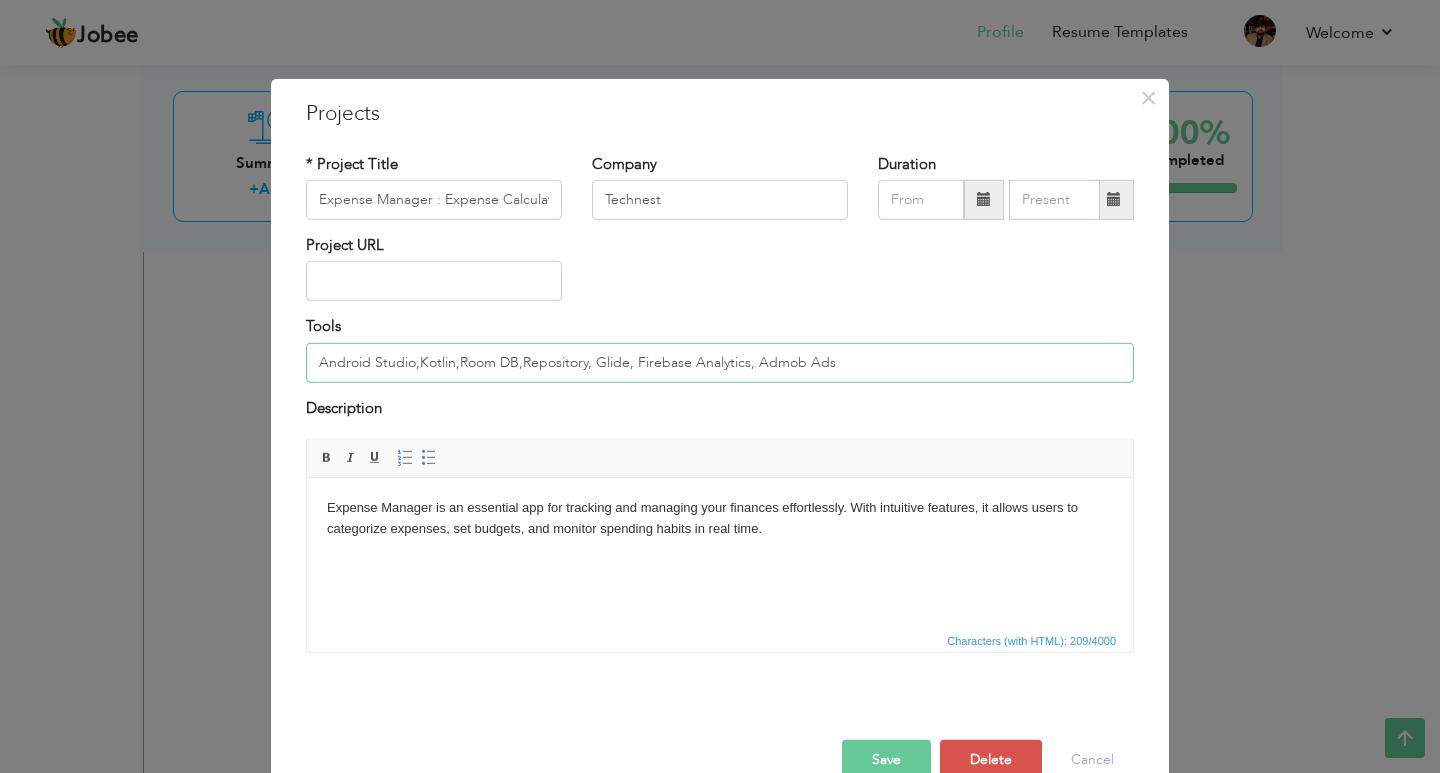 click on "Android Studio,Kotlin,Room DB,Repository, Glide, Firebase Analytics, Admob Ads" at bounding box center [720, 363] 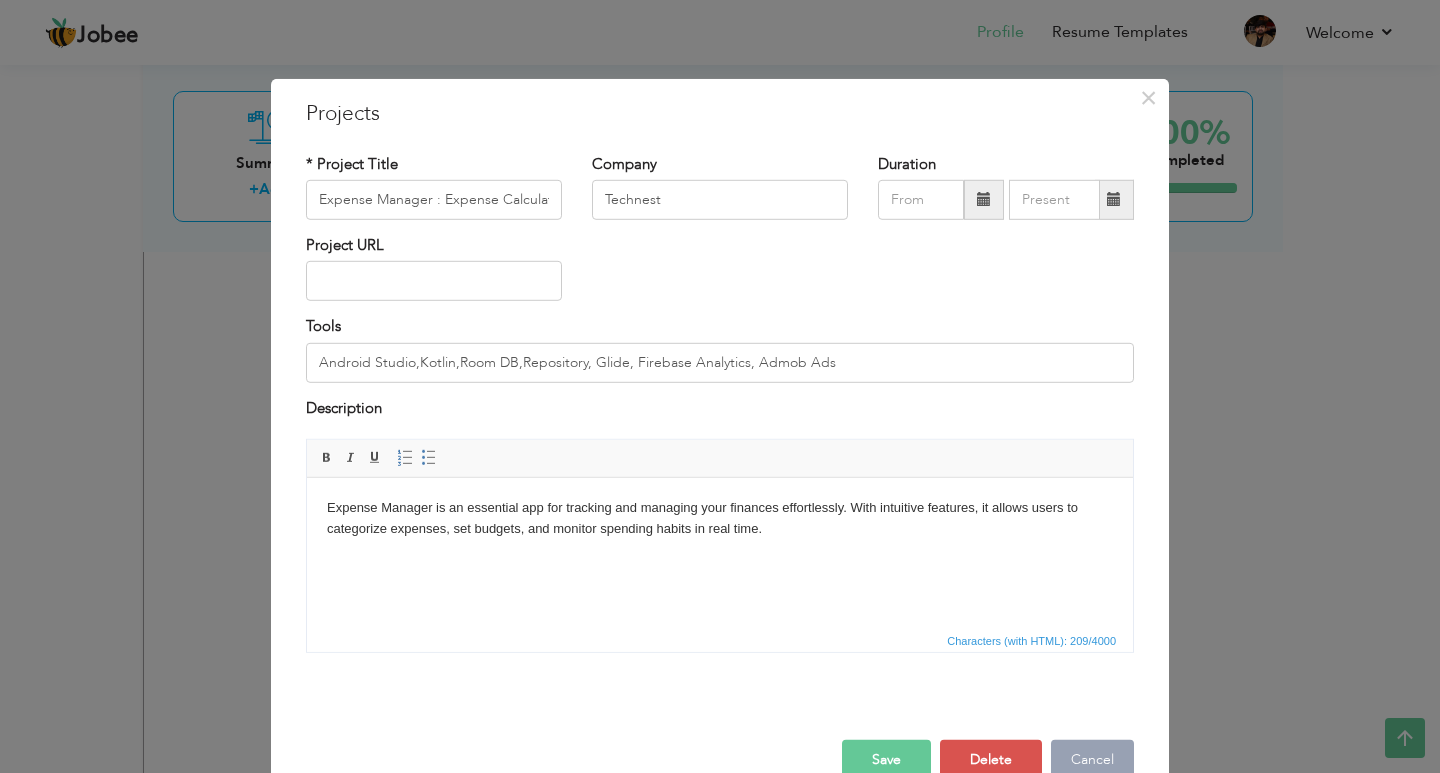 click on "Cancel" at bounding box center [1092, 760] 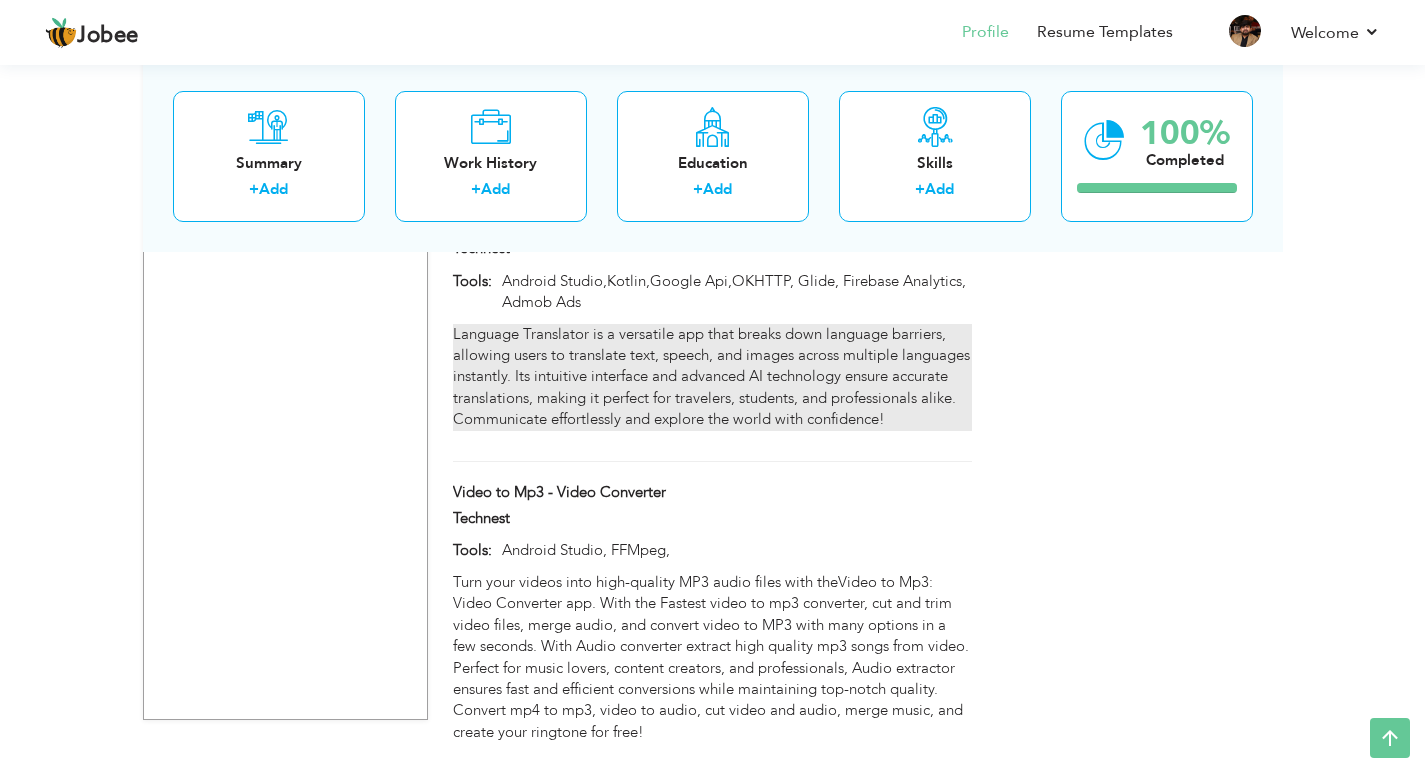 scroll, scrollTop: 6091, scrollLeft: 0, axis: vertical 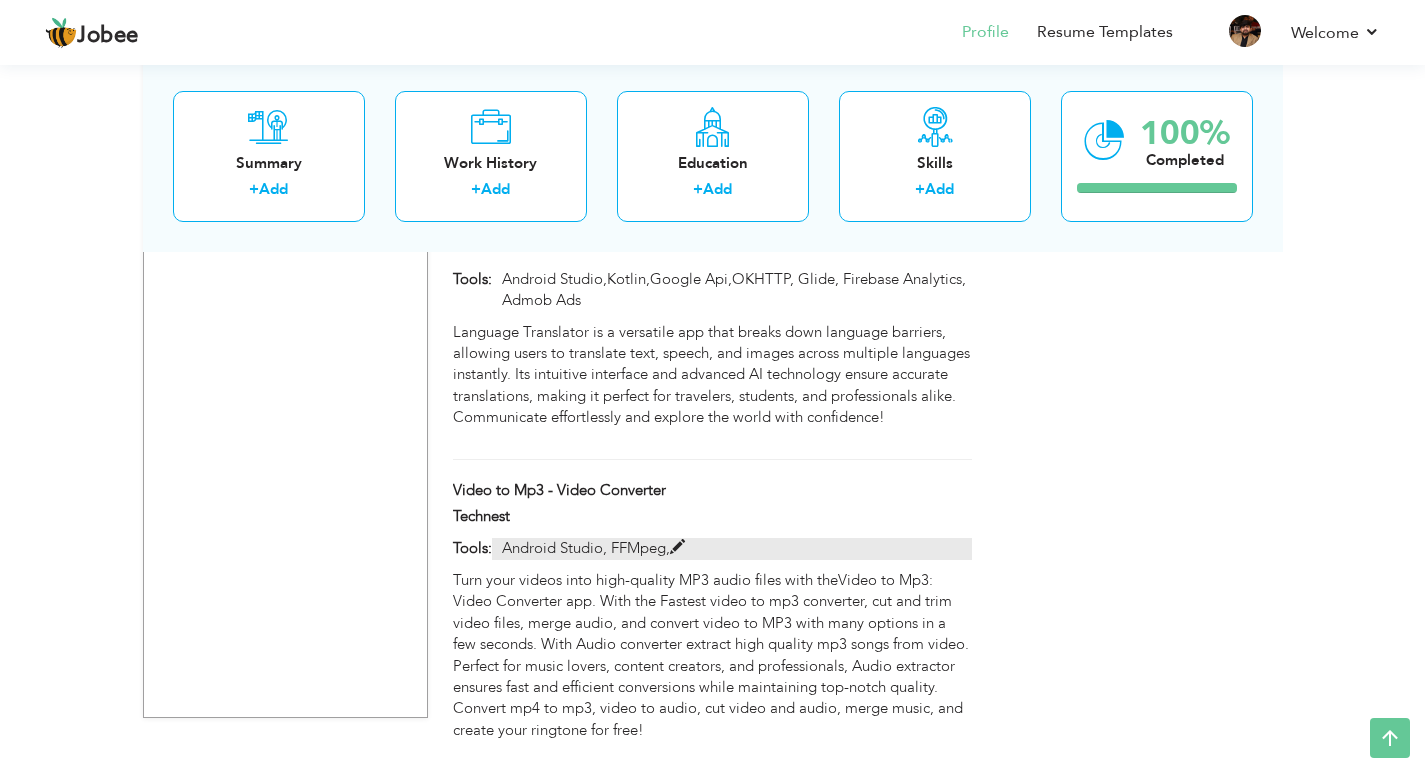 click at bounding box center [677, 547] 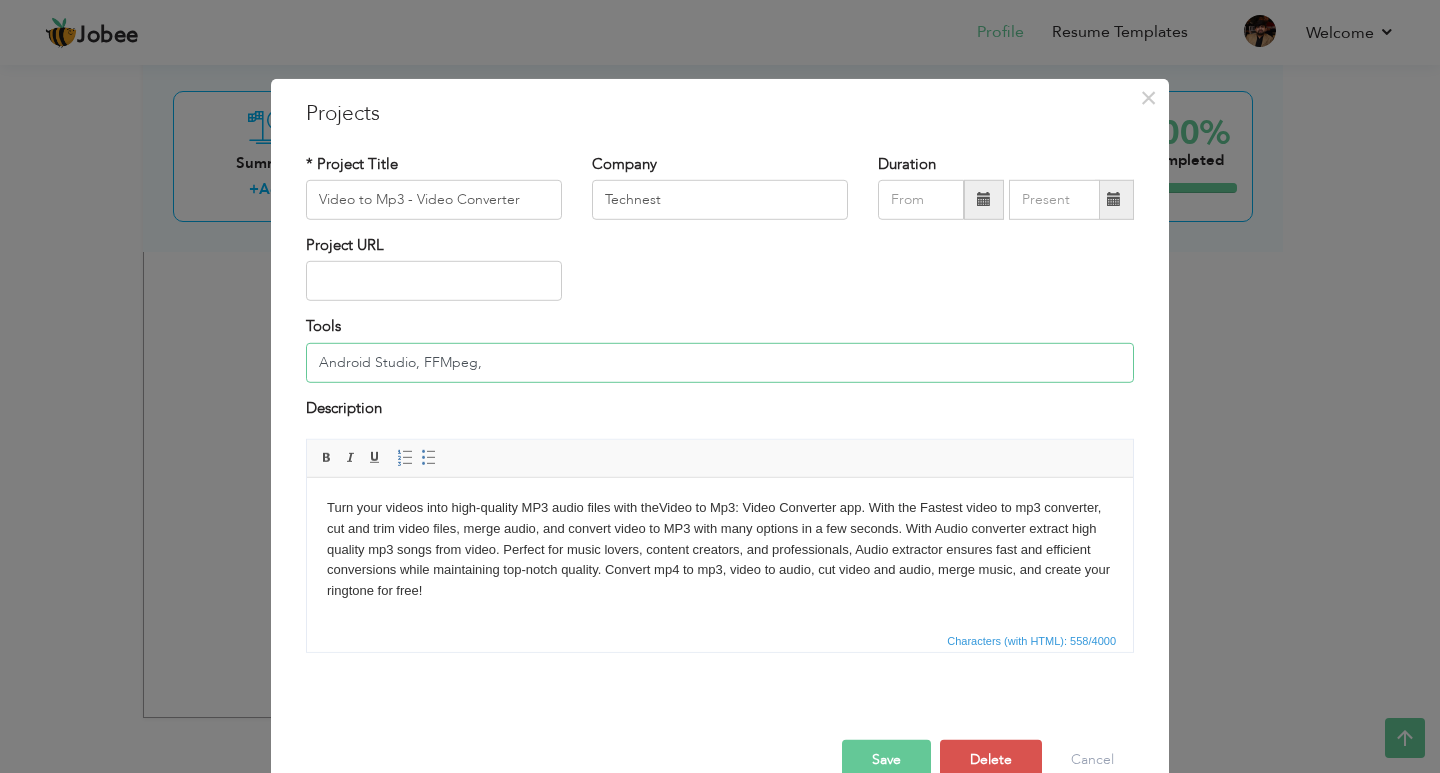 click on "Android Studio, FFMpeg," at bounding box center (720, 363) 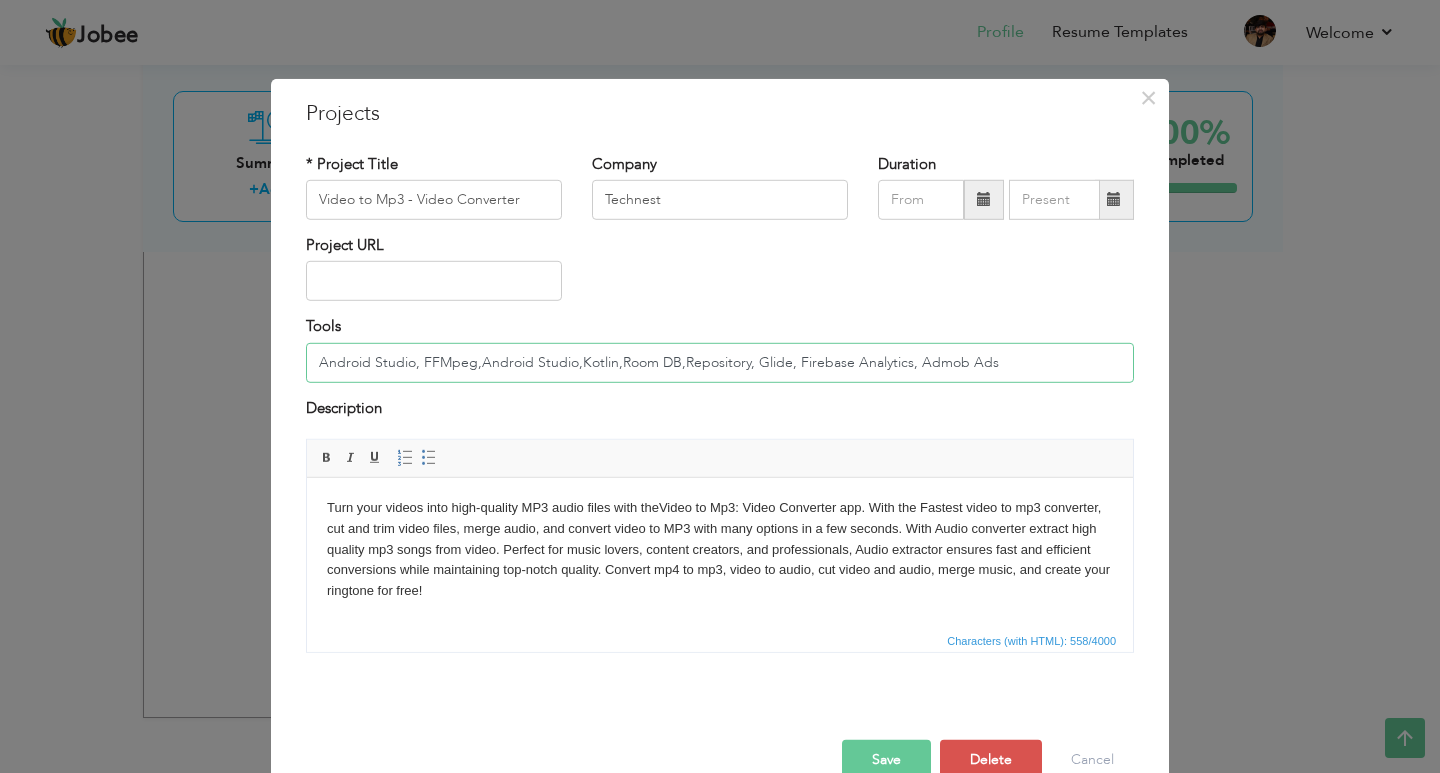 click on "Android Studio, FFMpeg,Android Studio,Kotlin,Room DB,Repository, Glide, Firebase Analytics, Admob Ads" at bounding box center (720, 363) 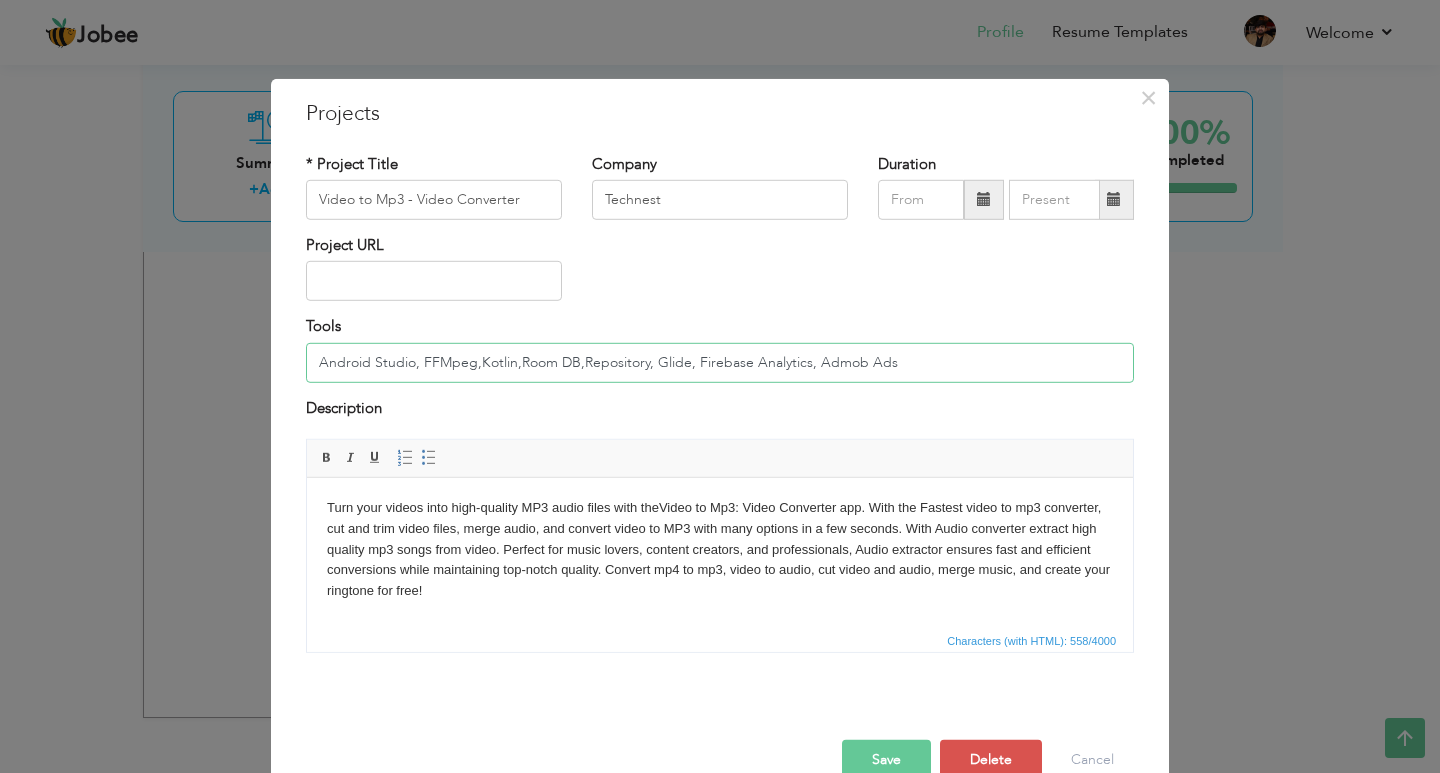 type on "Android Studio, FFMpeg,Kotlin,Room DB,Repository, Glide, Firebase Analytics, Admob Ads" 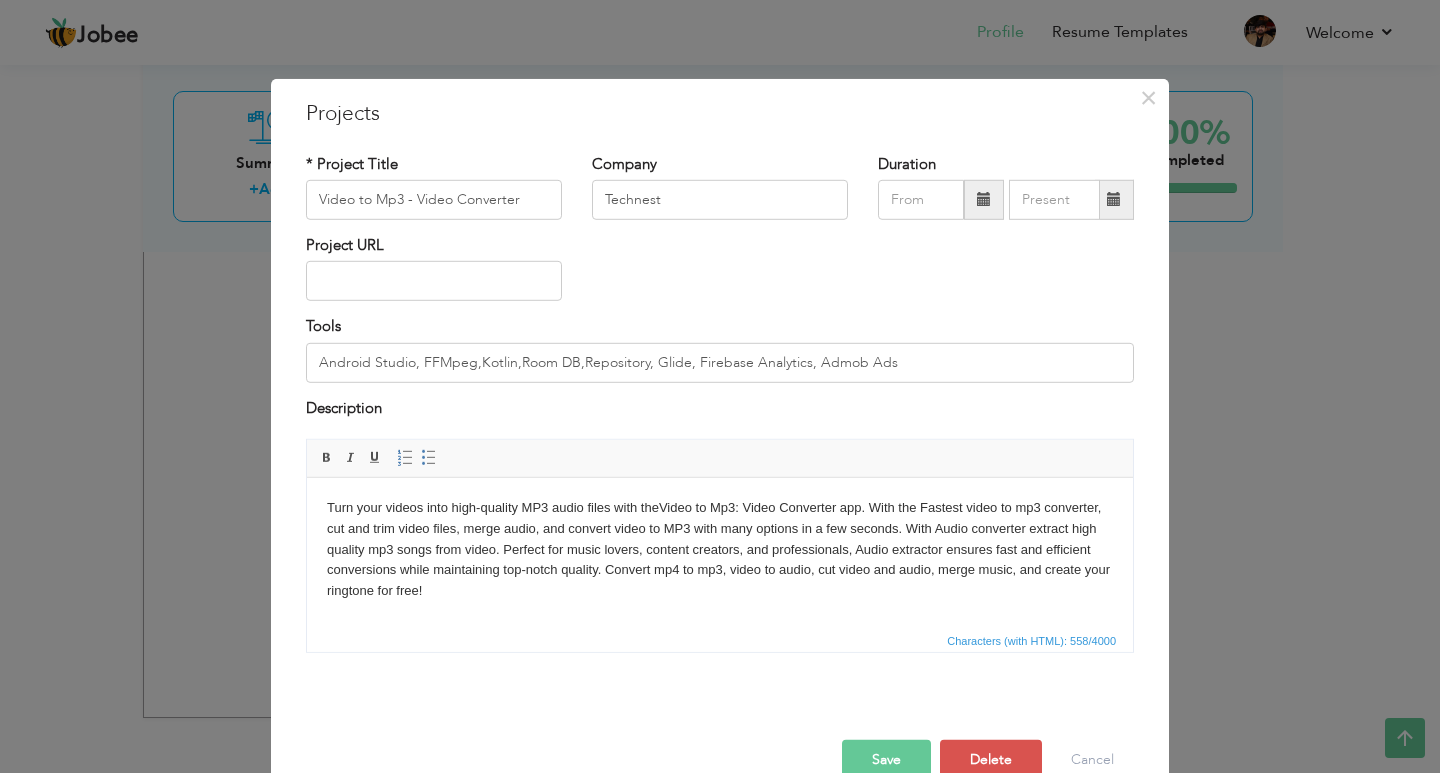 click on "Save" at bounding box center (886, 760) 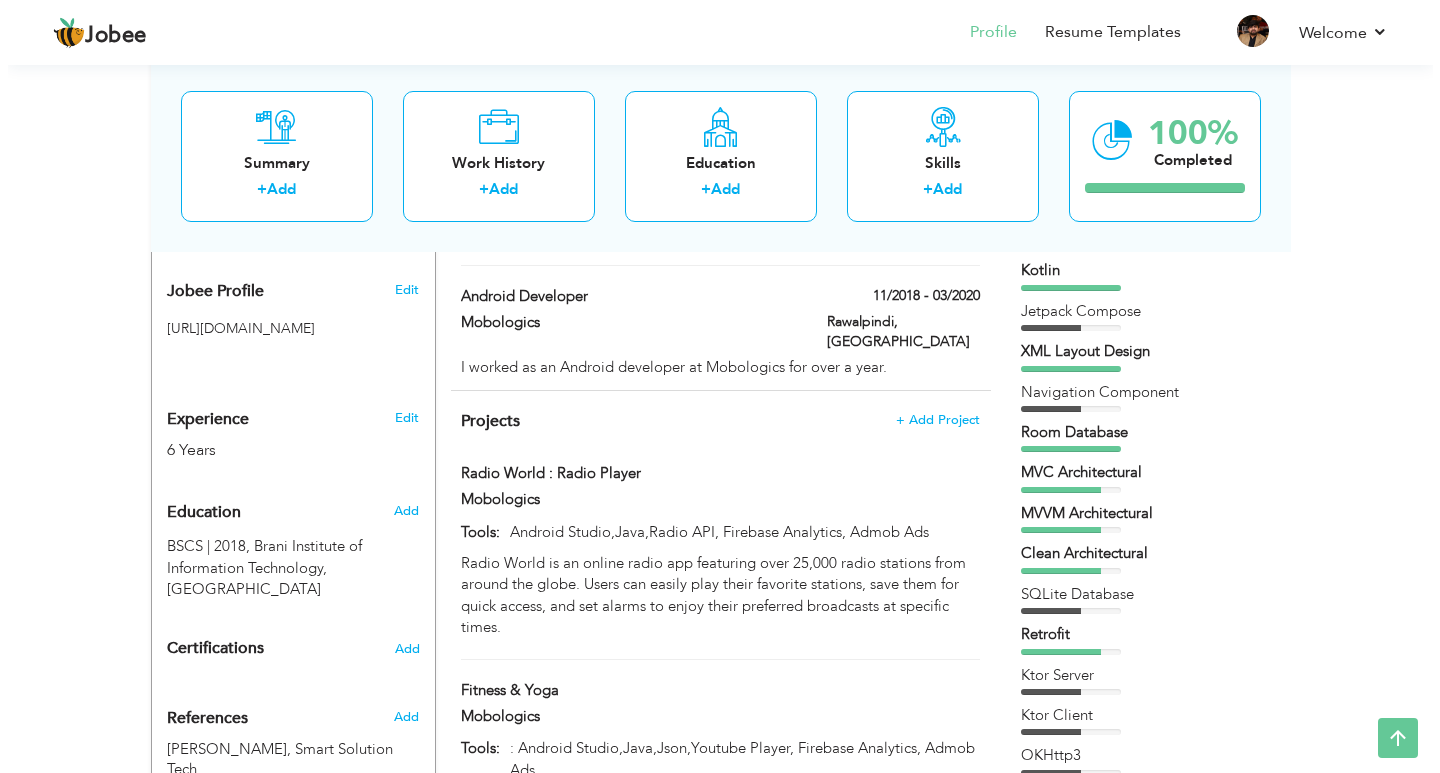 scroll, scrollTop: 600, scrollLeft: 0, axis: vertical 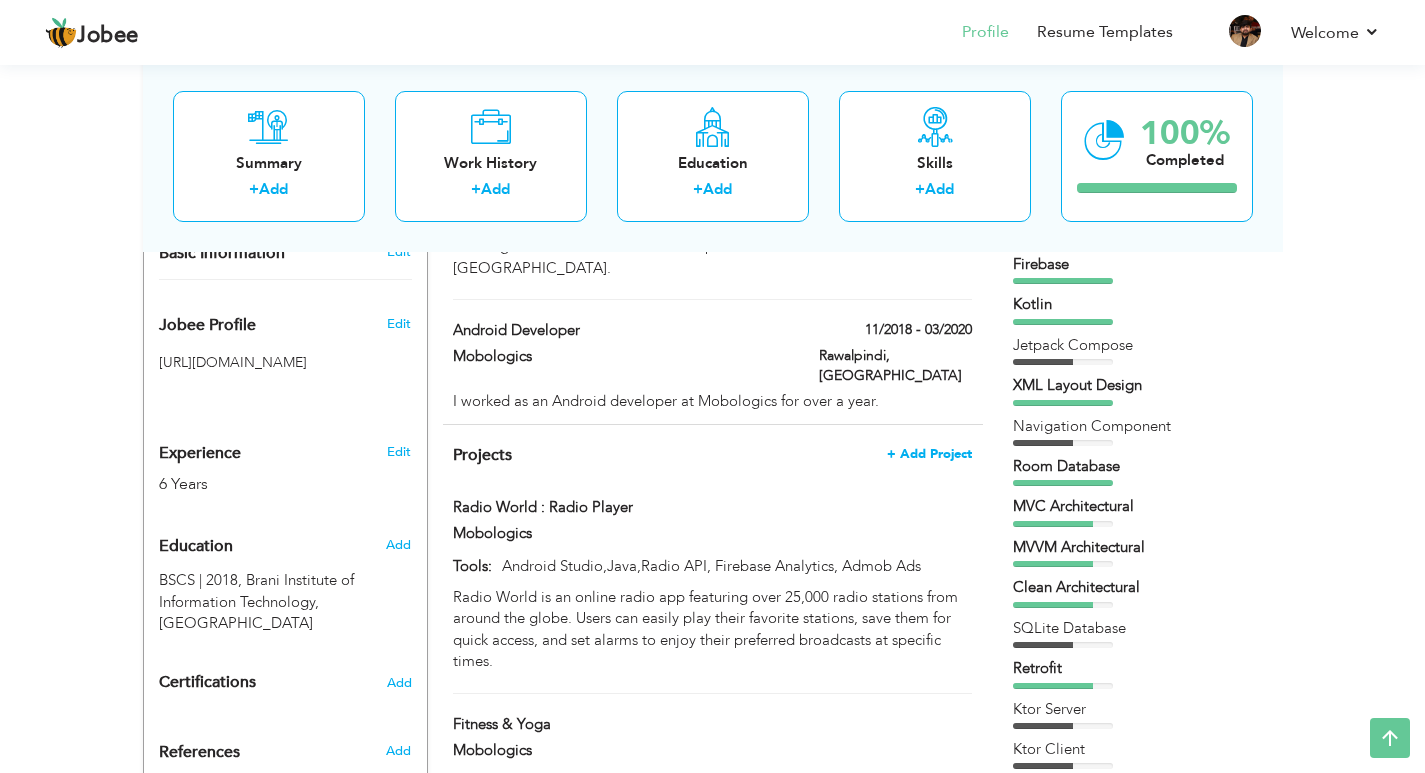 click on "+ Add Project" at bounding box center (929, 454) 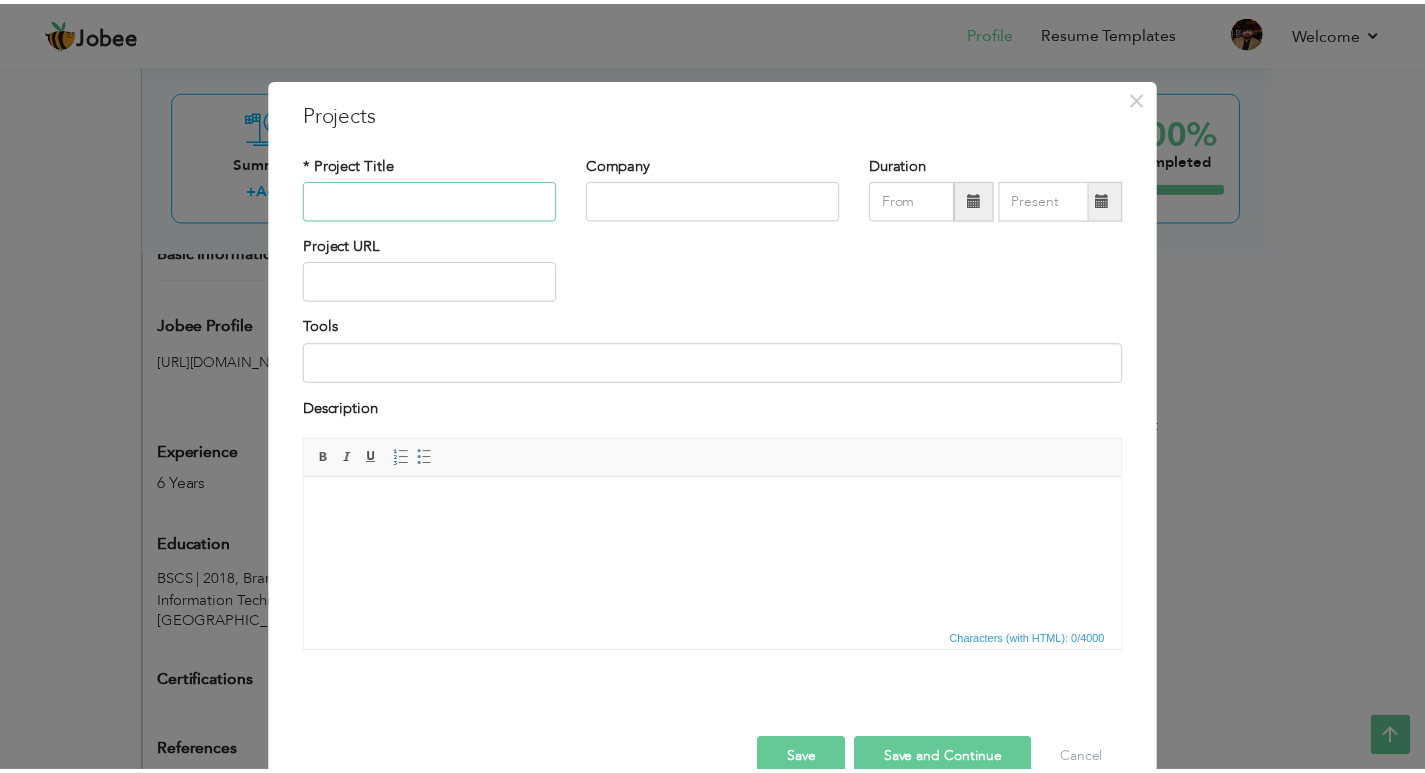 scroll, scrollTop: 42, scrollLeft: 0, axis: vertical 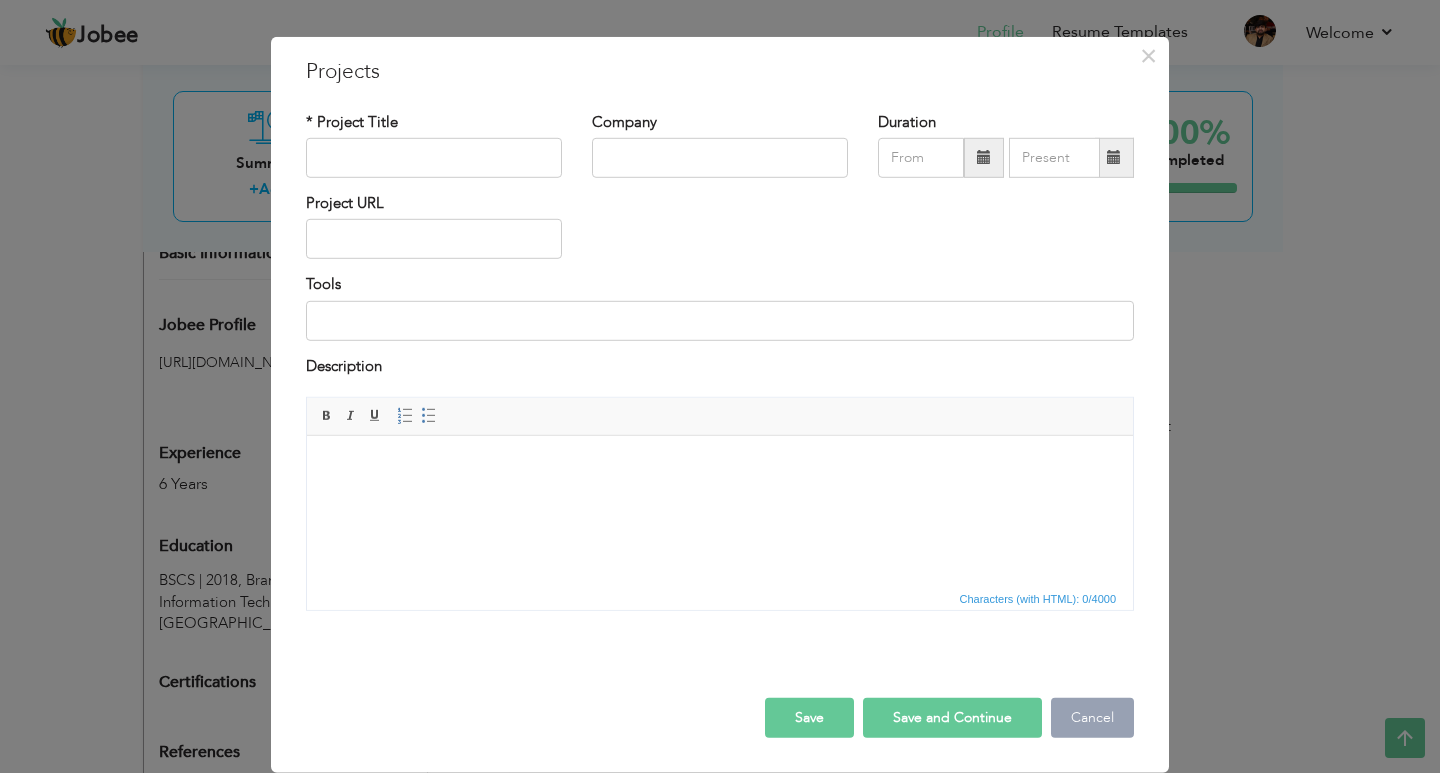 click on "Cancel" at bounding box center [1092, 718] 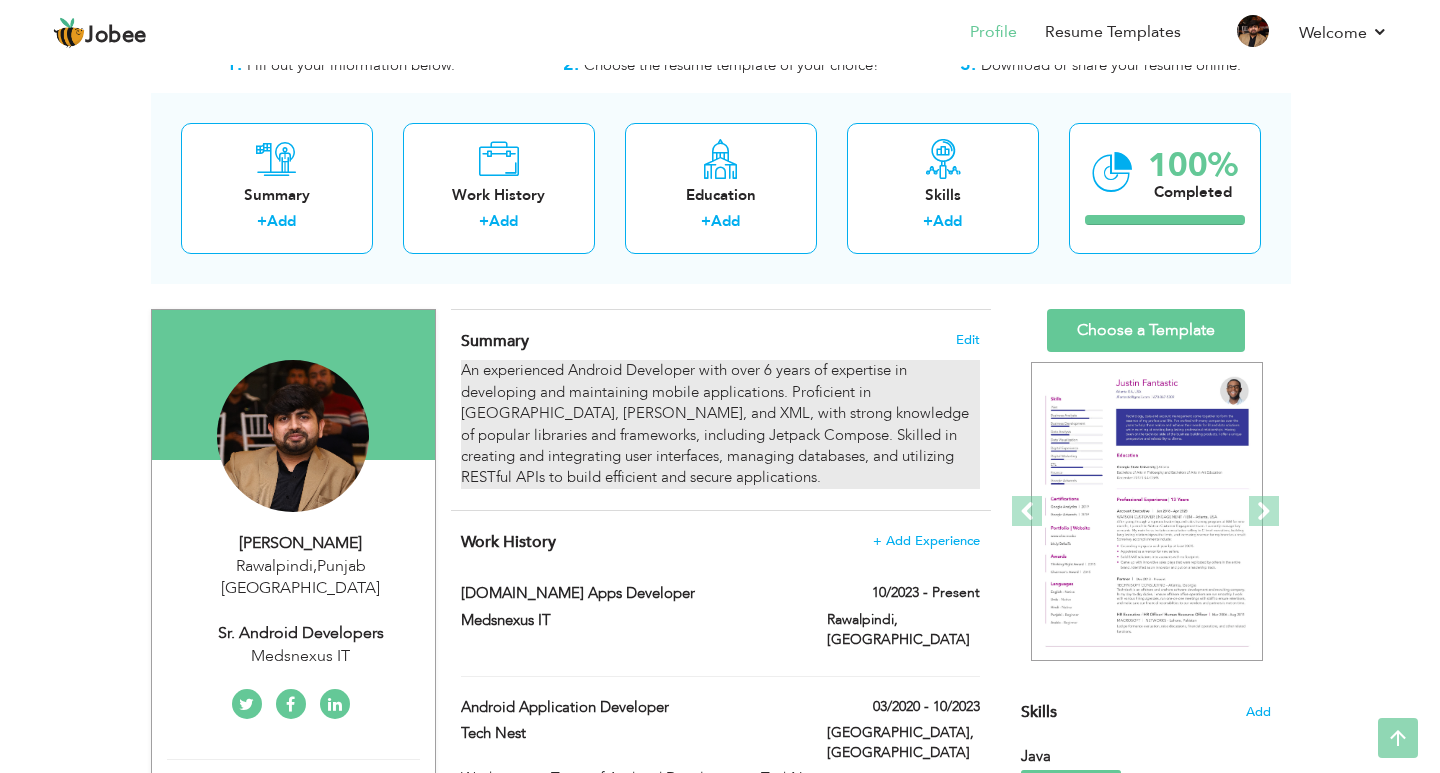 scroll, scrollTop: 0, scrollLeft: 0, axis: both 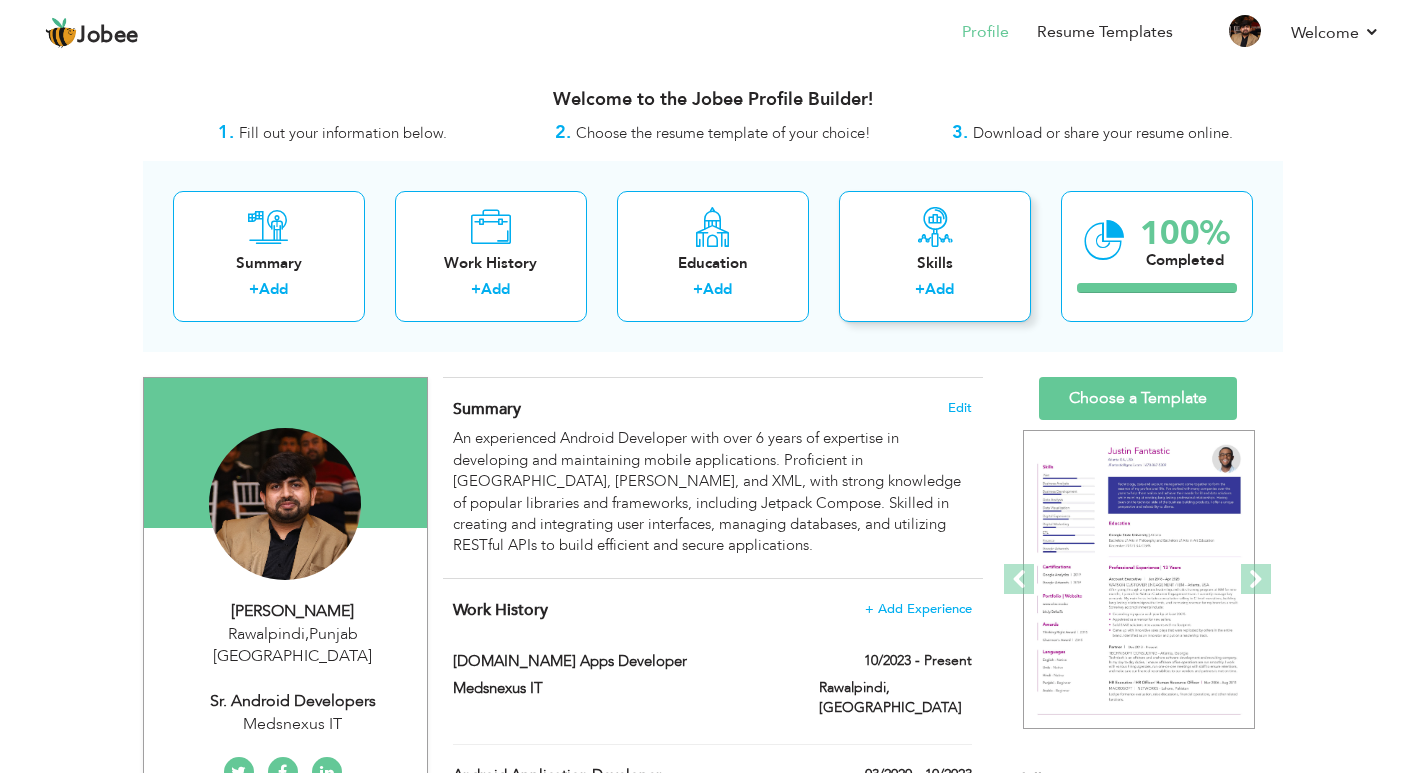 click at bounding box center (935, 227) 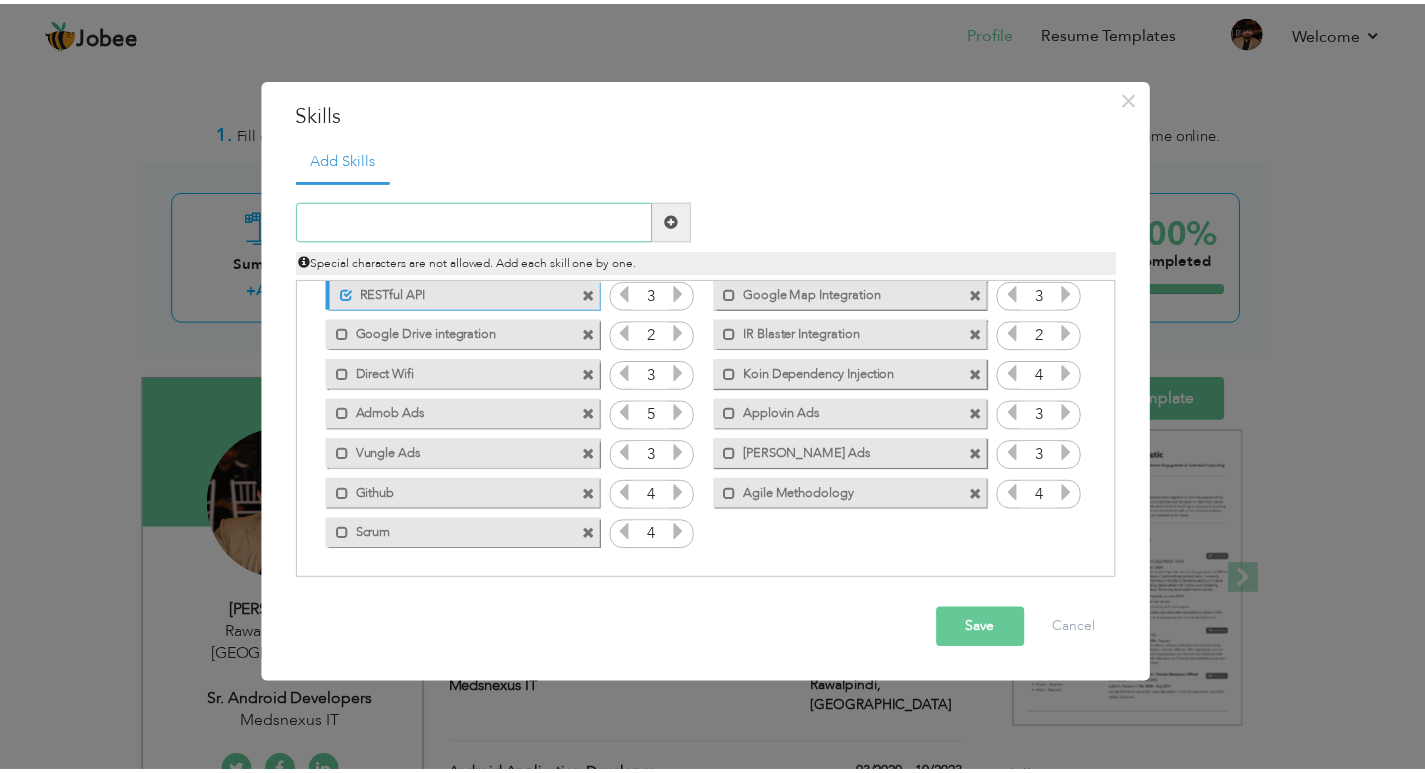 scroll, scrollTop: 0, scrollLeft: 0, axis: both 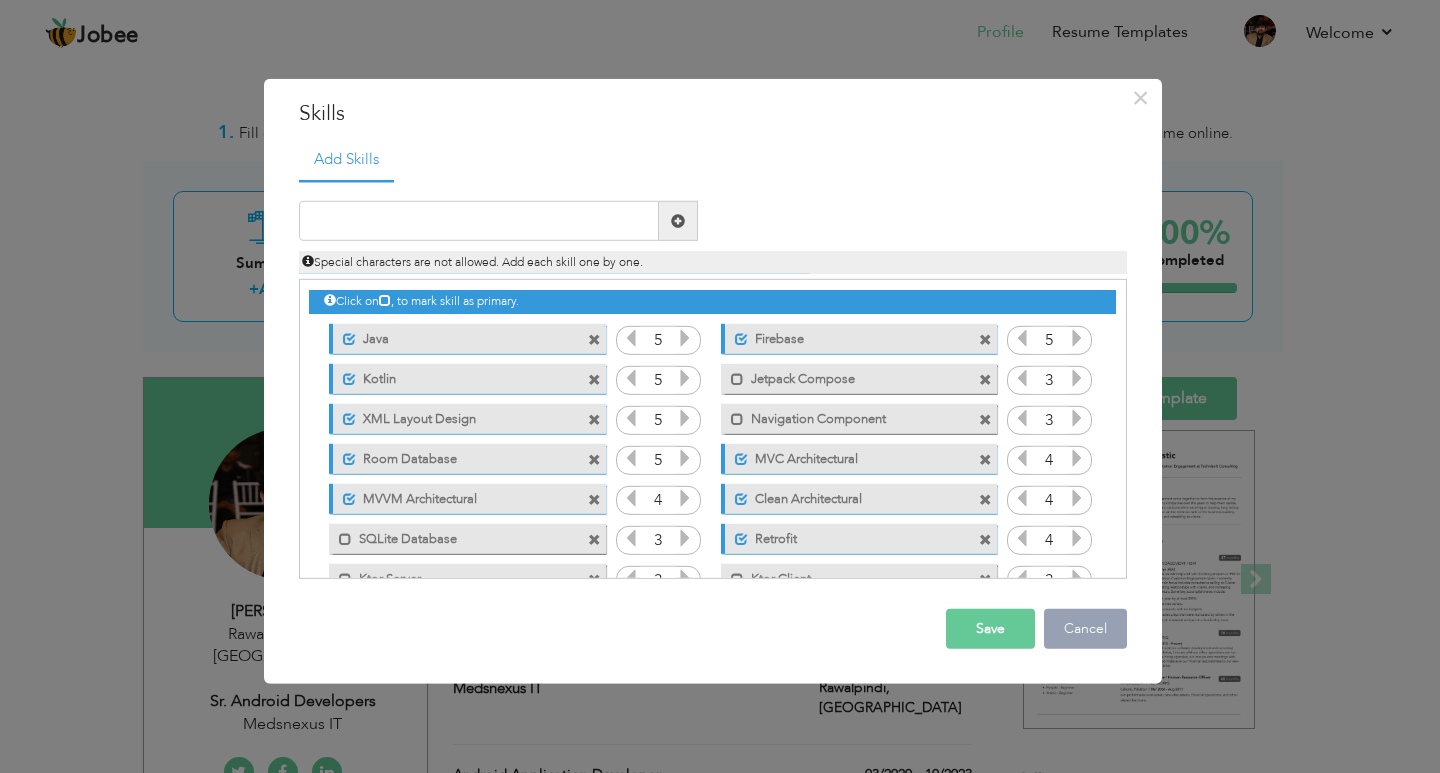 click on "Cancel" at bounding box center (1085, 629) 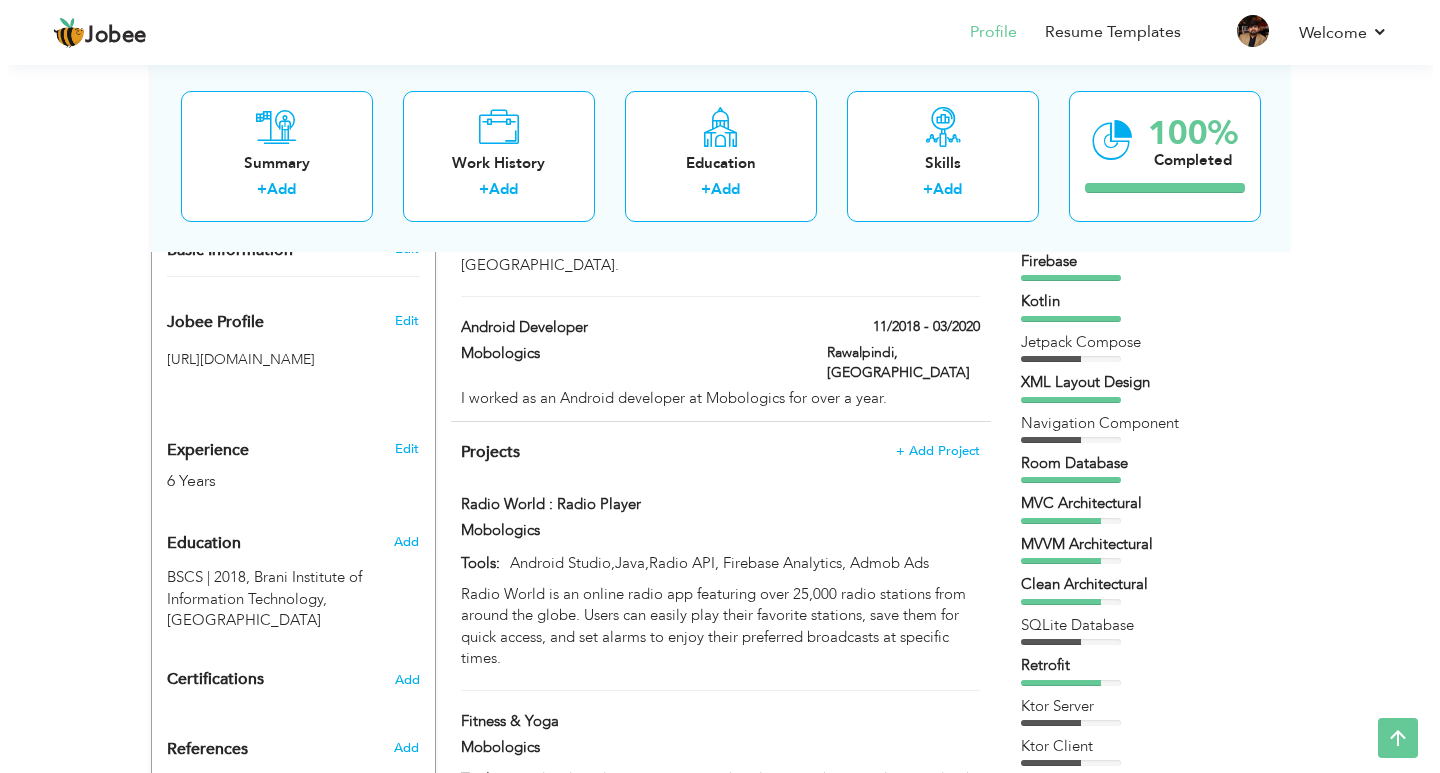 scroll, scrollTop: 300, scrollLeft: 0, axis: vertical 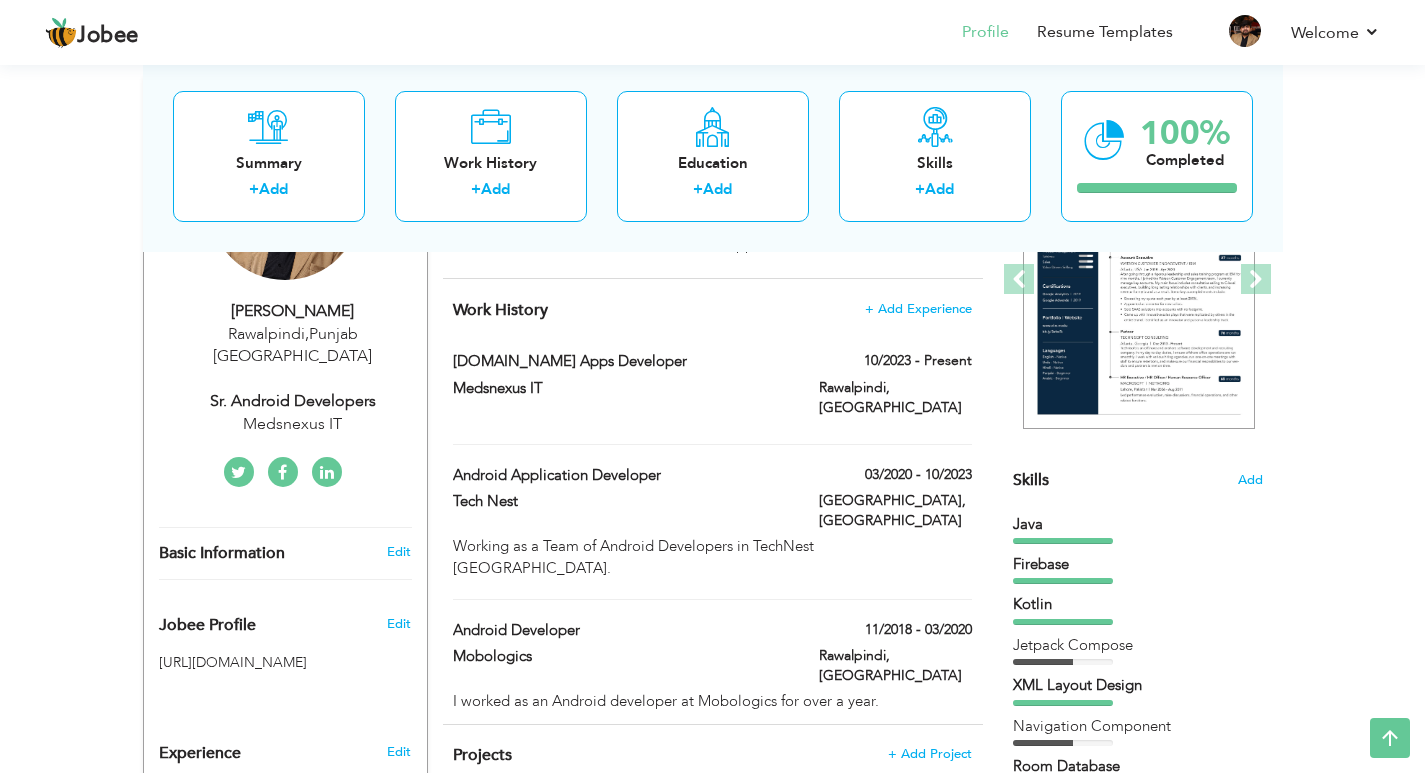 click on "Choose a Template
‹" at bounding box center [1140, 3303] 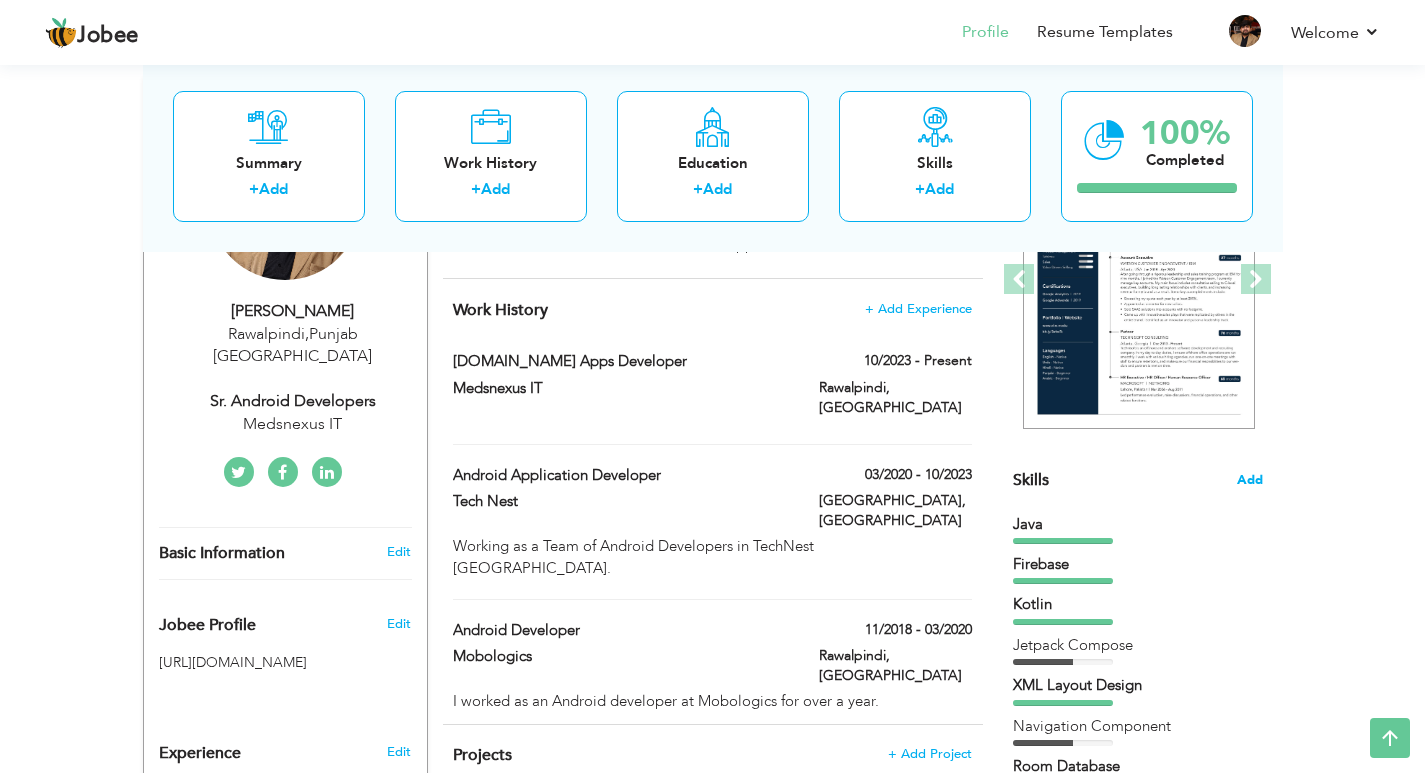 click on "Add" at bounding box center (1250, 480) 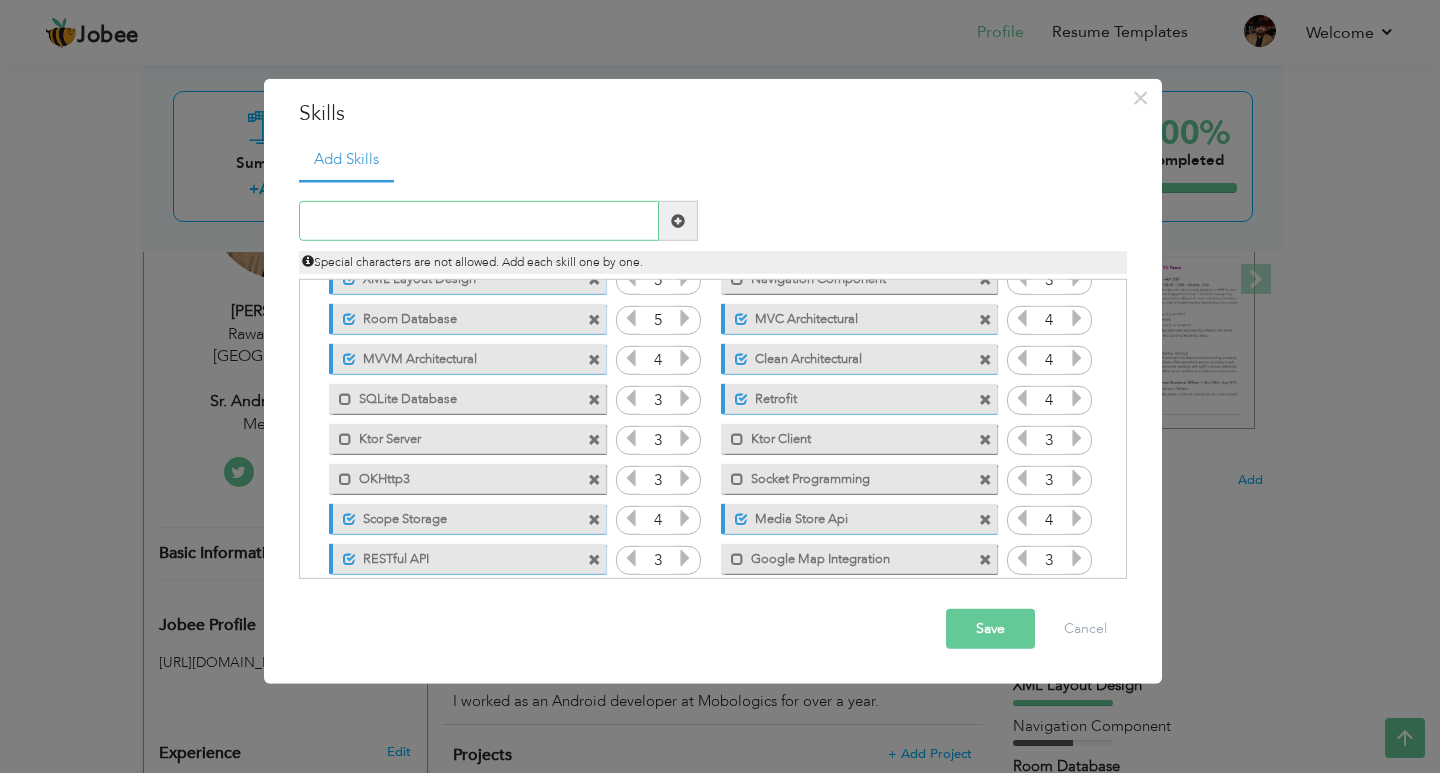 scroll, scrollTop: 105, scrollLeft: 0, axis: vertical 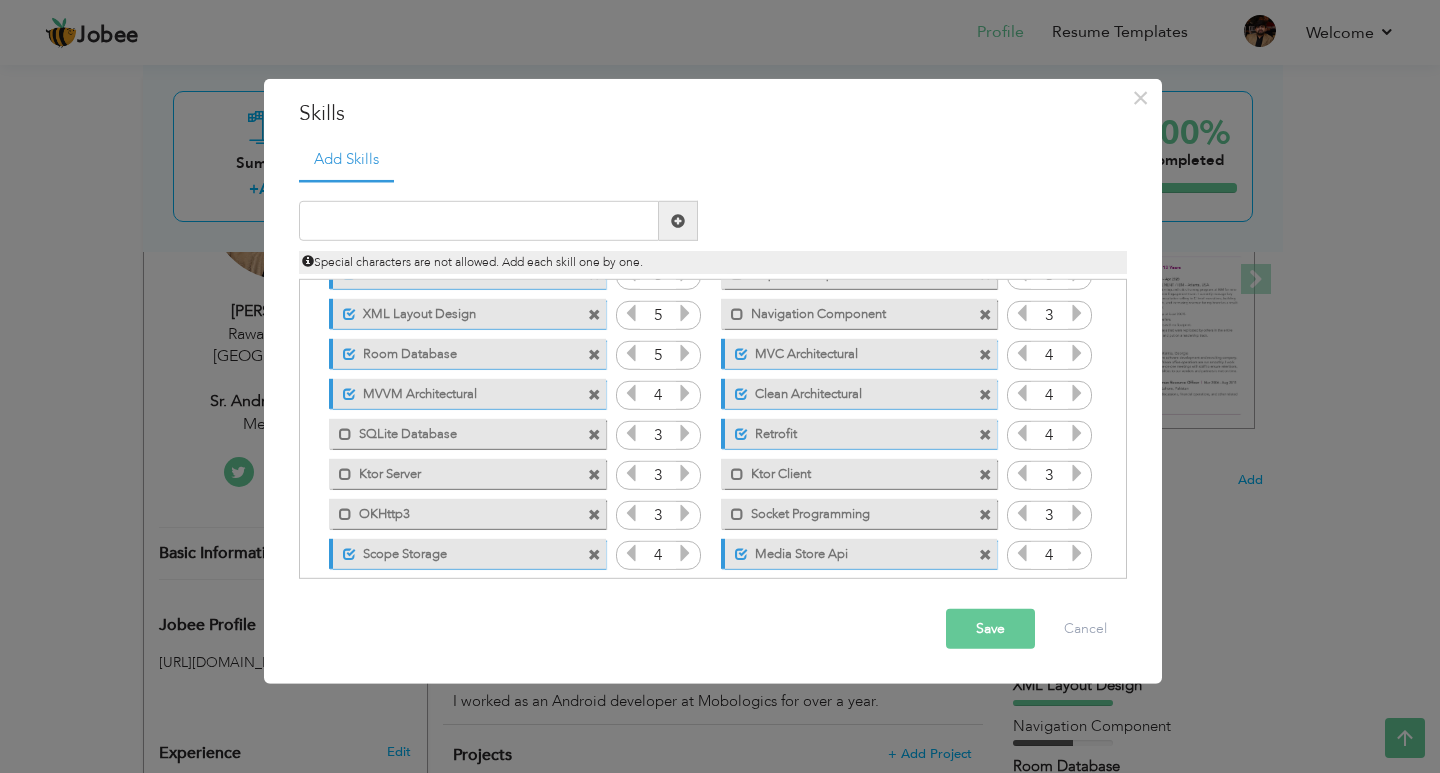 click at bounding box center [1077, 473] 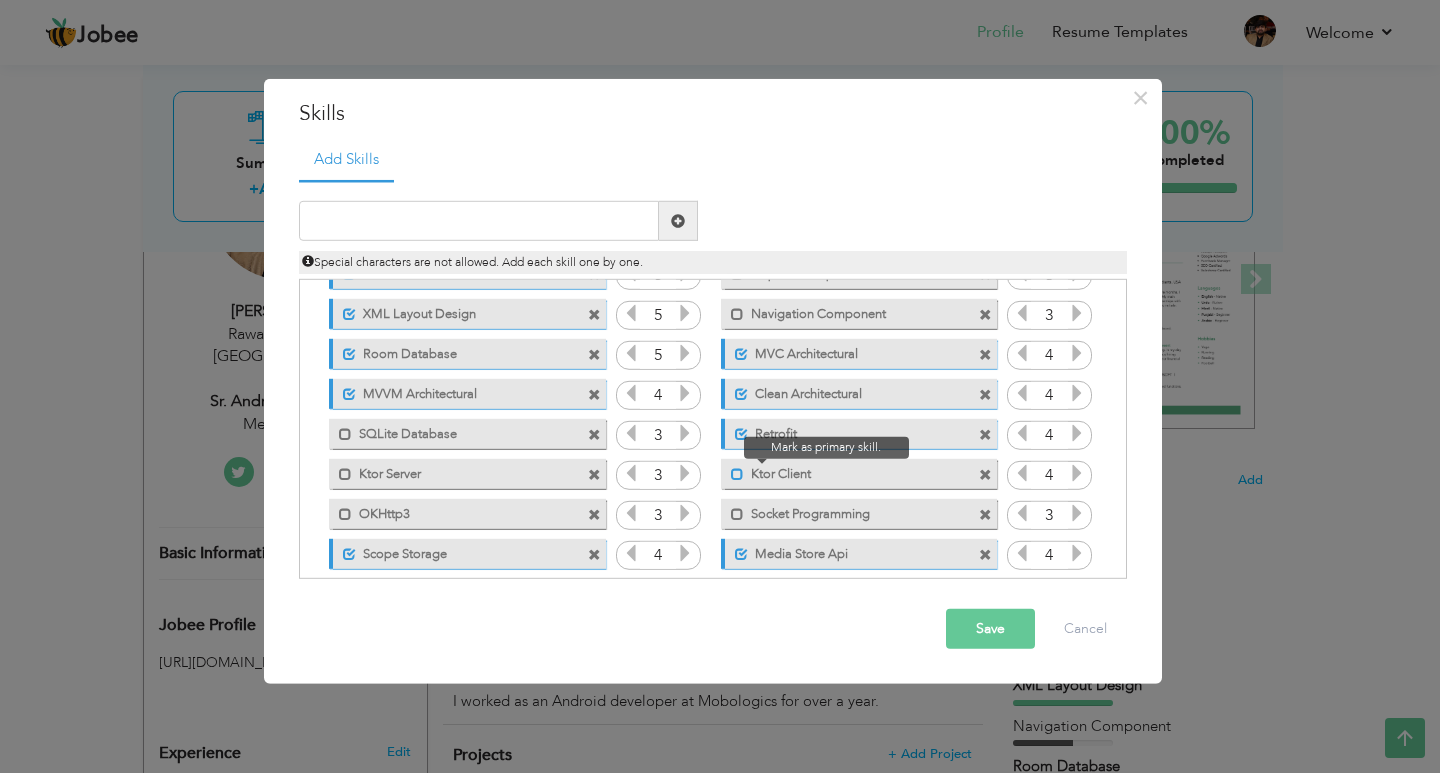 click at bounding box center [737, 473] 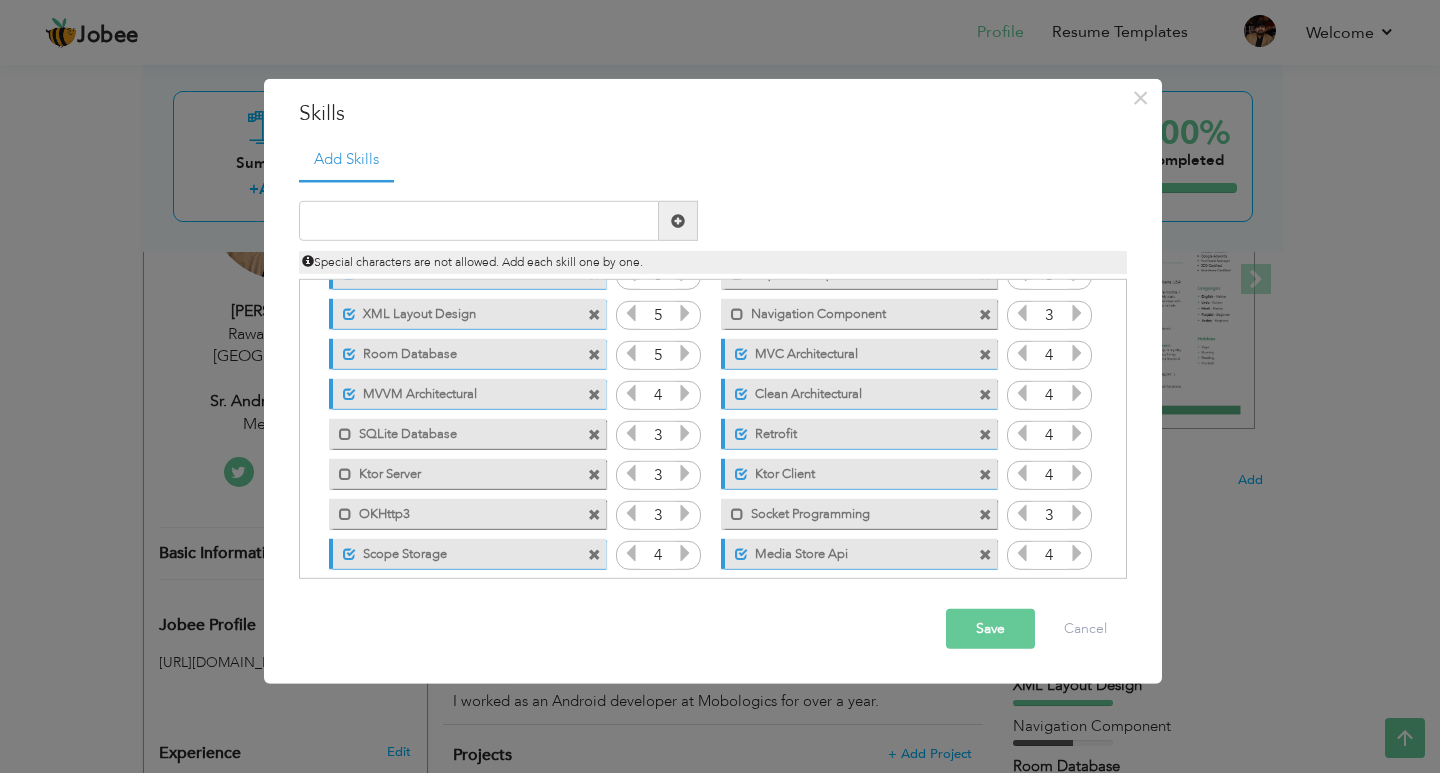 click on "Ktor Server" at bounding box center [453, 470] 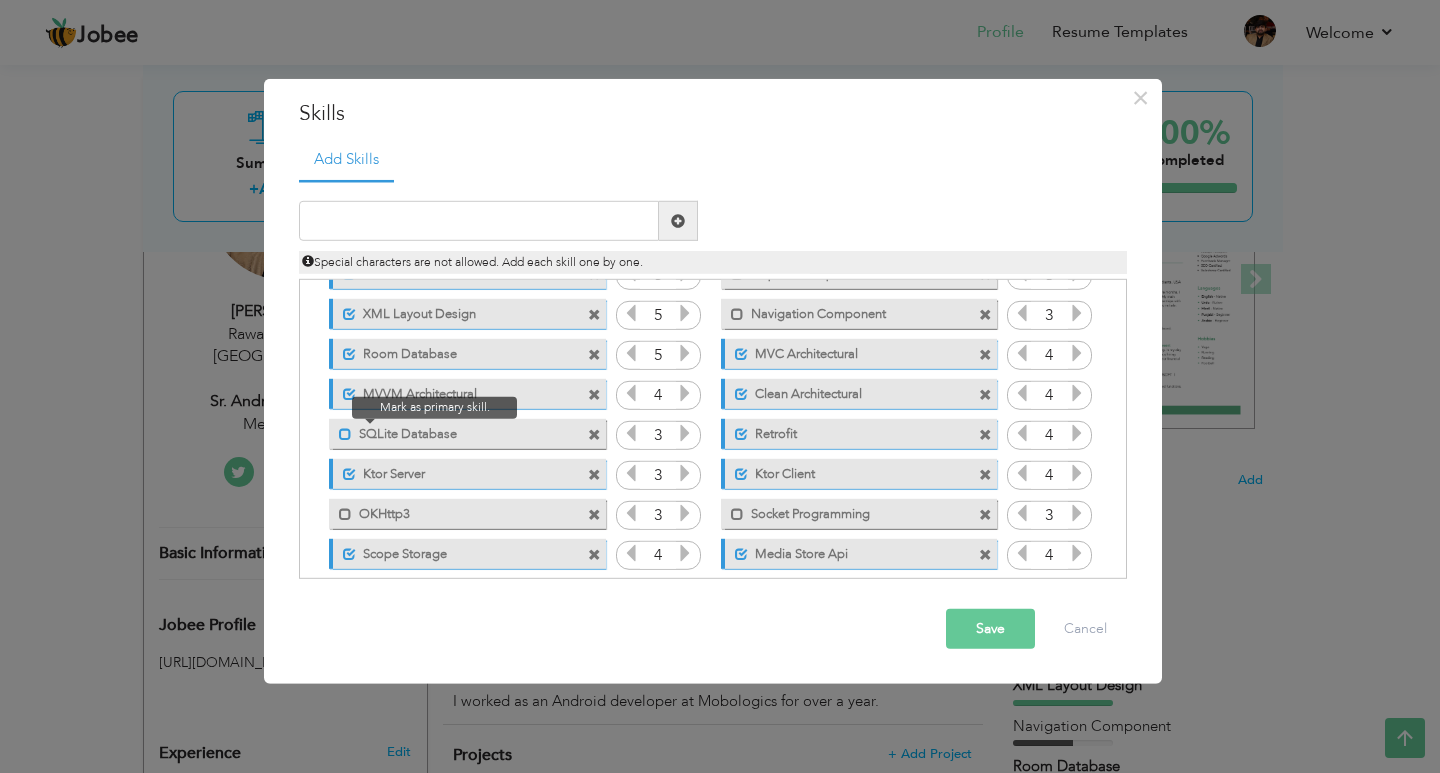 click at bounding box center (345, 433) 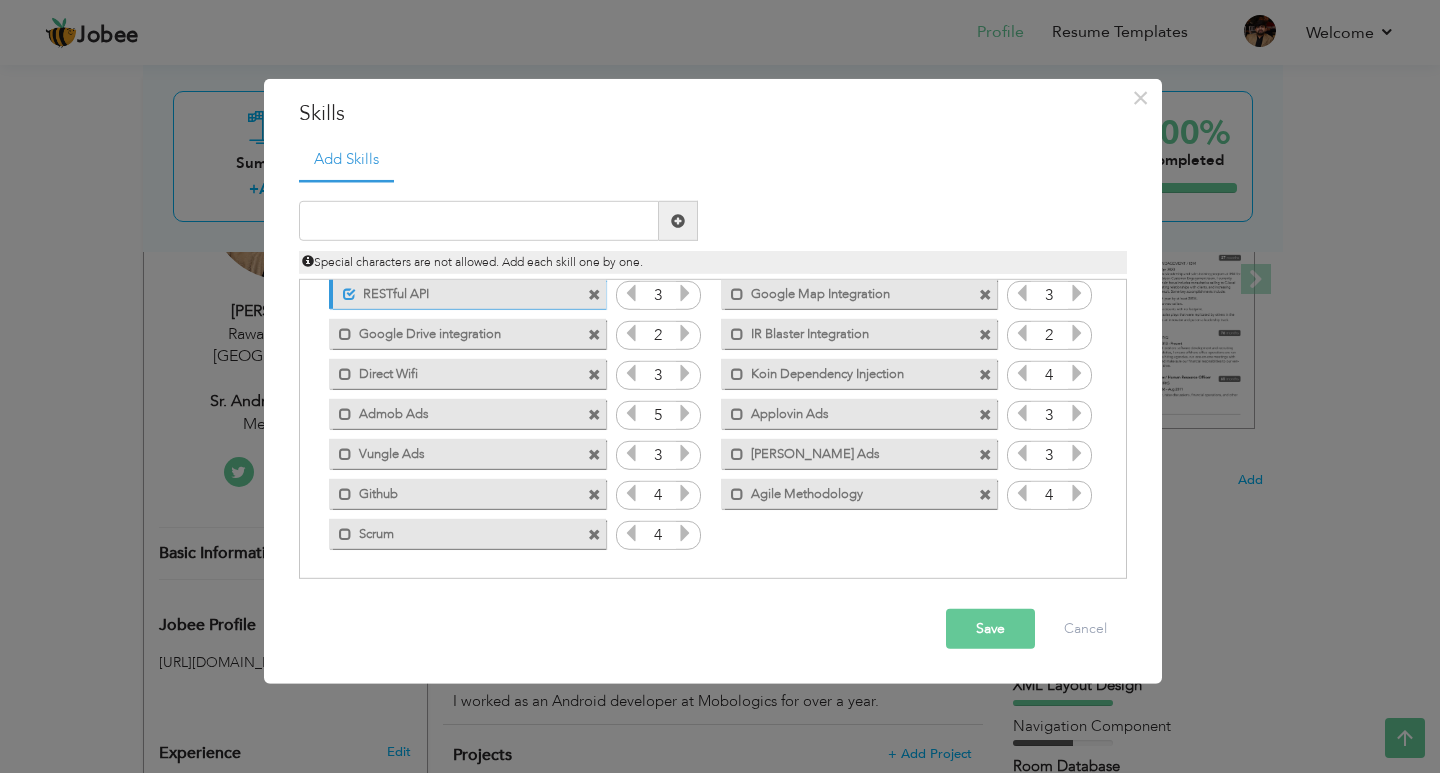 scroll, scrollTop: 305, scrollLeft: 0, axis: vertical 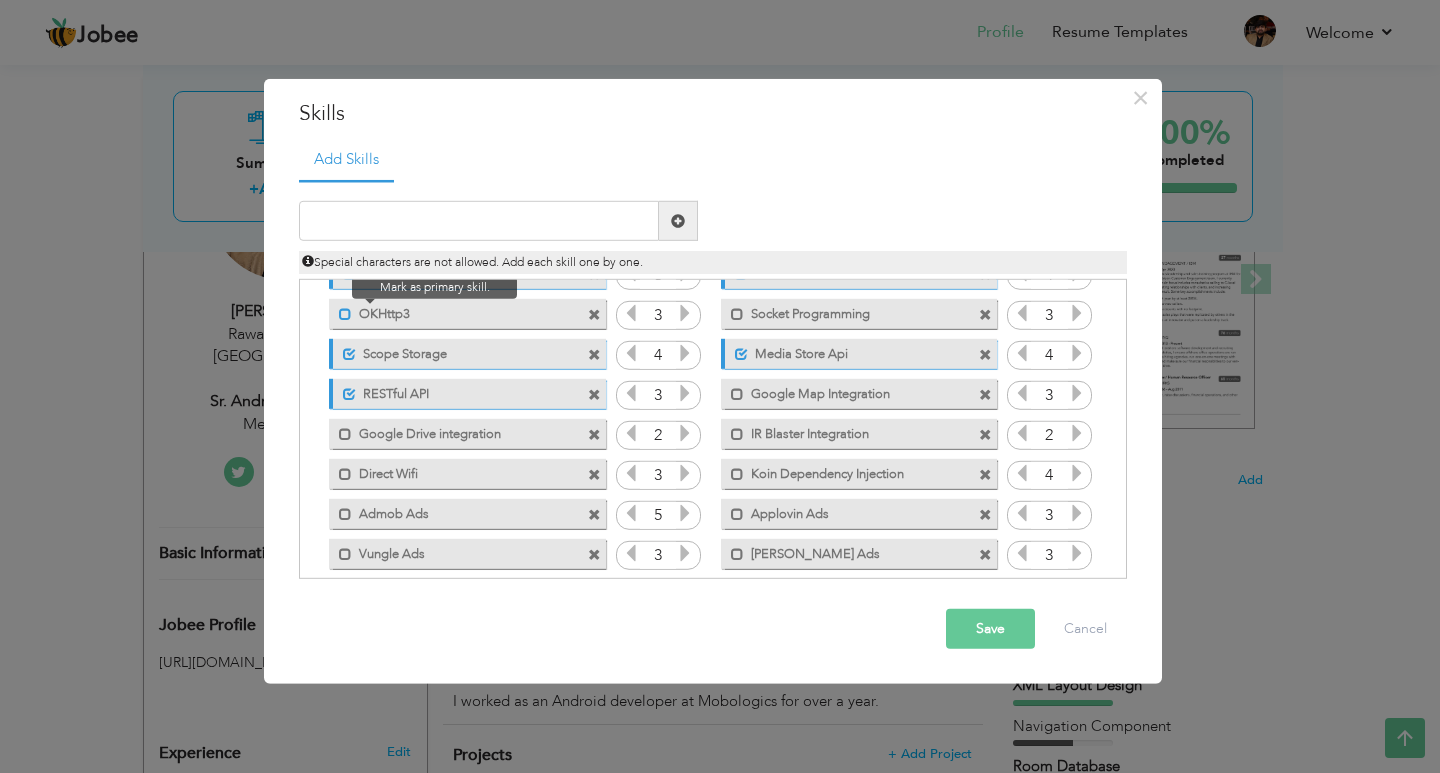 click at bounding box center [345, 313] 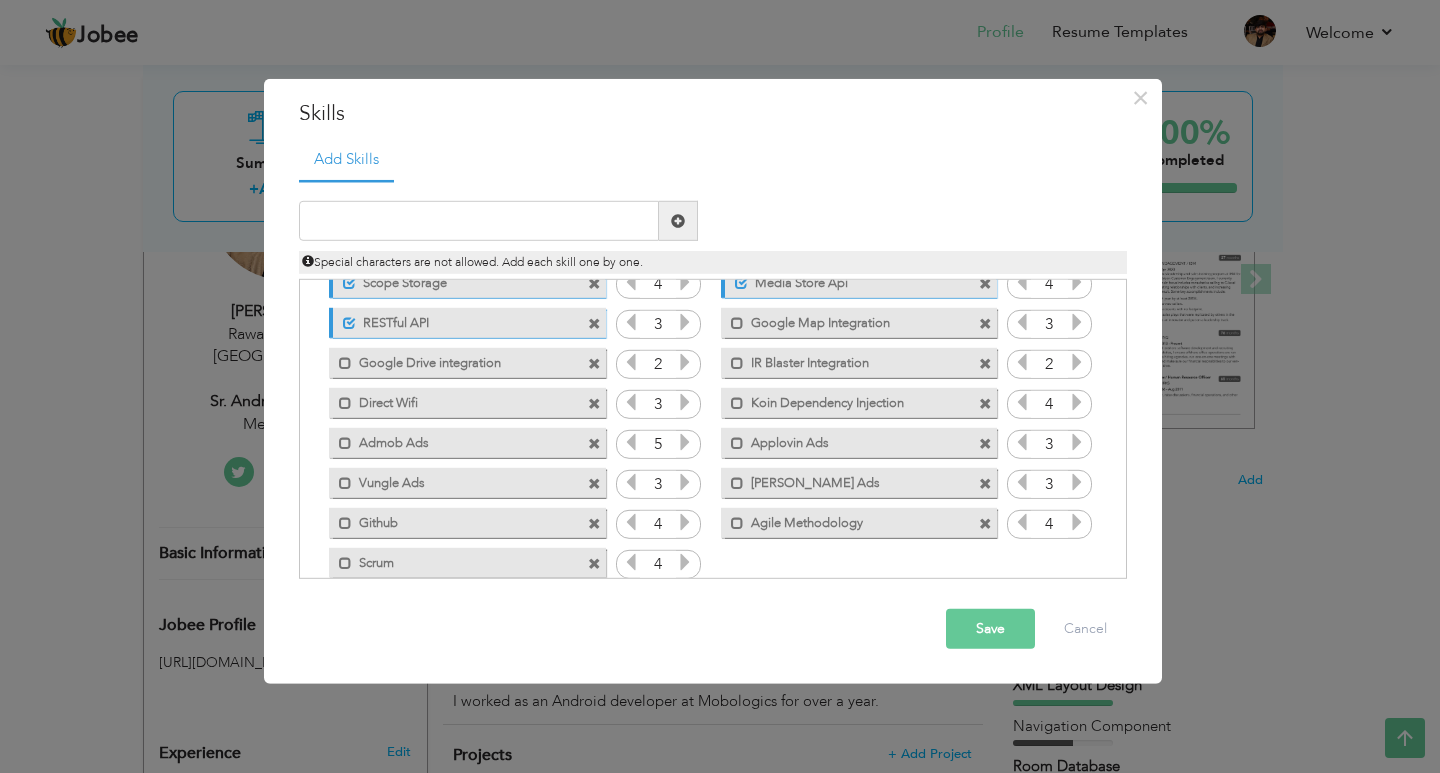 scroll, scrollTop: 405, scrollLeft: 0, axis: vertical 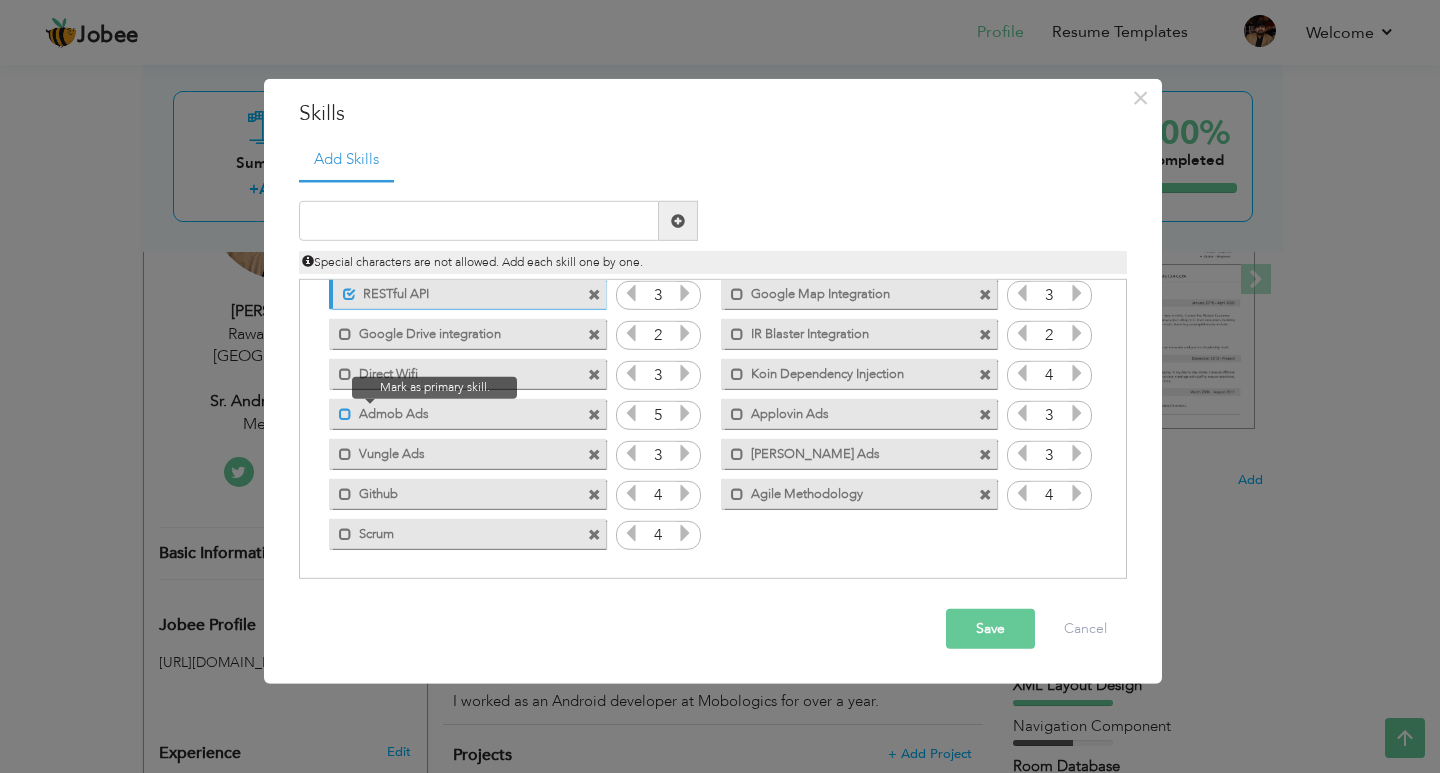 click at bounding box center (345, 413) 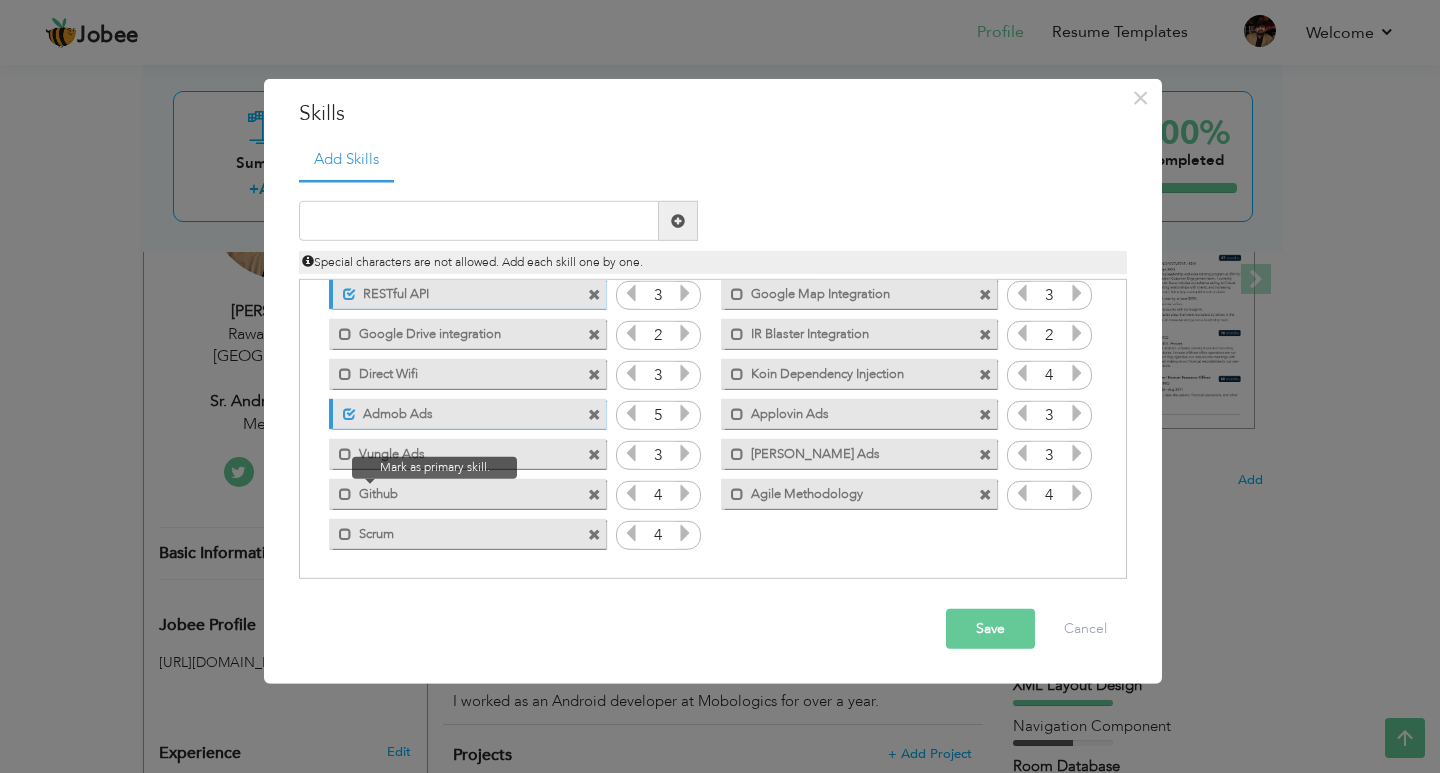 click at bounding box center [340, 488] 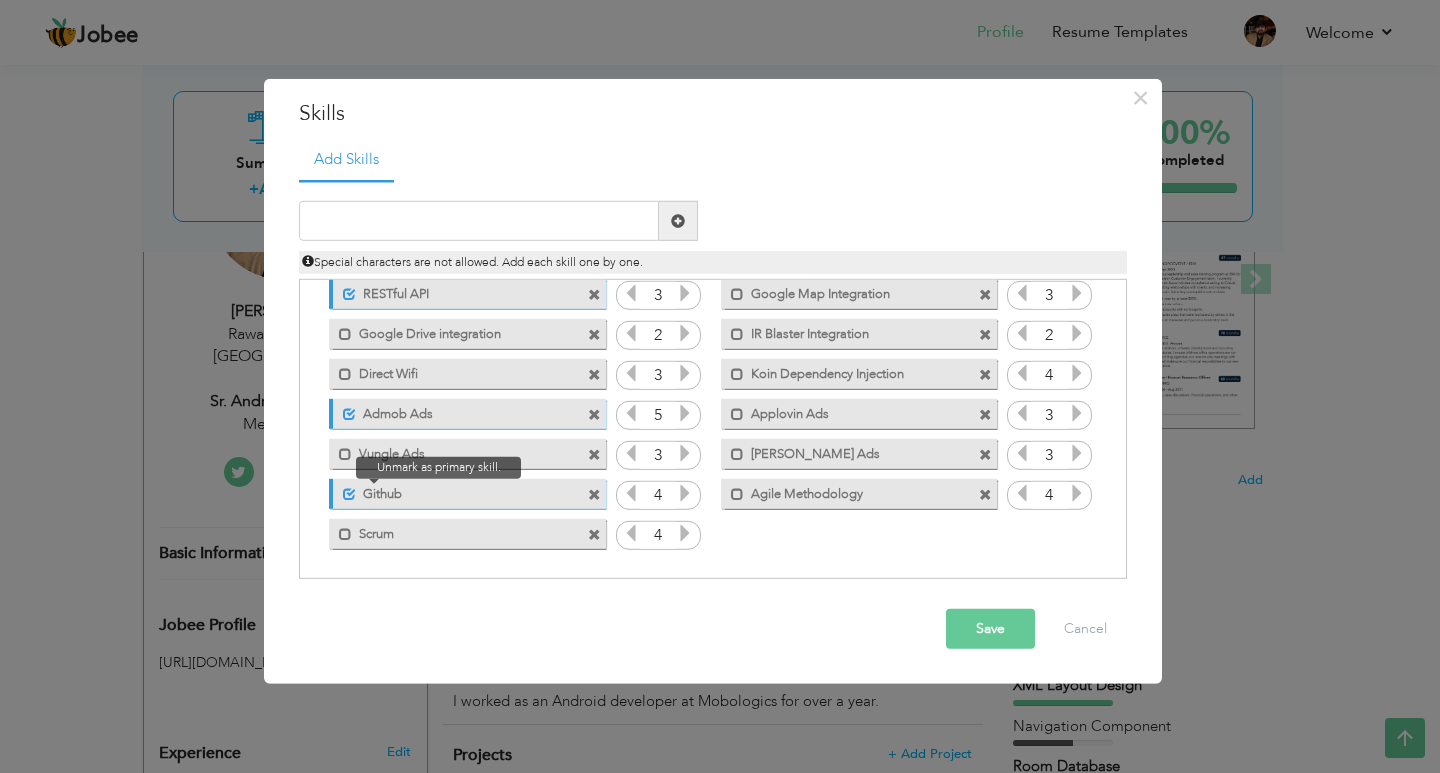 click at bounding box center (349, 493) 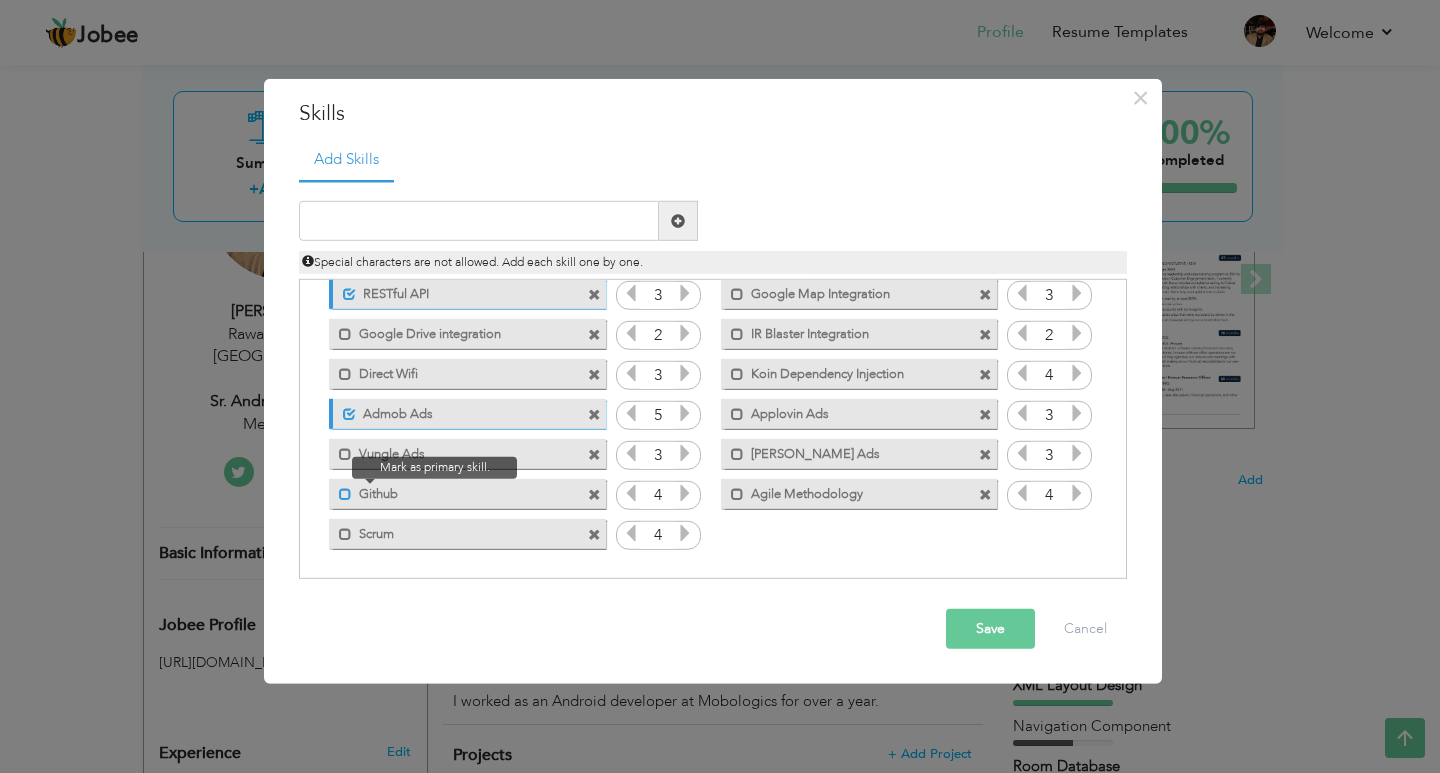 click at bounding box center [345, 493] 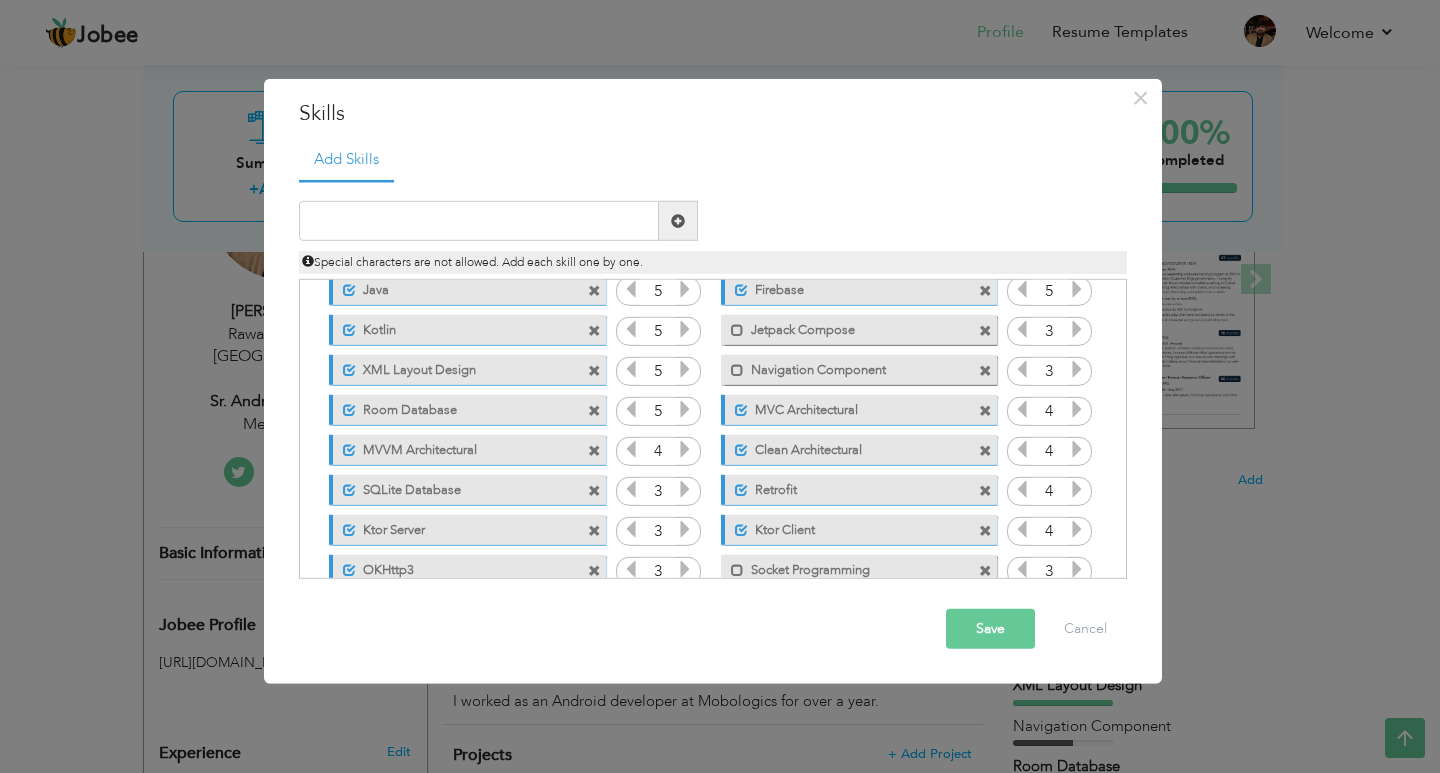 scroll, scrollTop: 0, scrollLeft: 0, axis: both 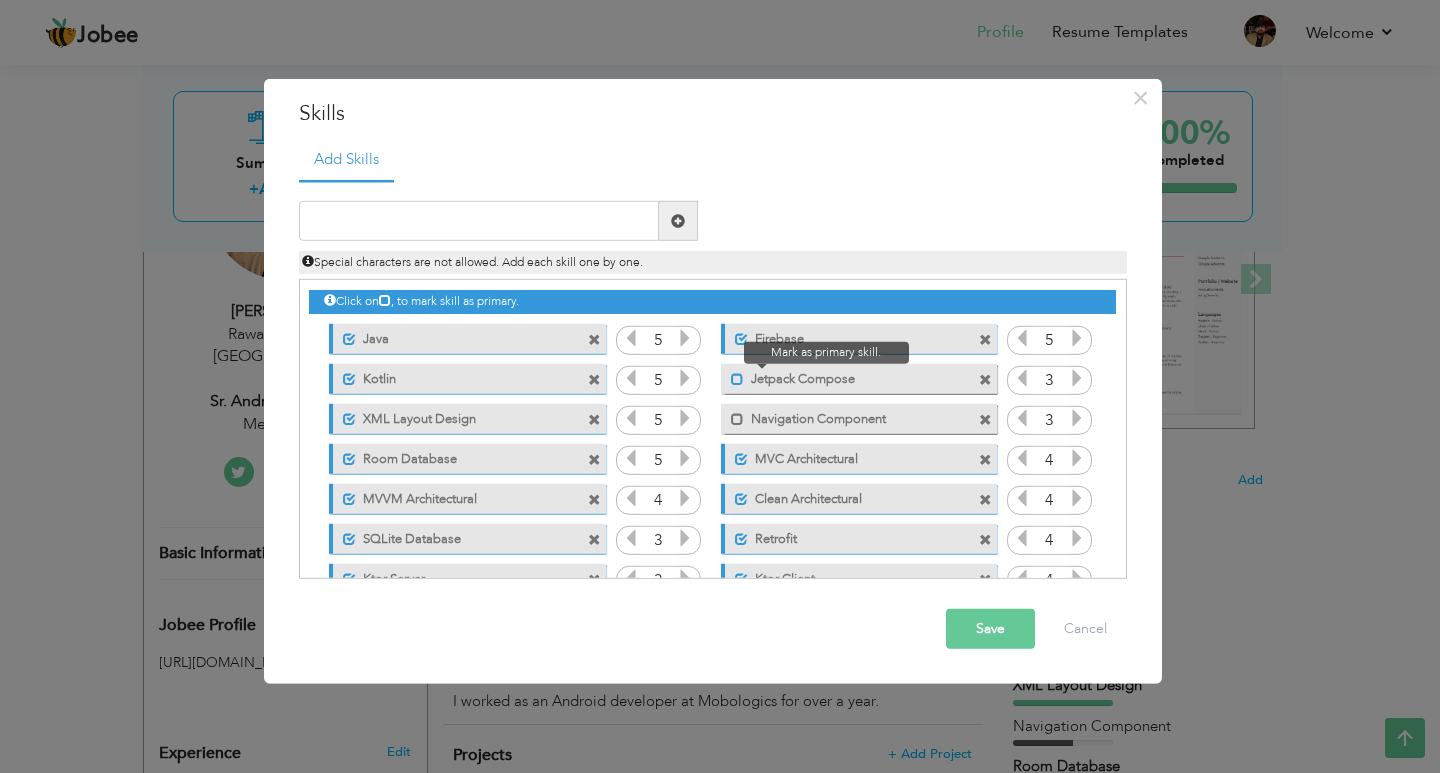 click at bounding box center (737, 378) 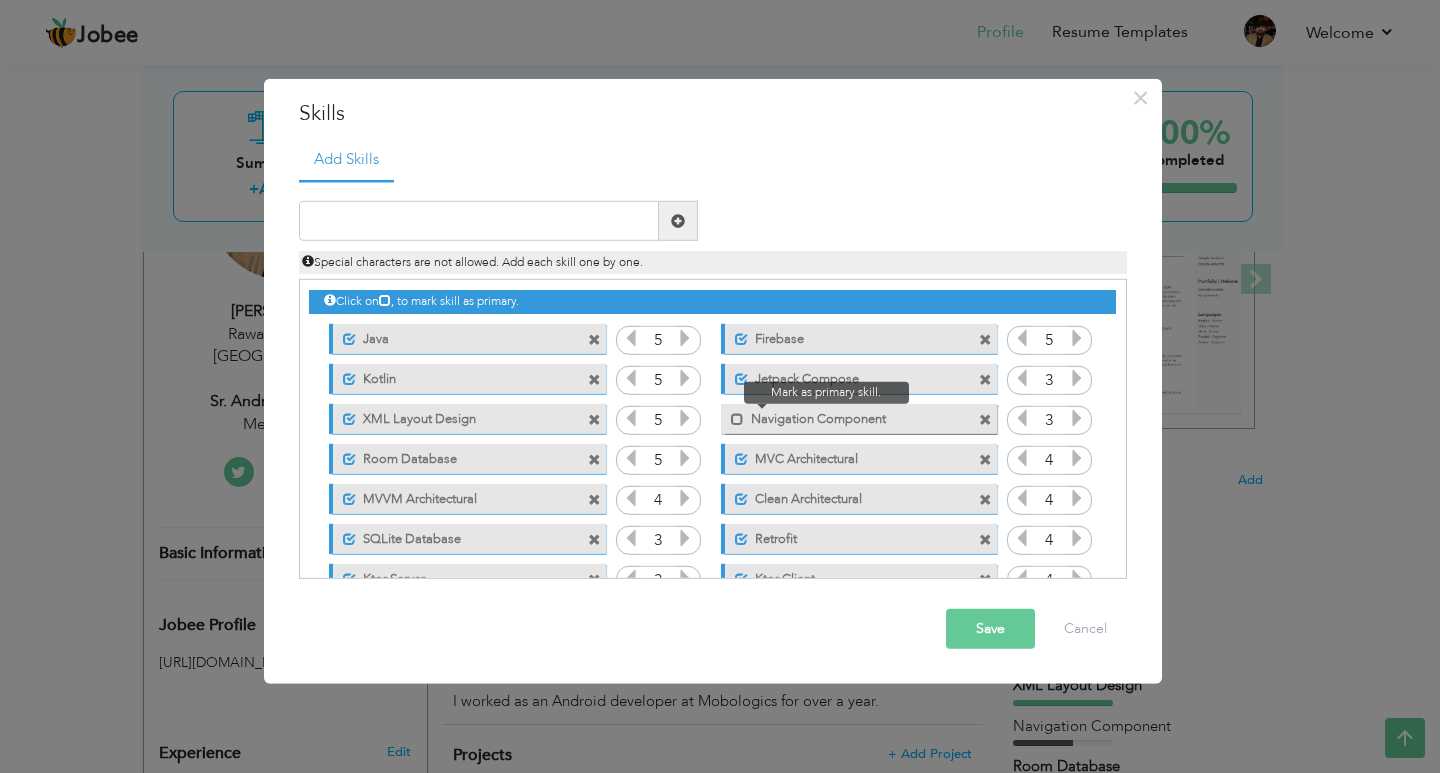 click at bounding box center [732, 413] 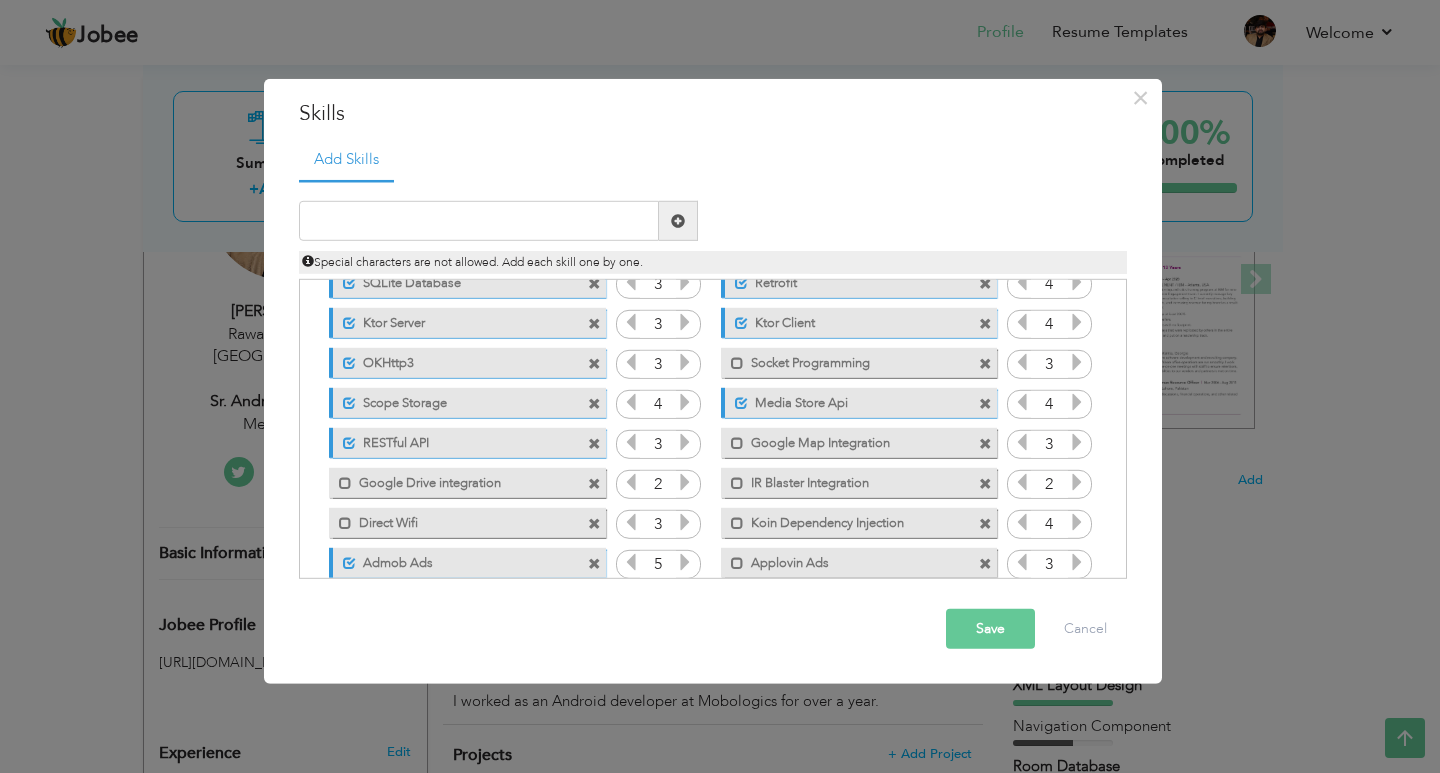 scroll, scrollTop: 300, scrollLeft: 0, axis: vertical 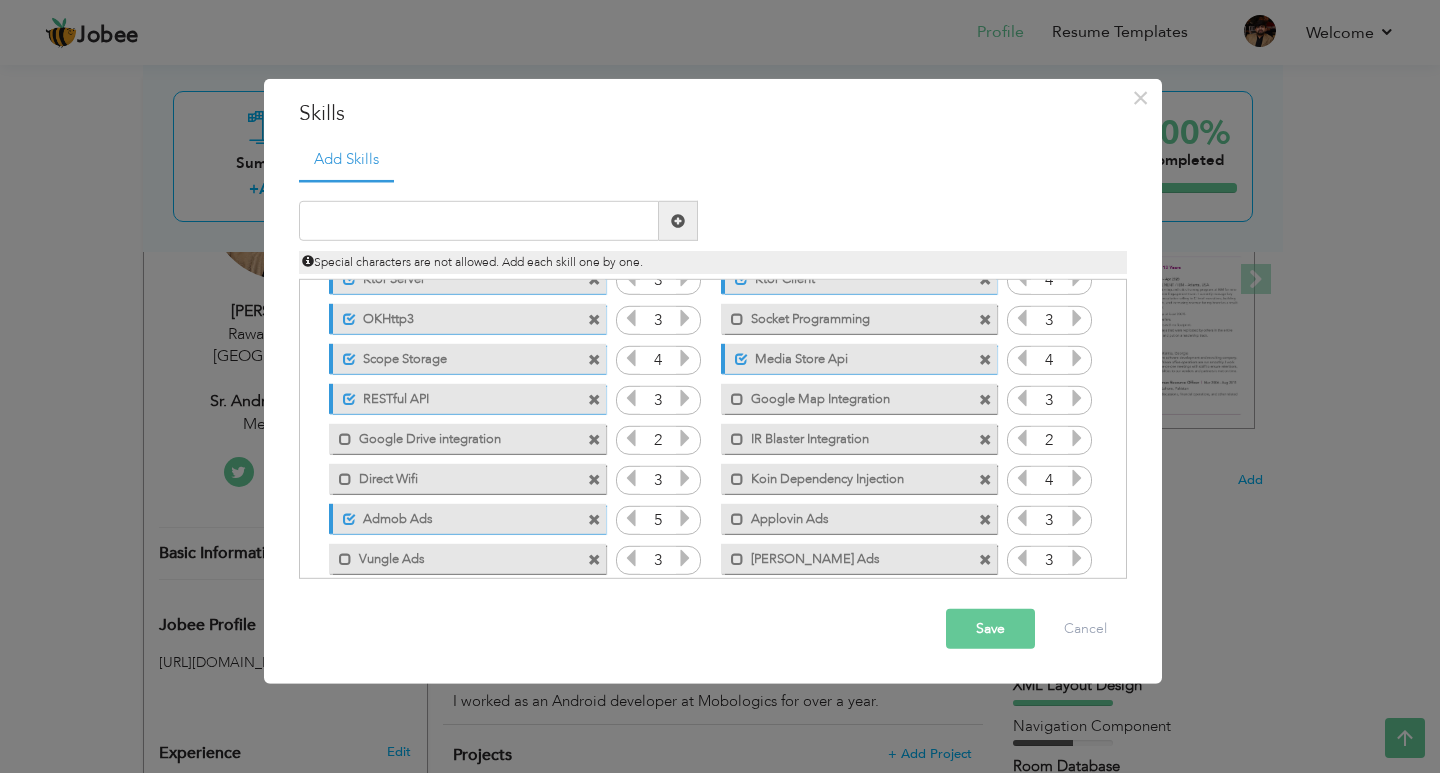 click on "Mark as primary skill.
Socket Programming" at bounding box center (859, 318) 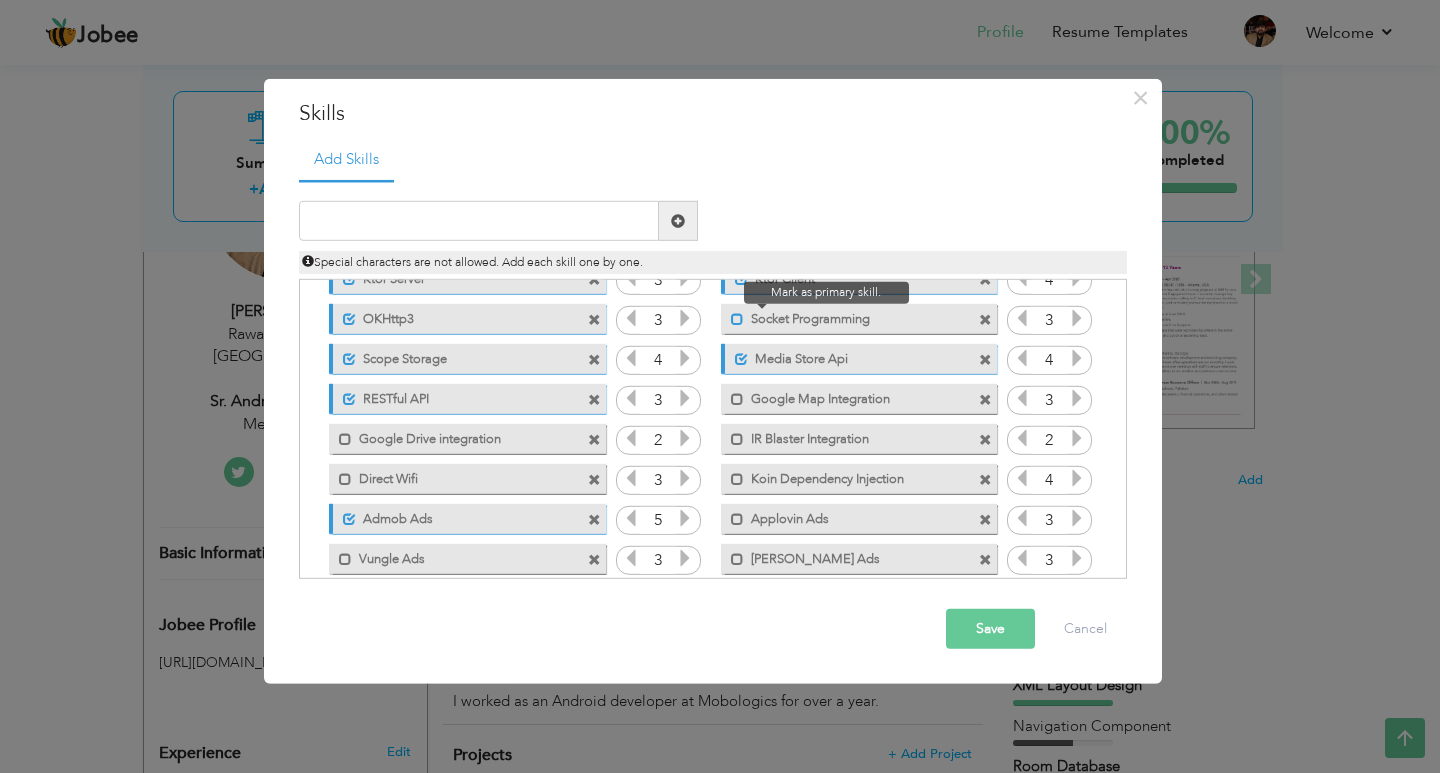 click at bounding box center (737, 318) 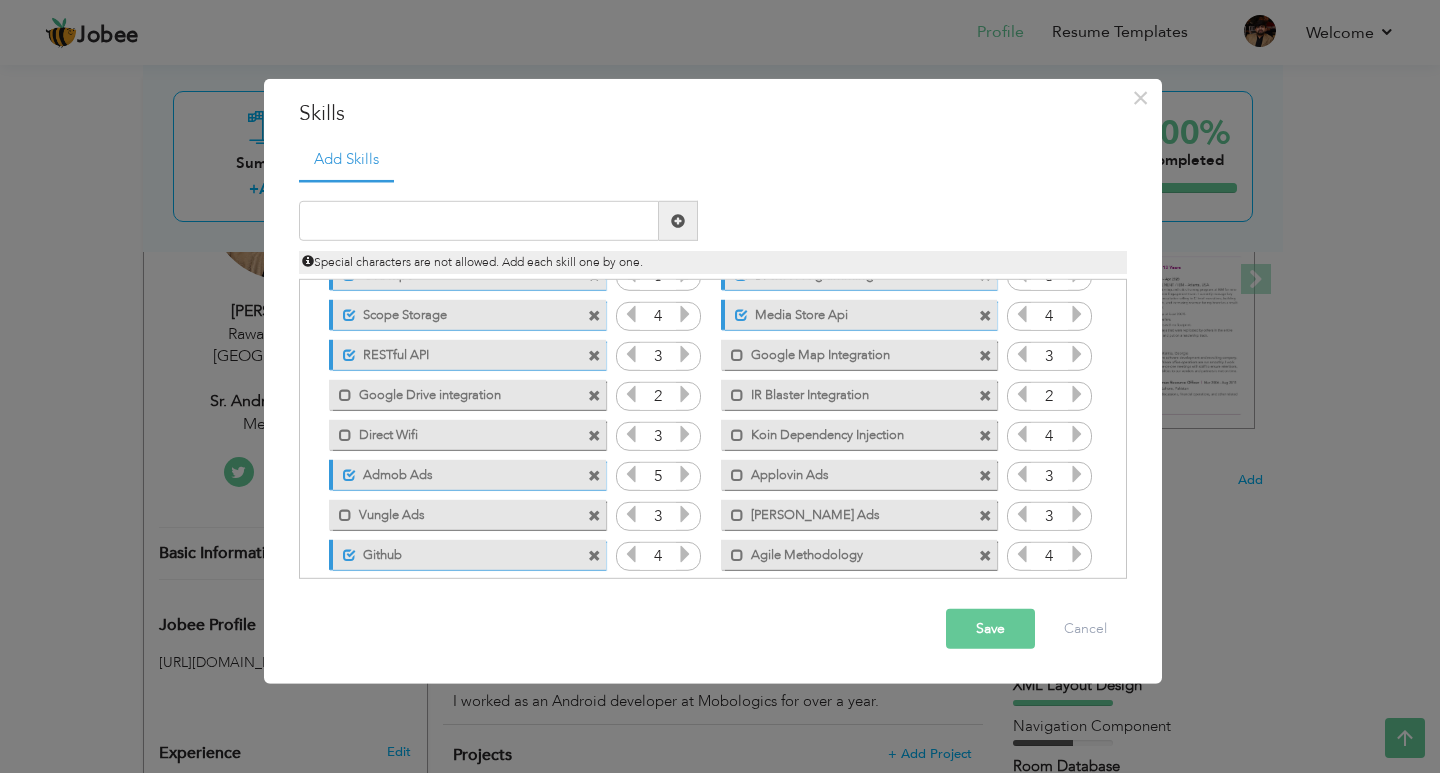 scroll, scrollTop: 405, scrollLeft: 0, axis: vertical 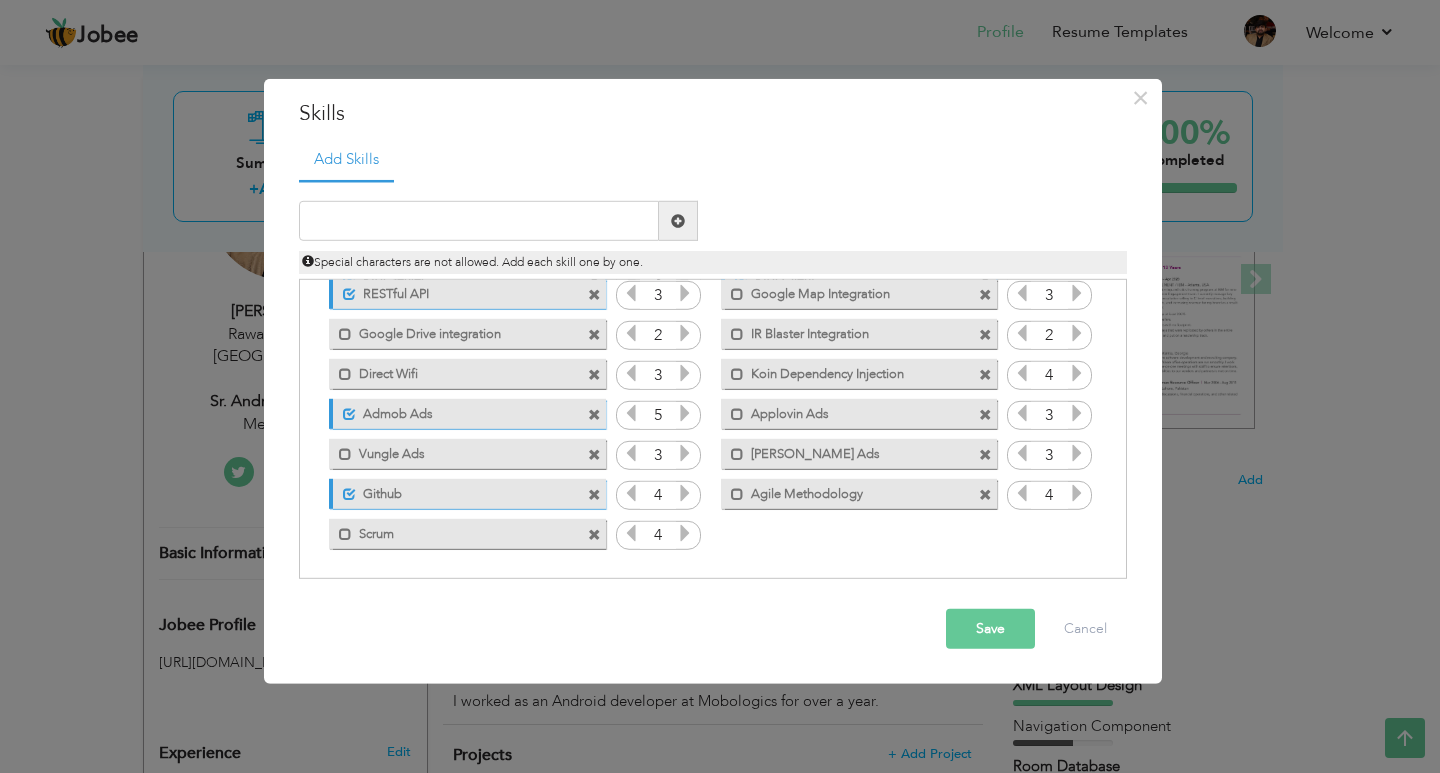 click on "Save" at bounding box center (990, 629) 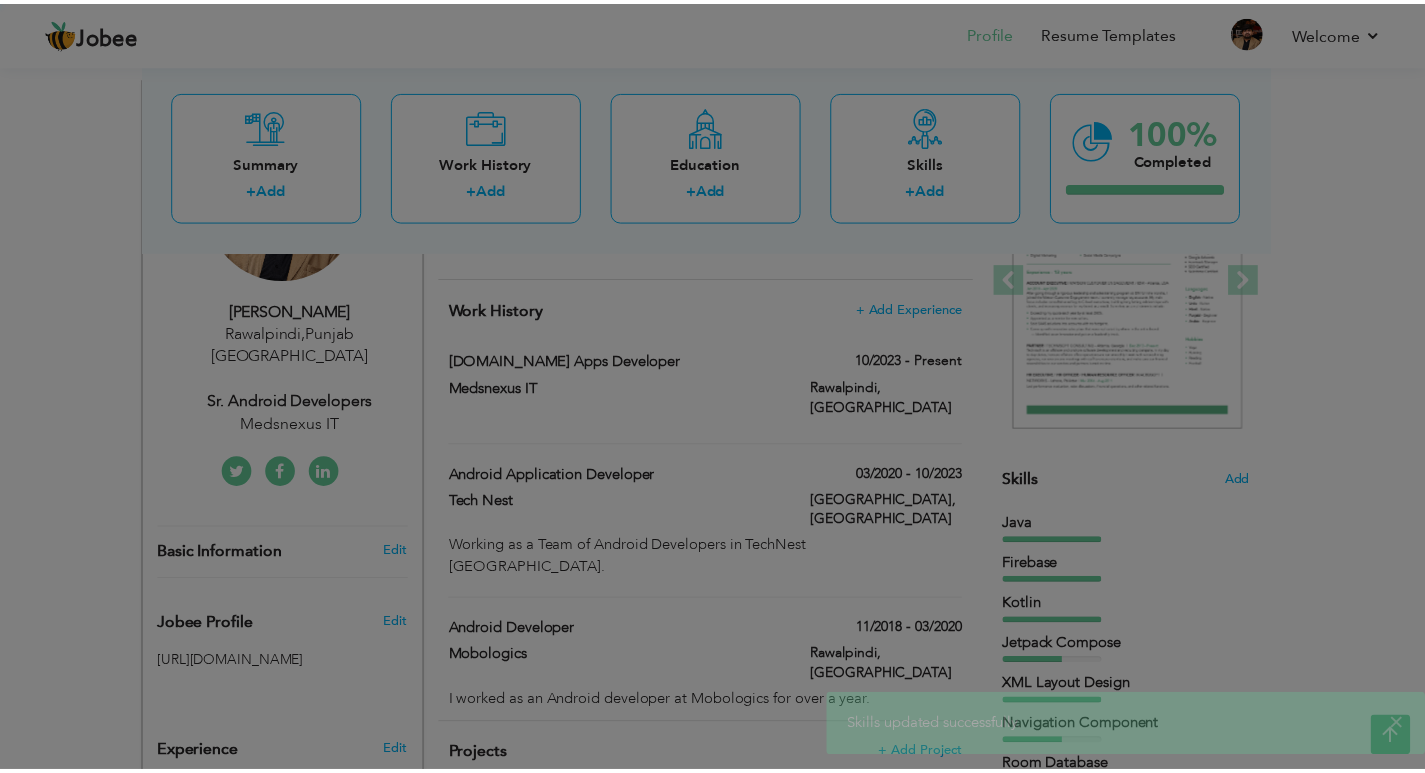 scroll, scrollTop: 0, scrollLeft: 0, axis: both 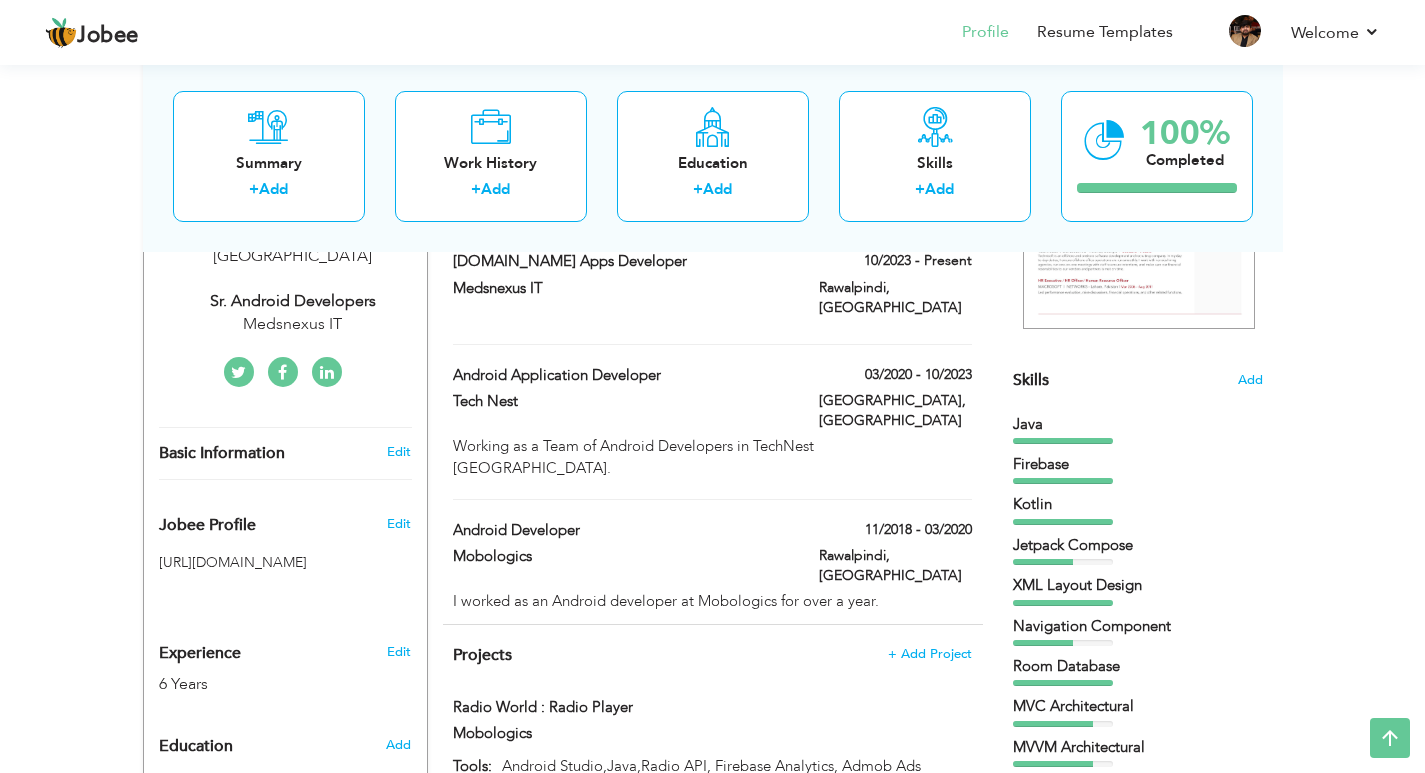 click at bounding box center (283, 372) 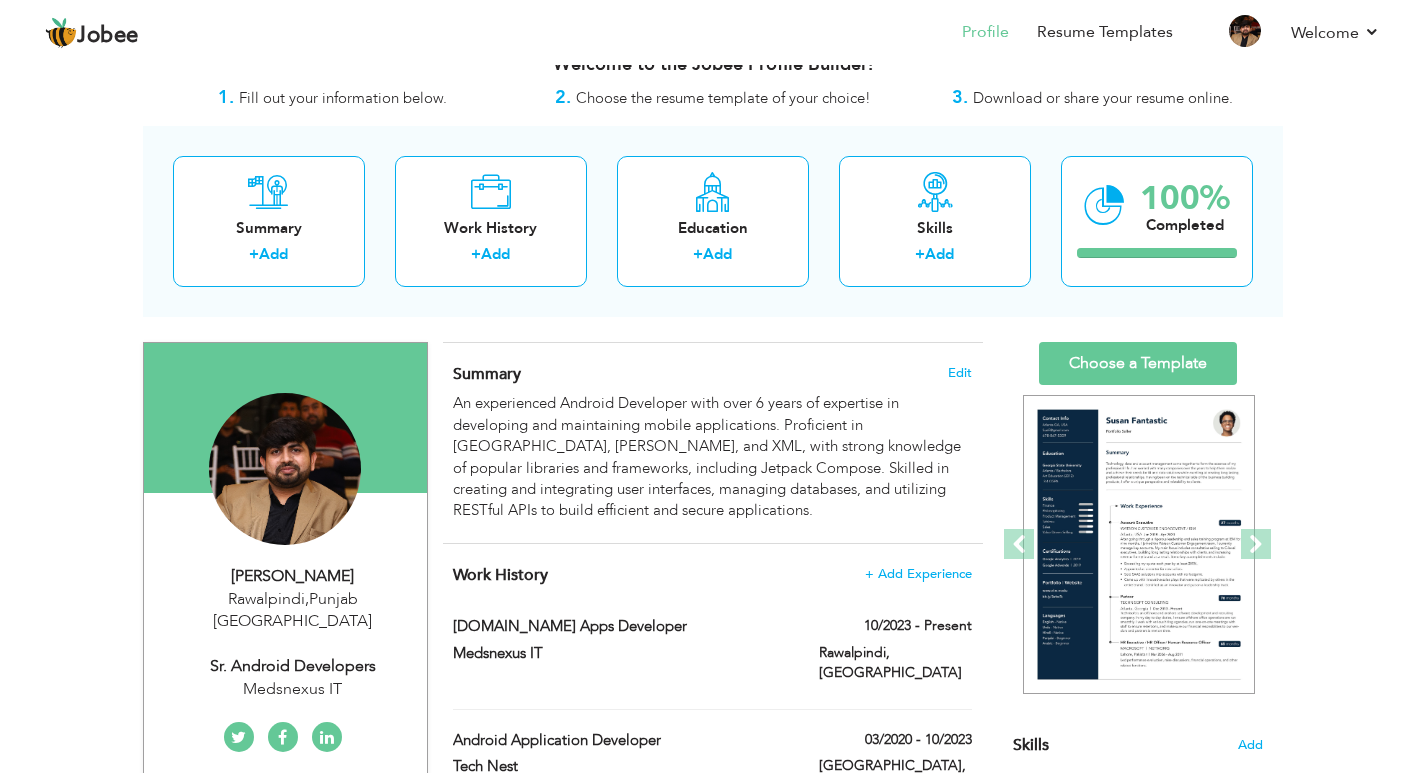 scroll, scrollTop: 0, scrollLeft: 0, axis: both 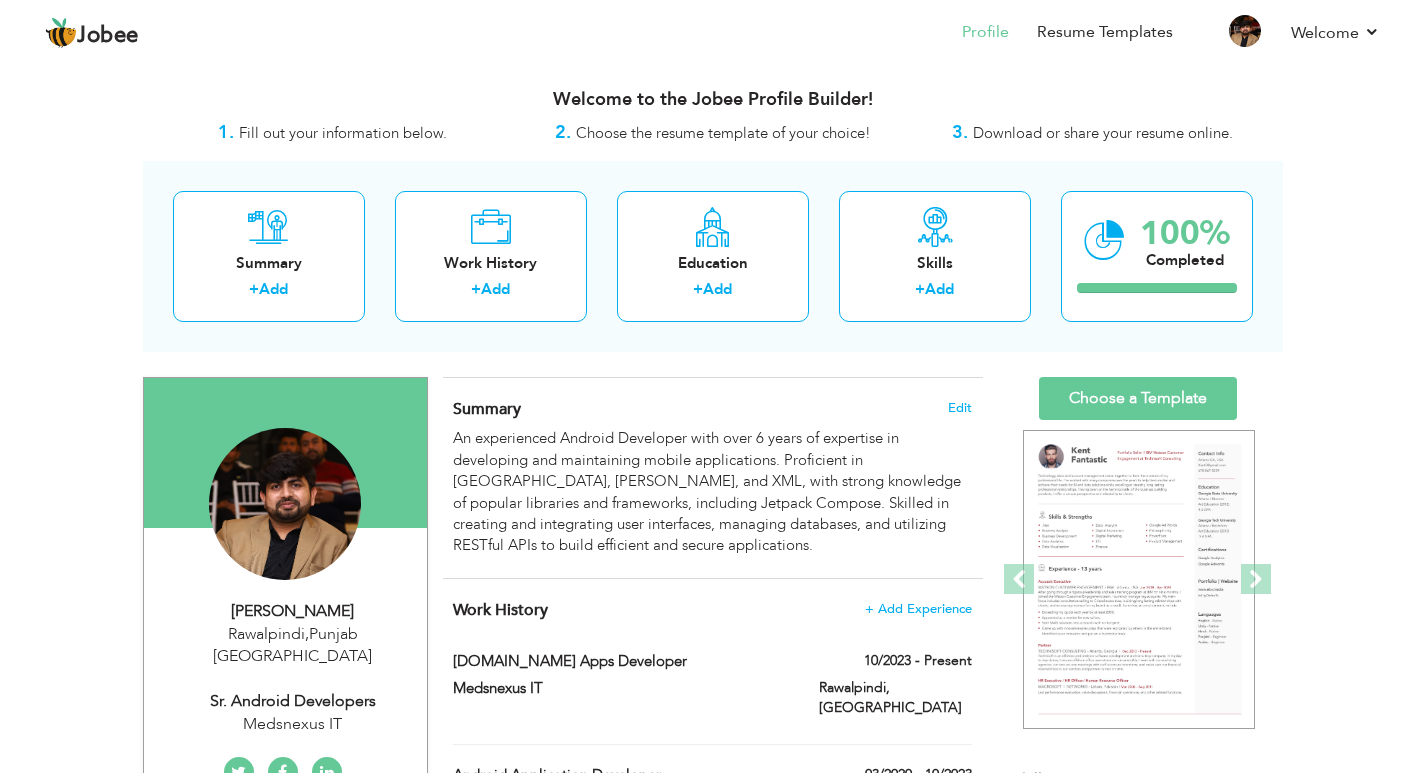 click on "Download or share your resume online." at bounding box center (1103, 133) 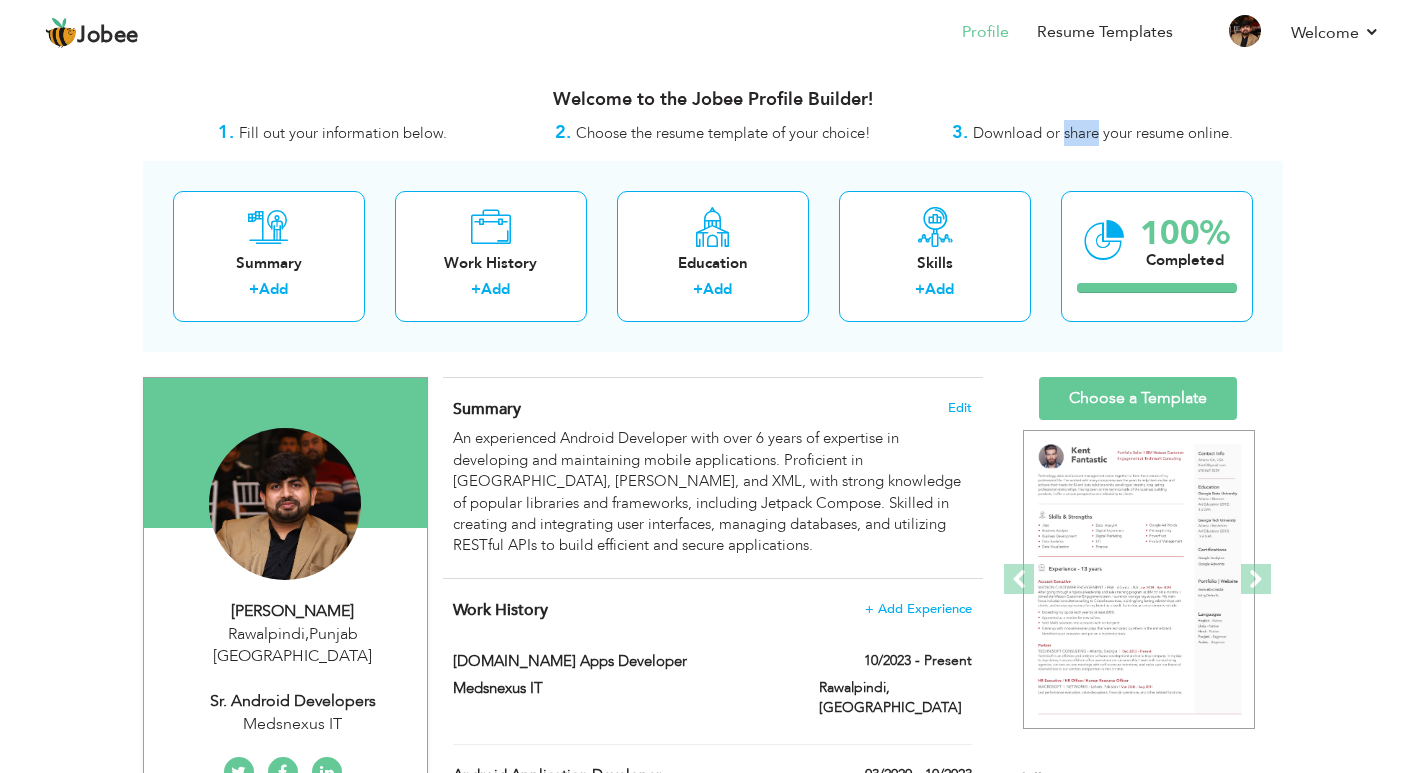 click on "Download or share your resume online." at bounding box center (1103, 133) 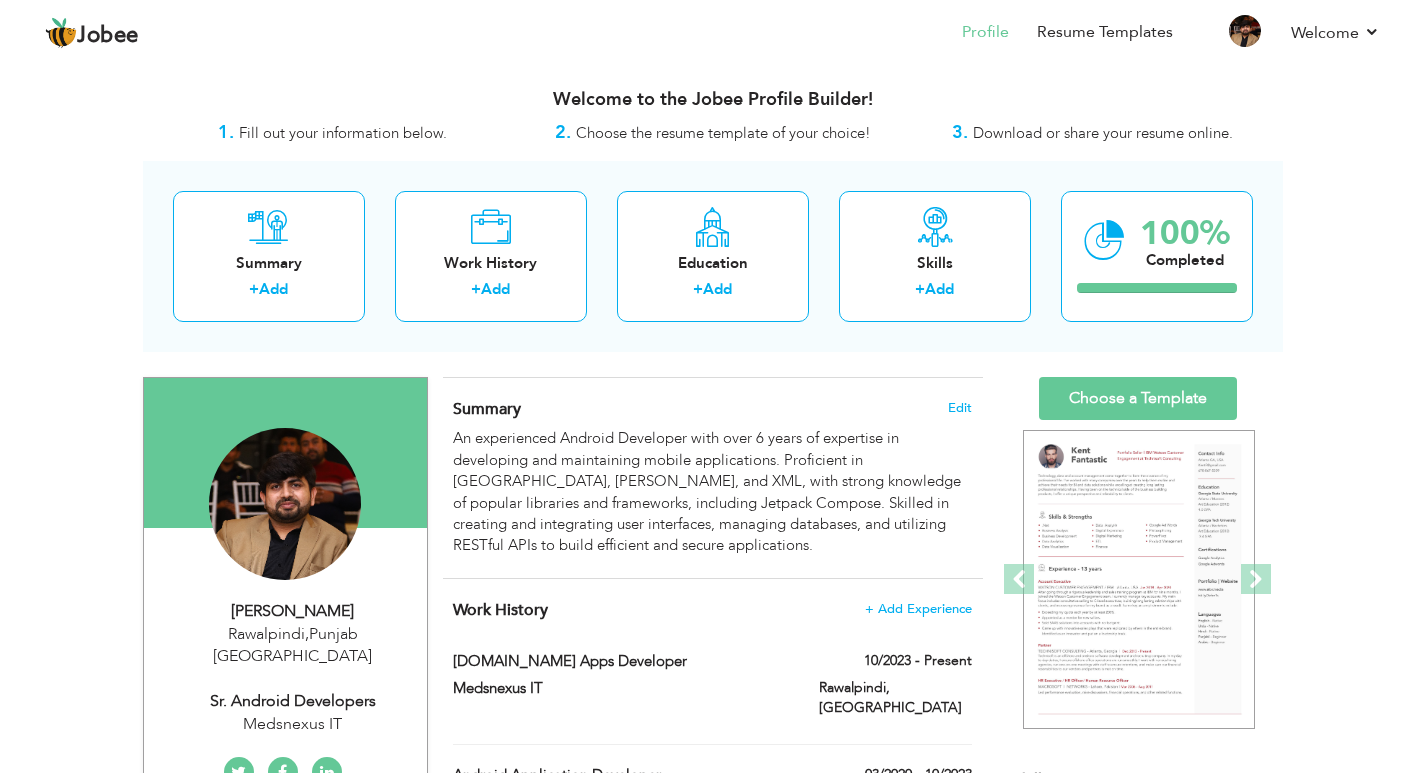 click on "View Resume
Export PDF
Profile
Summary
Public Link
Experience
Education
Awards
Work Histroy
Projects
Certifications
Skills
Preferred Job City" at bounding box center [712, 3485] 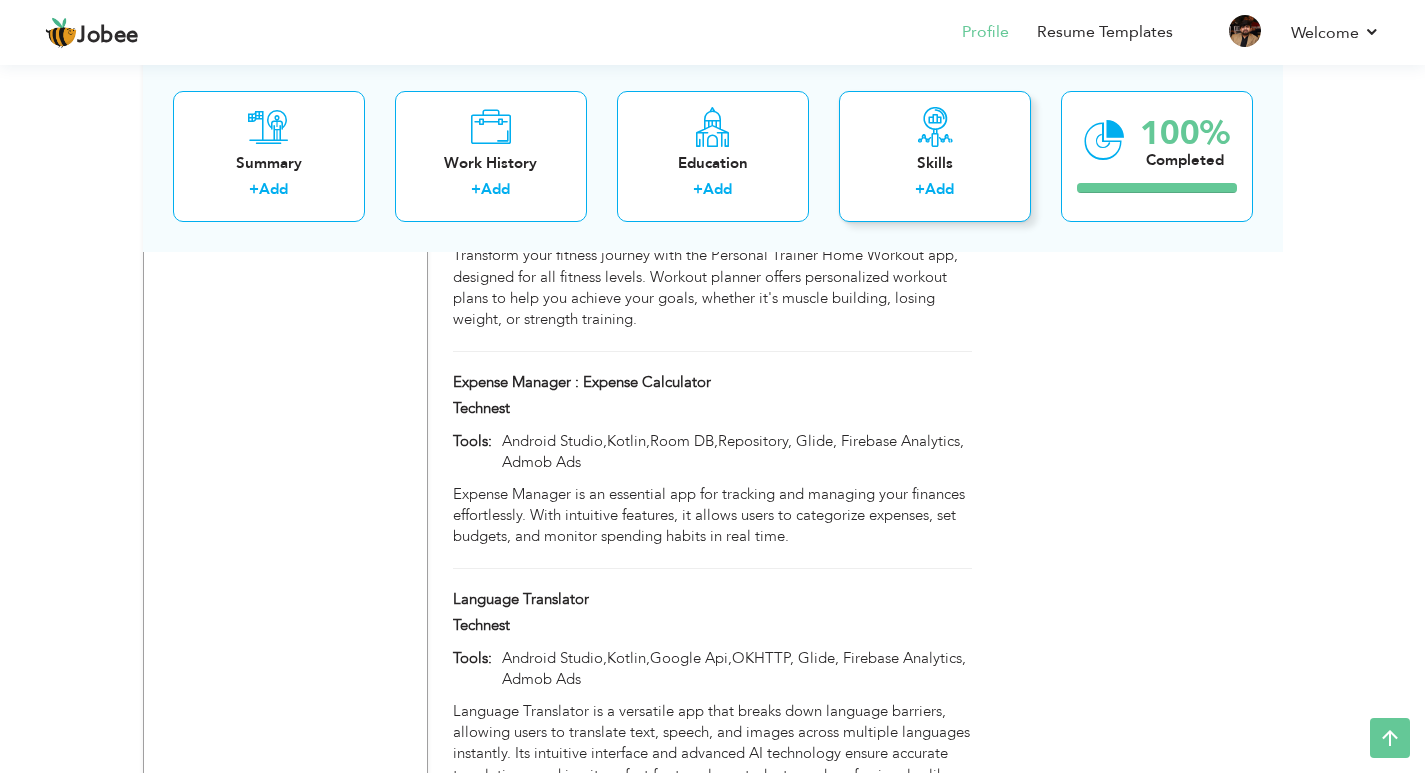 scroll, scrollTop: 5912, scrollLeft: 0, axis: vertical 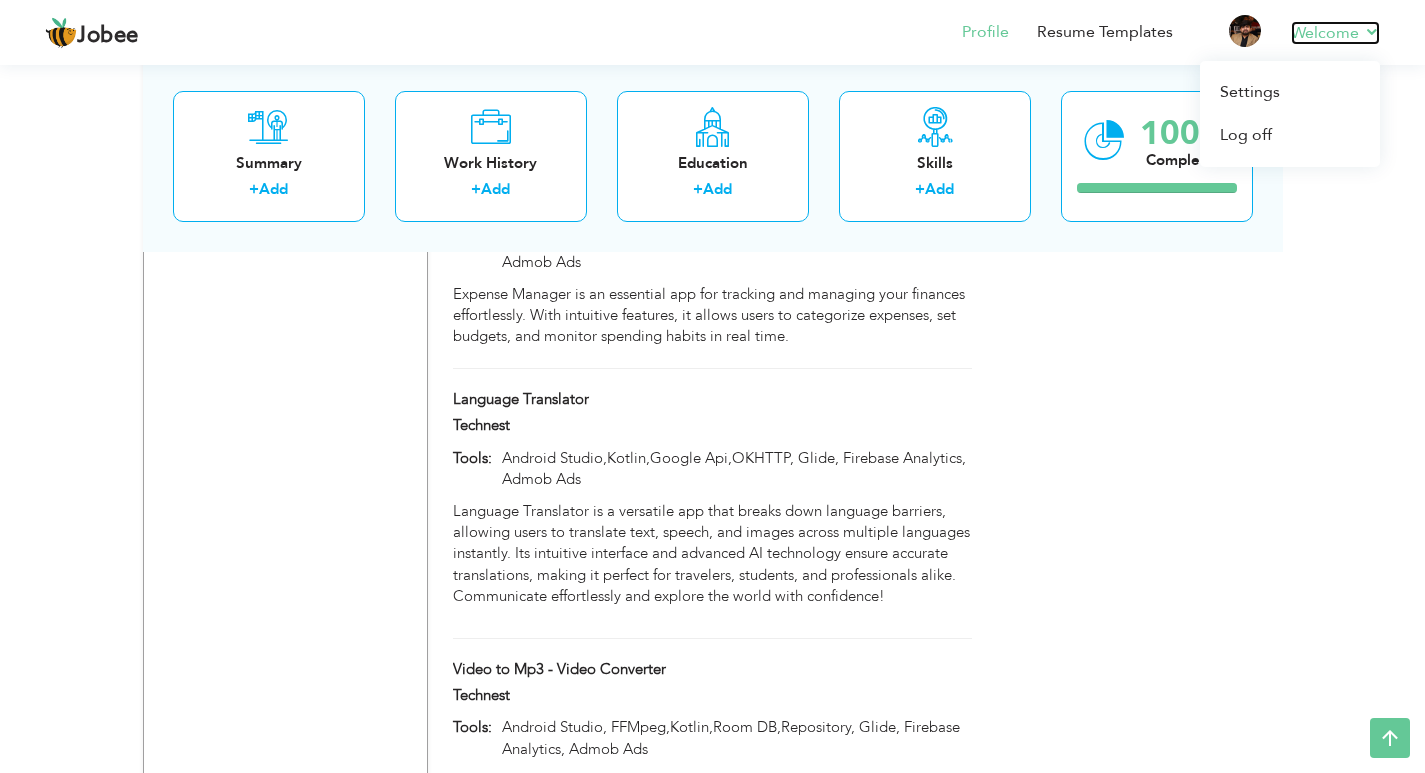 click on "Welcome" at bounding box center [1335, 33] 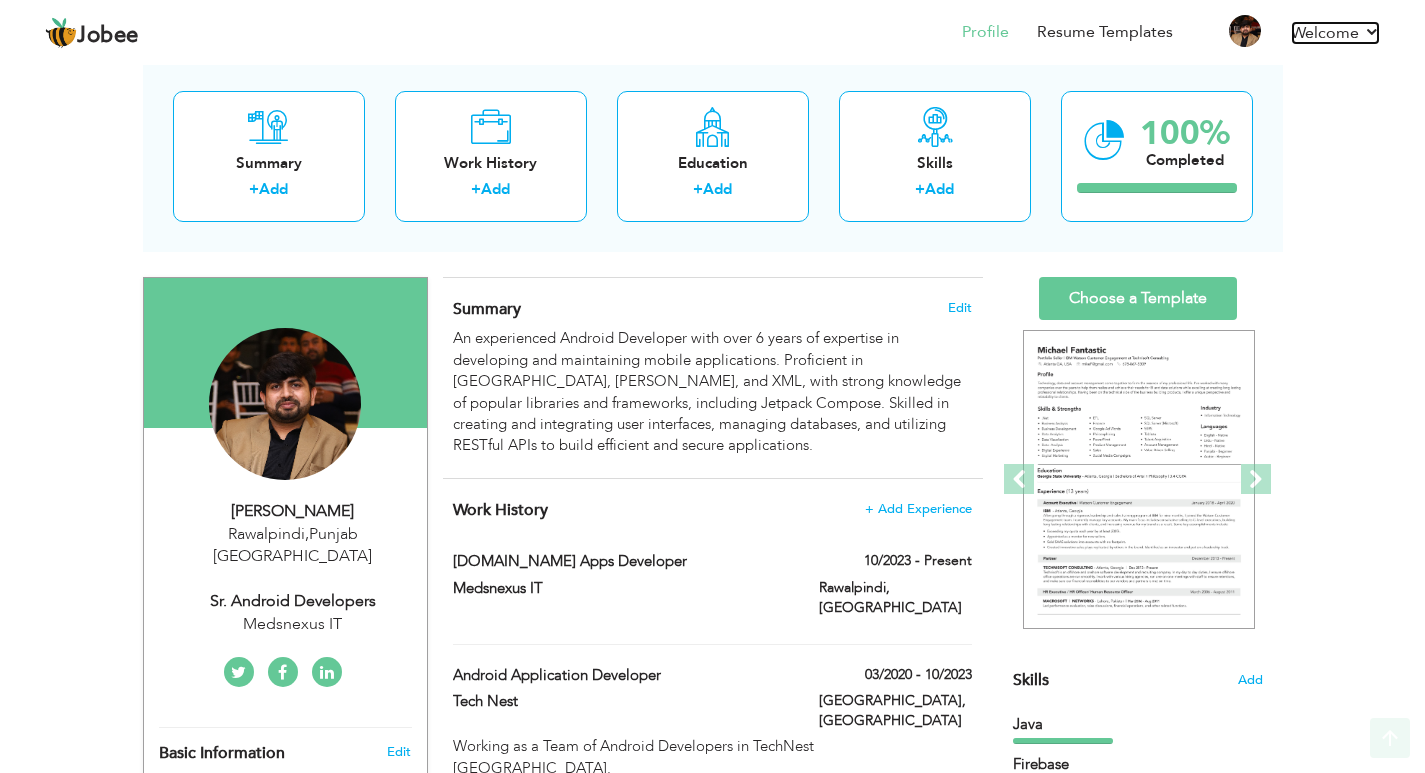 scroll, scrollTop: 0, scrollLeft: 0, axis: both 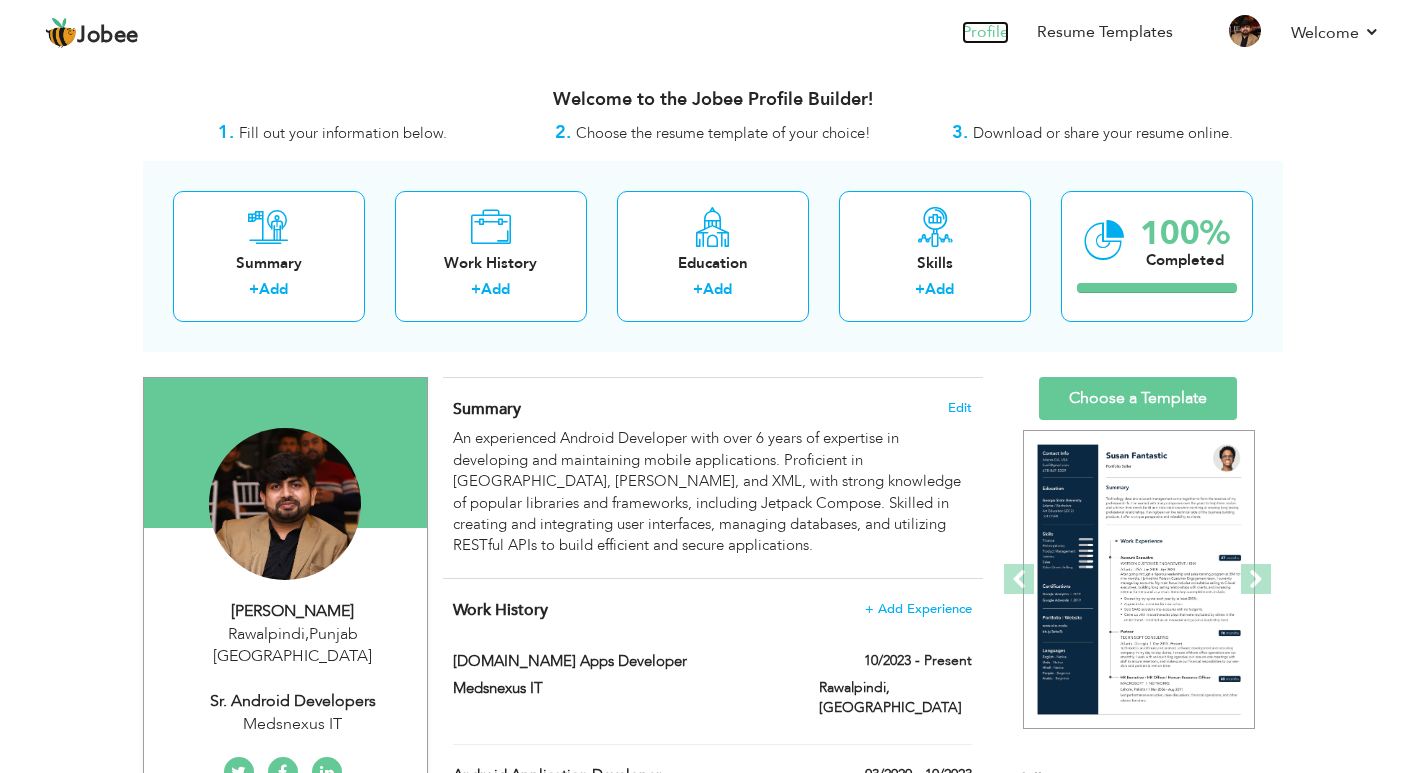 click on "Profile" at bounding box center [985, 32] 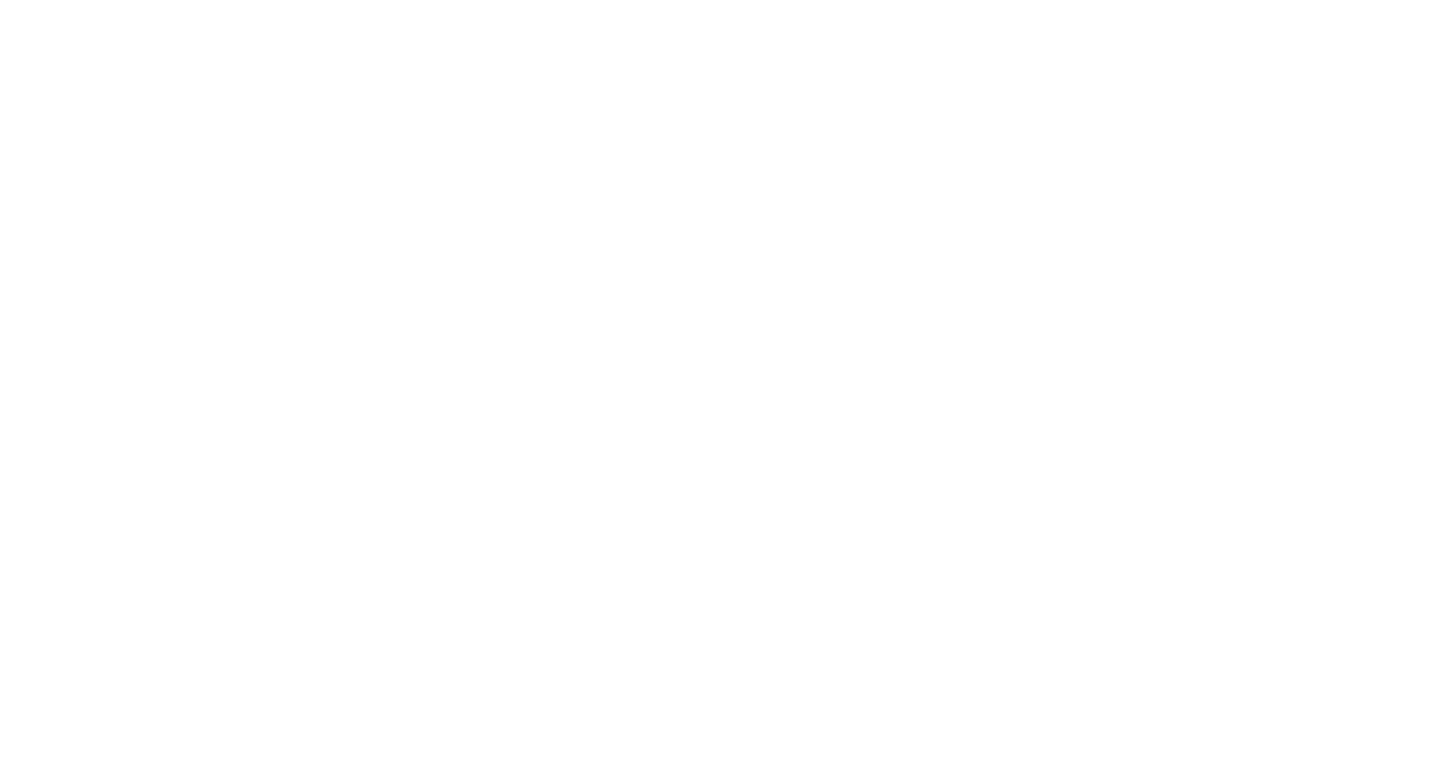 scroll, scrollTop: 0, scrollLeft: 0, axis: both 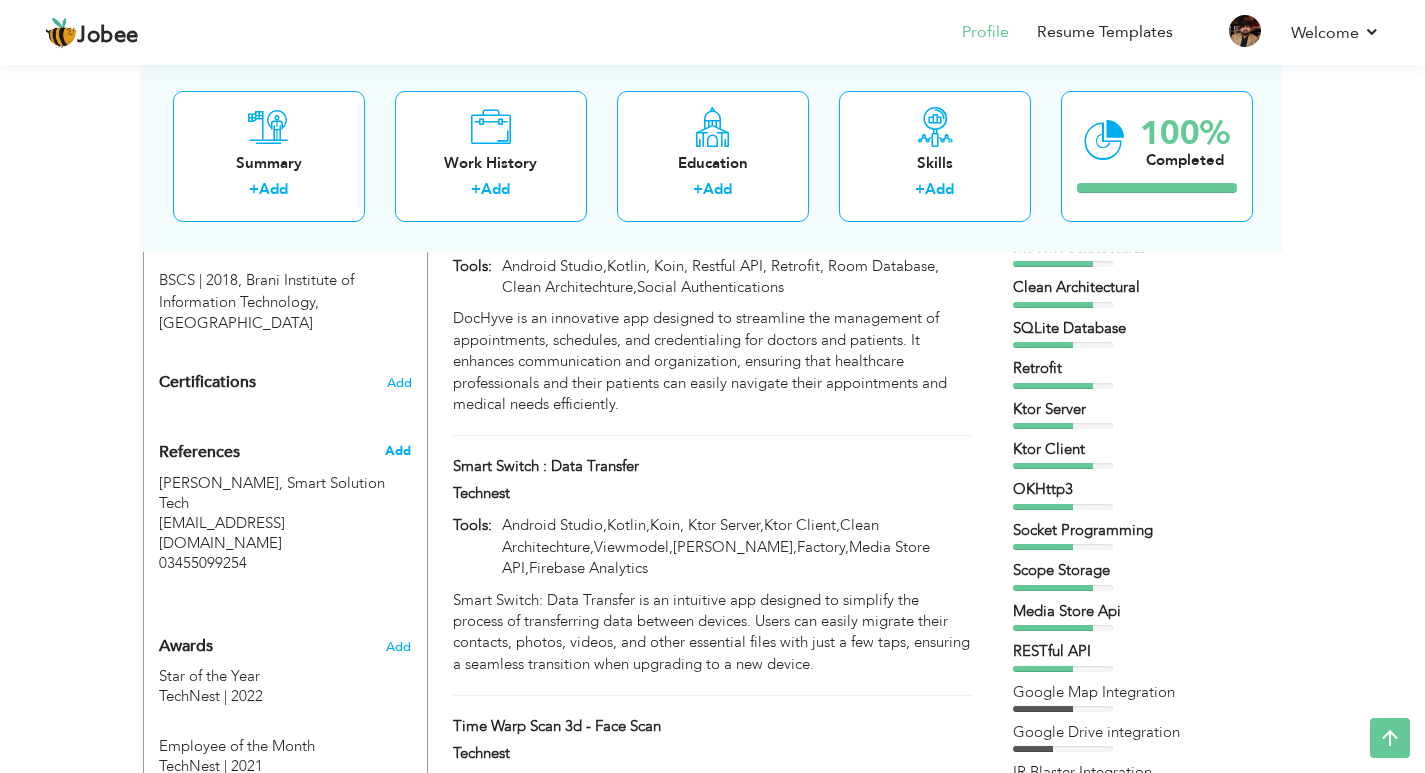 click on "Add" at bounding box center (398, 451) 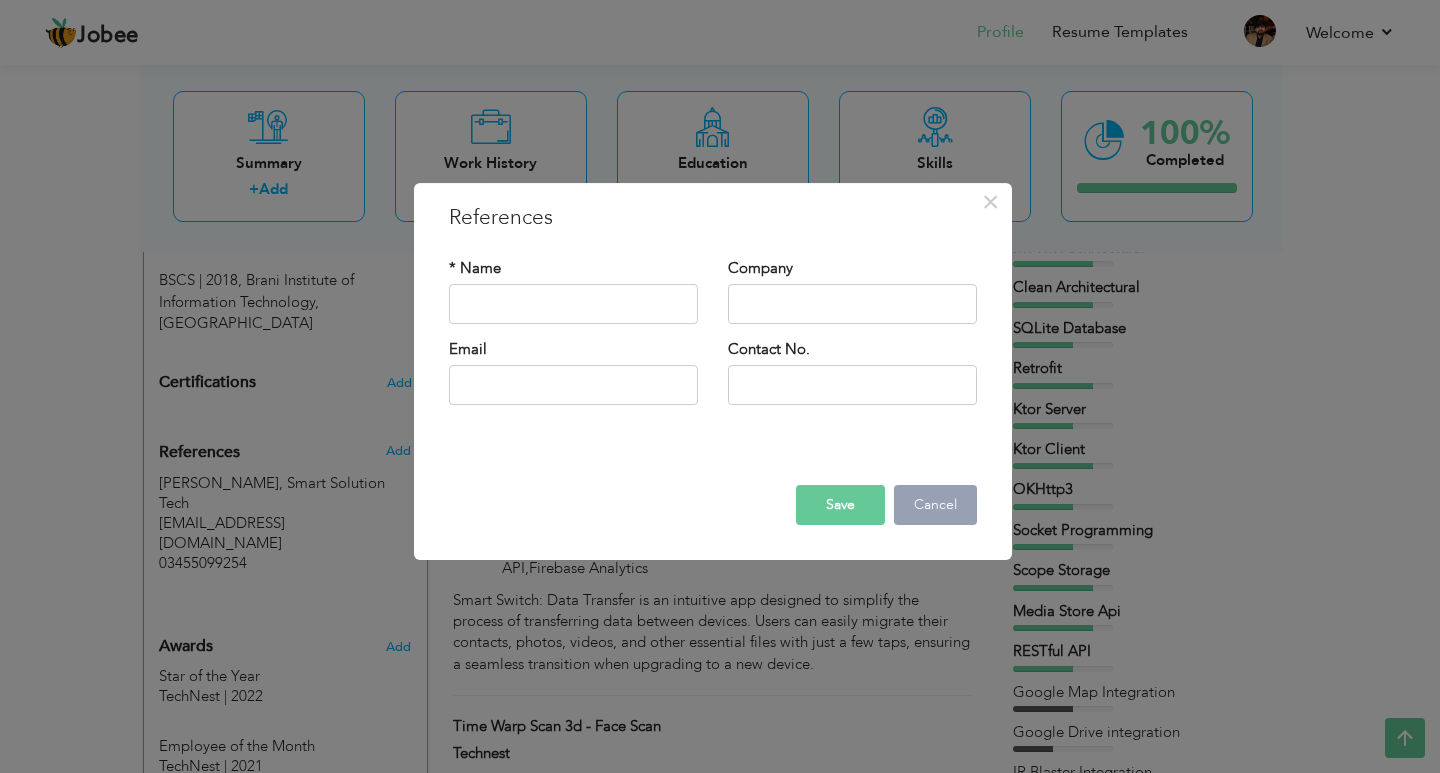 click on "Cancel" at bounding box center (935, 505) 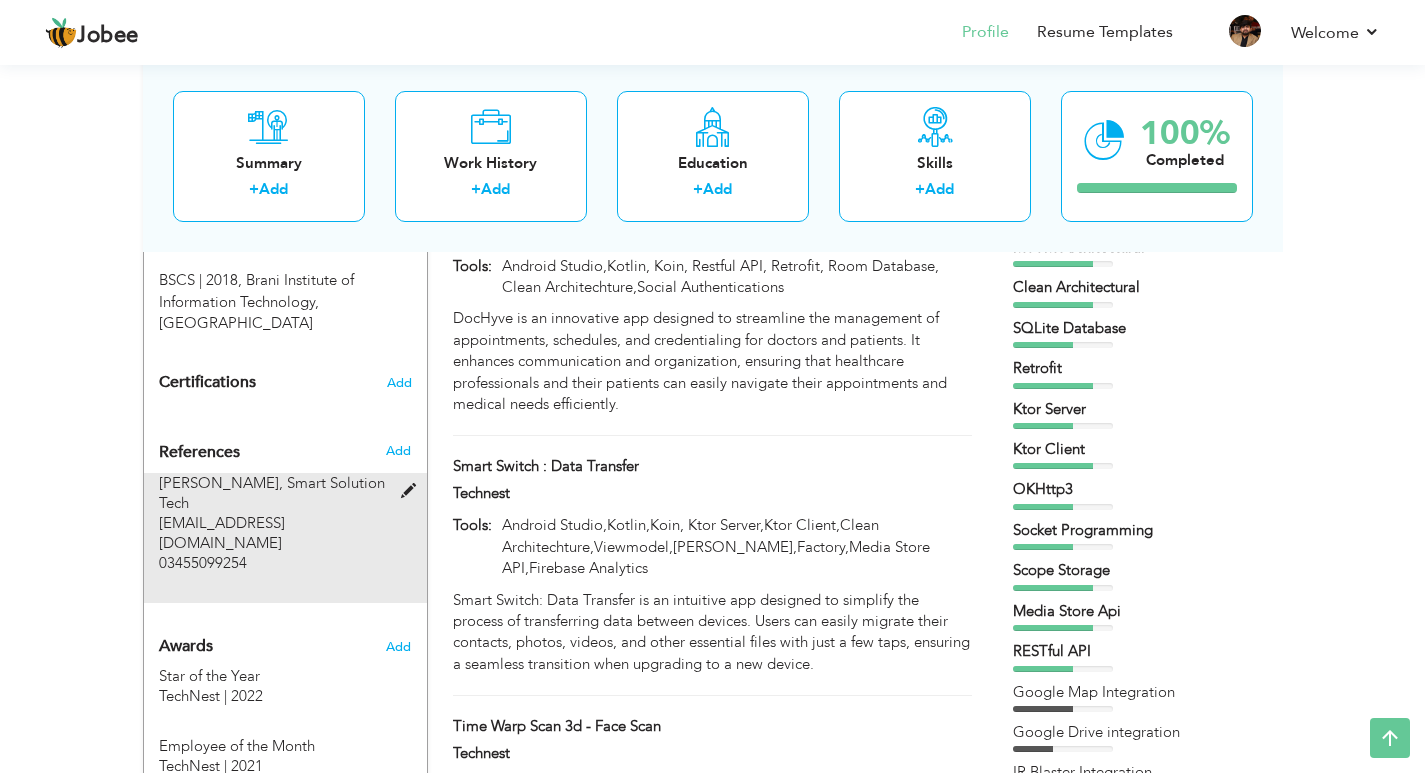 click at bounding box center [413, 491] 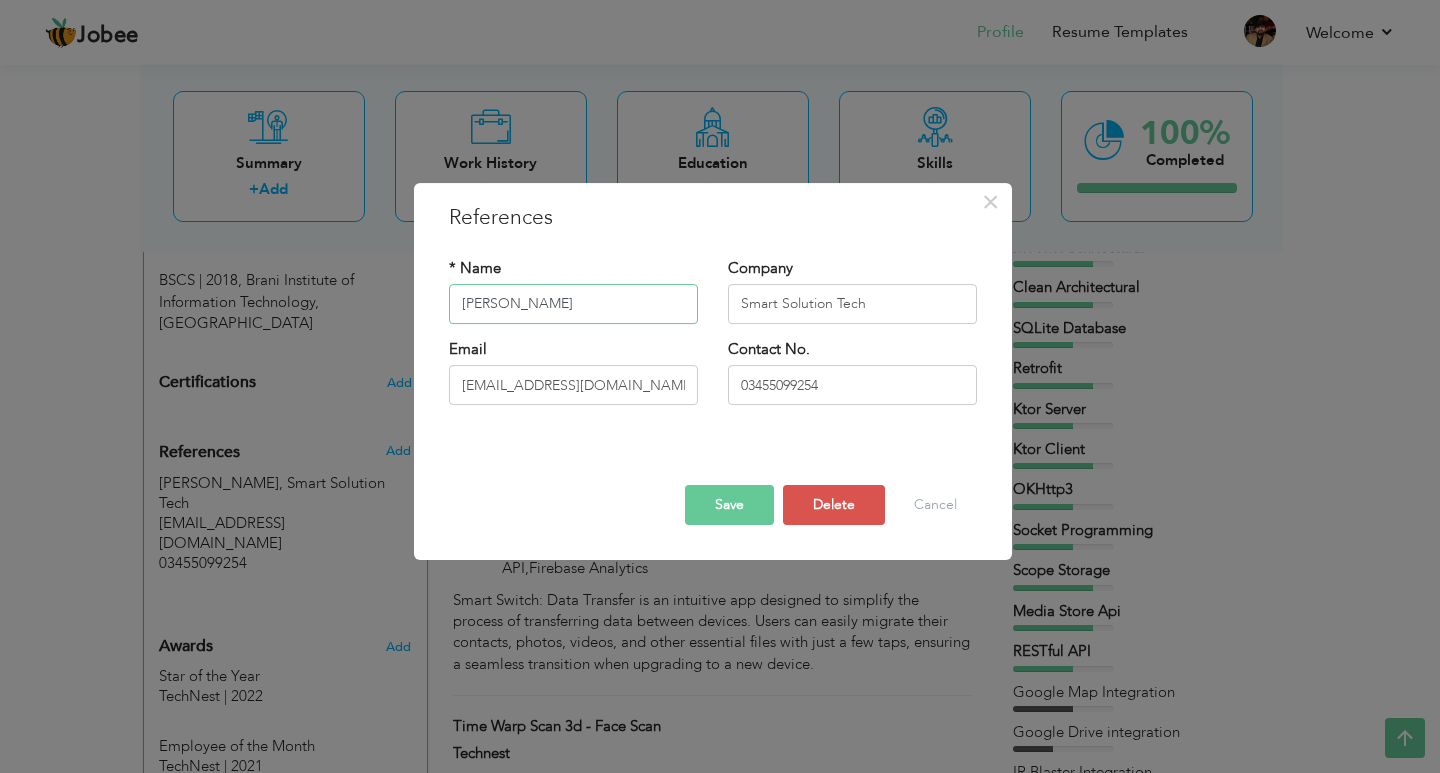 drag, startPoint x: 573, startPoint y: 308, endPoint x: 360, endPoint y: 309, distance: 213.00235 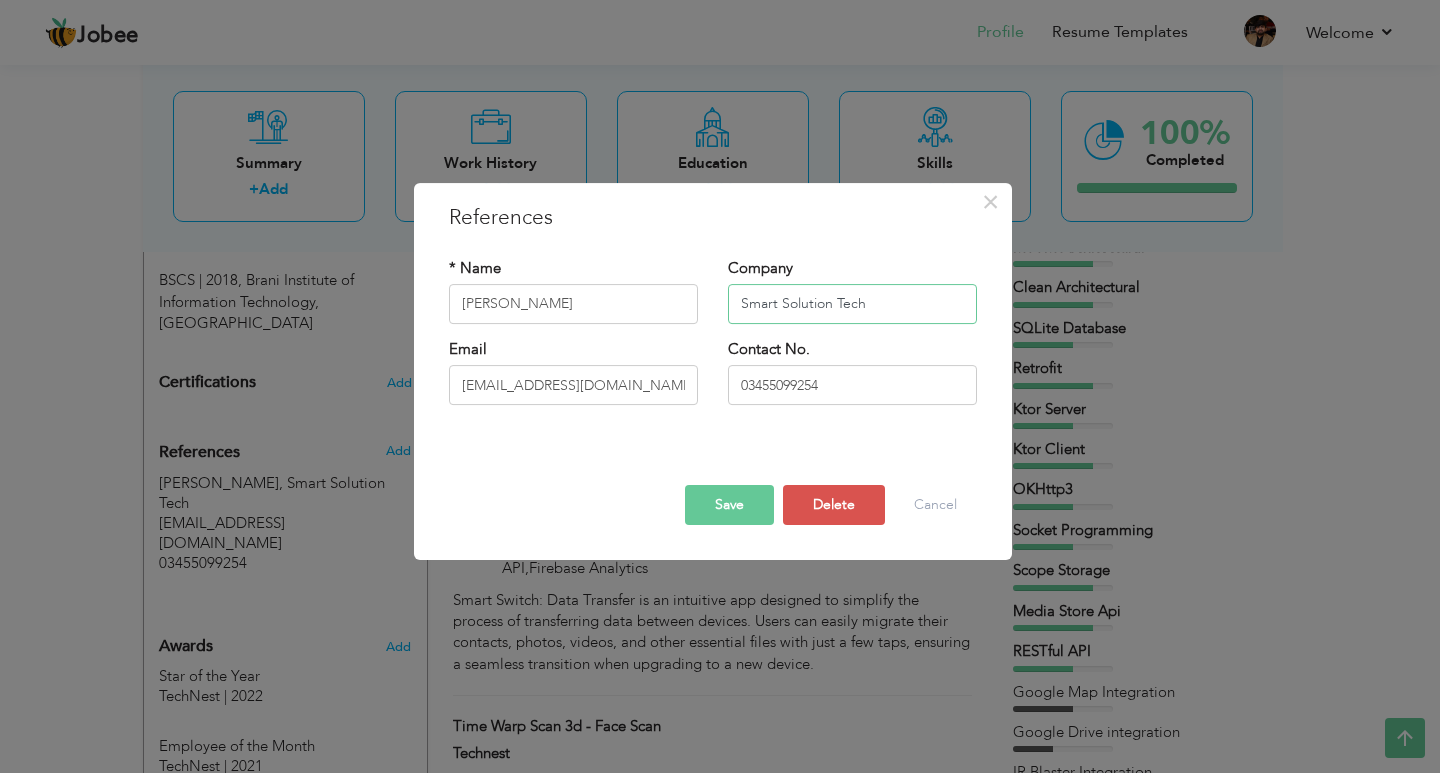 drag, startPoint x: 884, startPoint y: 307, endPoint x: 681, endPoint y: 306, distance: 203.00246 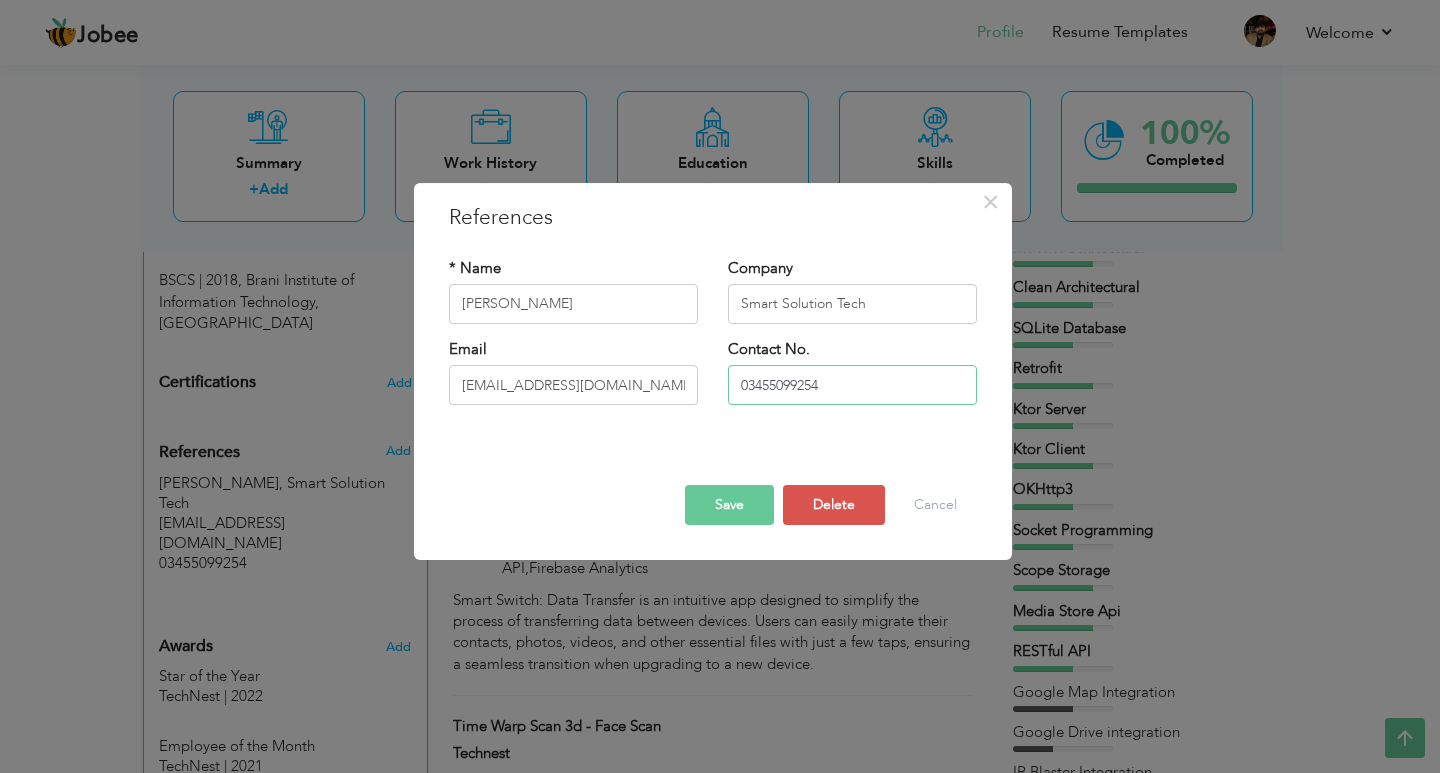 click on "03455099254" at bounding box center [852, 385] 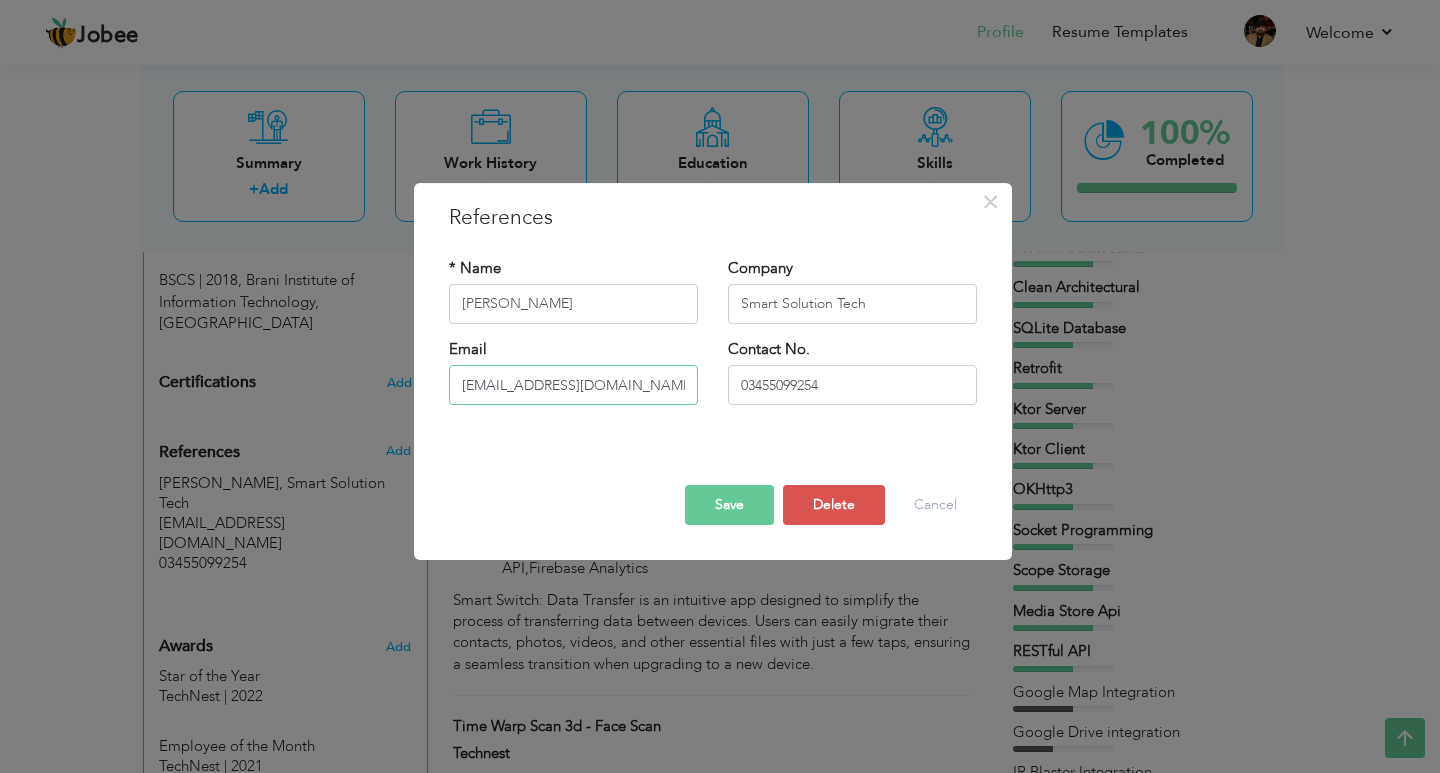 click on "[EMAIL_ADDRESS][DOMAIN_NAME]" at bounding box center (573, 385) 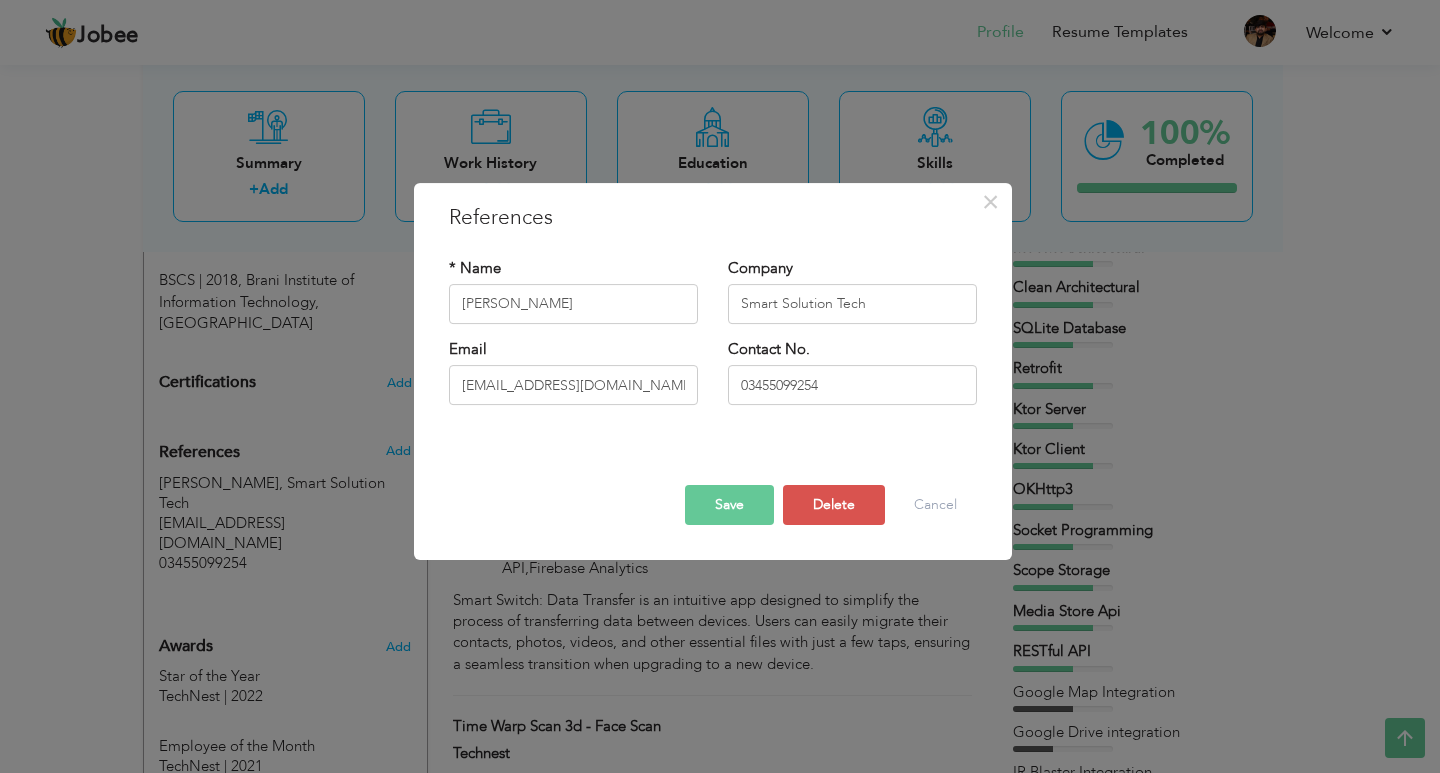 click on "* Name
Azeem Alvi" at bounding box center (573, 298) 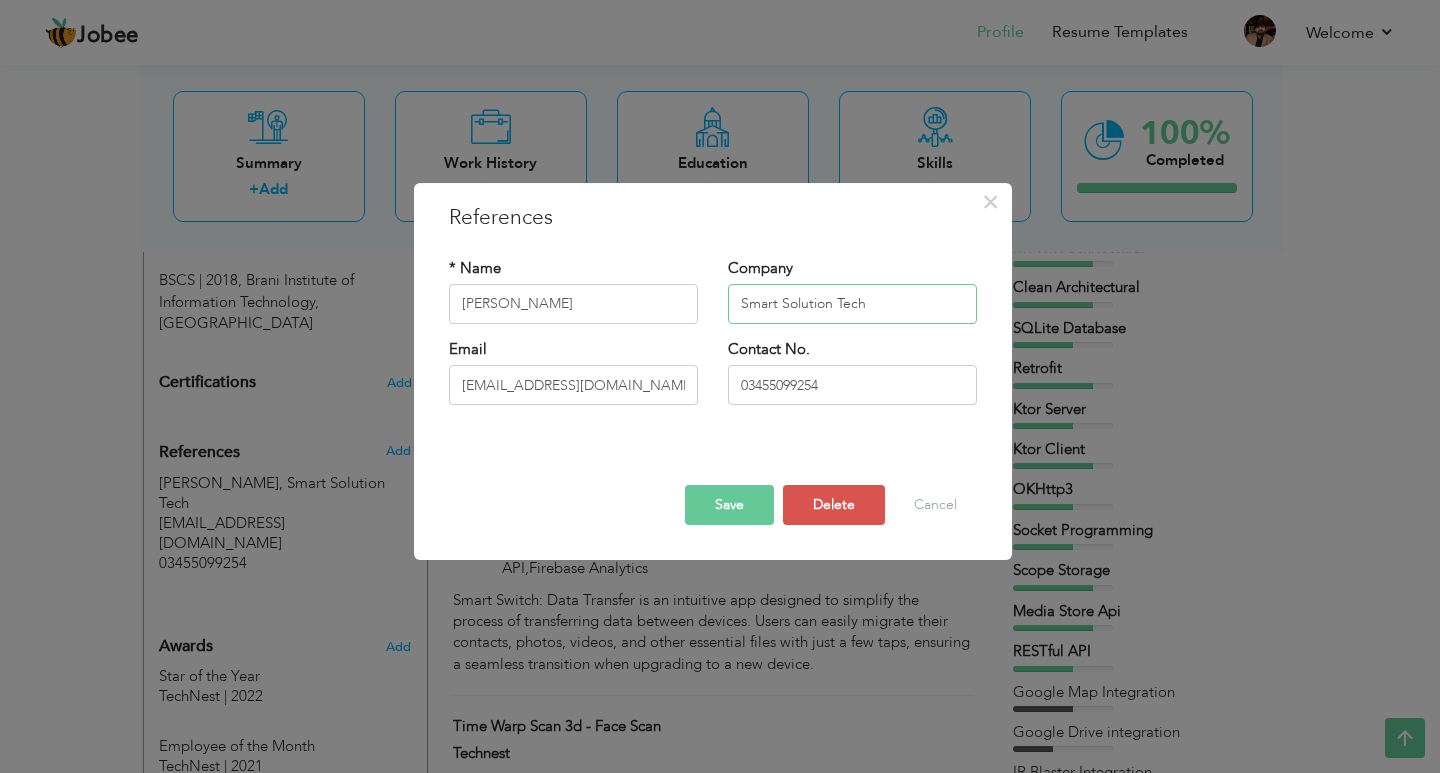 click on "Smart Solution Tech" at bounding box center [852, 304] 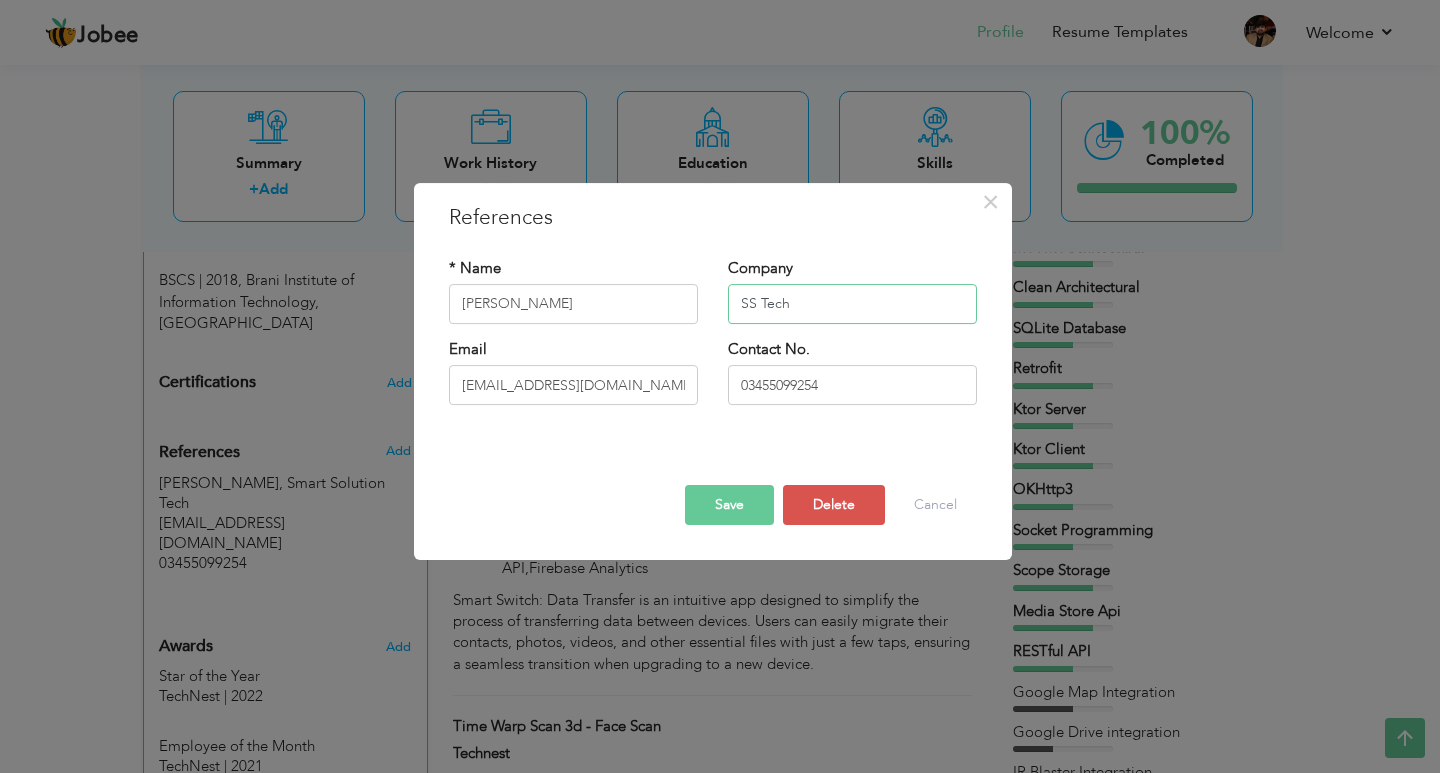 type on "SS Tech" 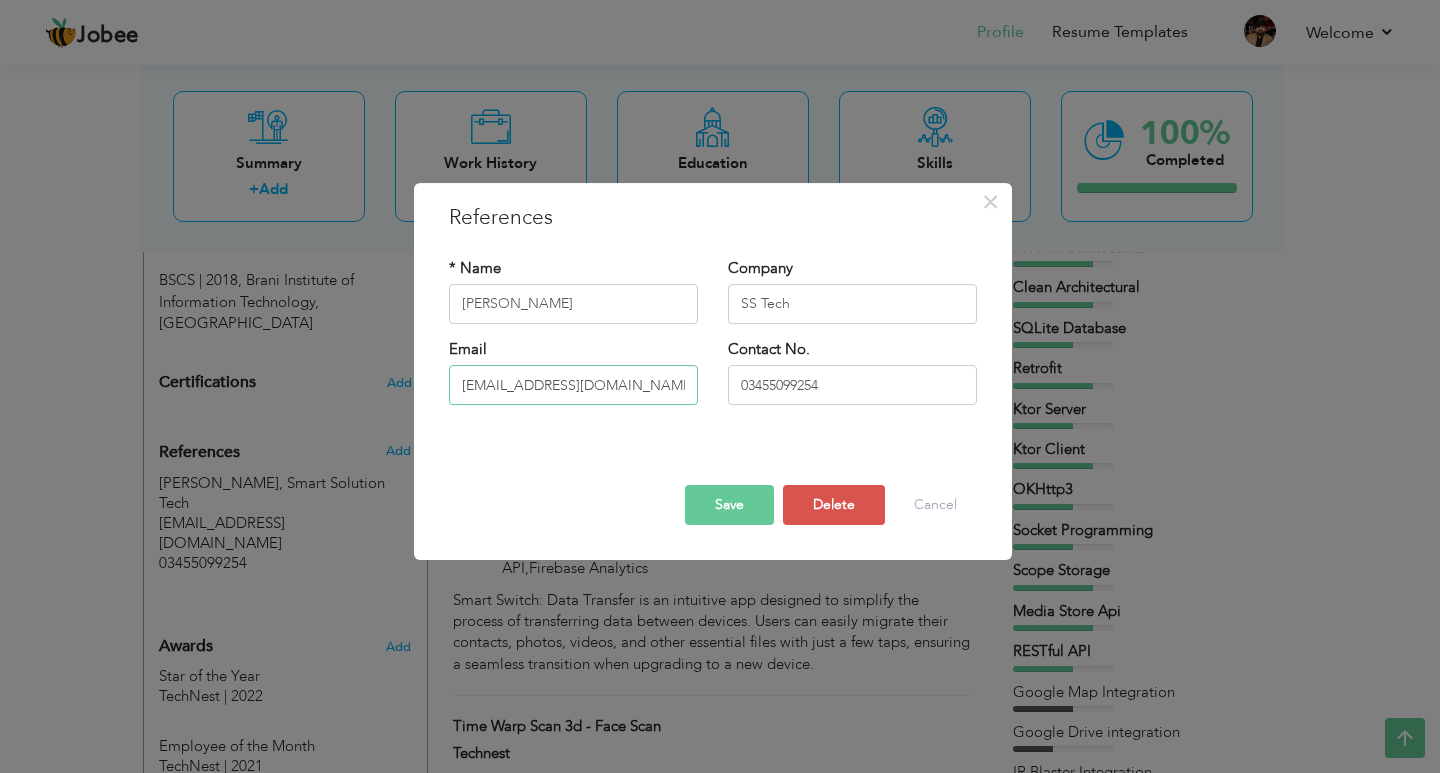 click on "[EMAIL_ADDRESS][DOMAIN_NAME]" at bounding box center (573, 385) 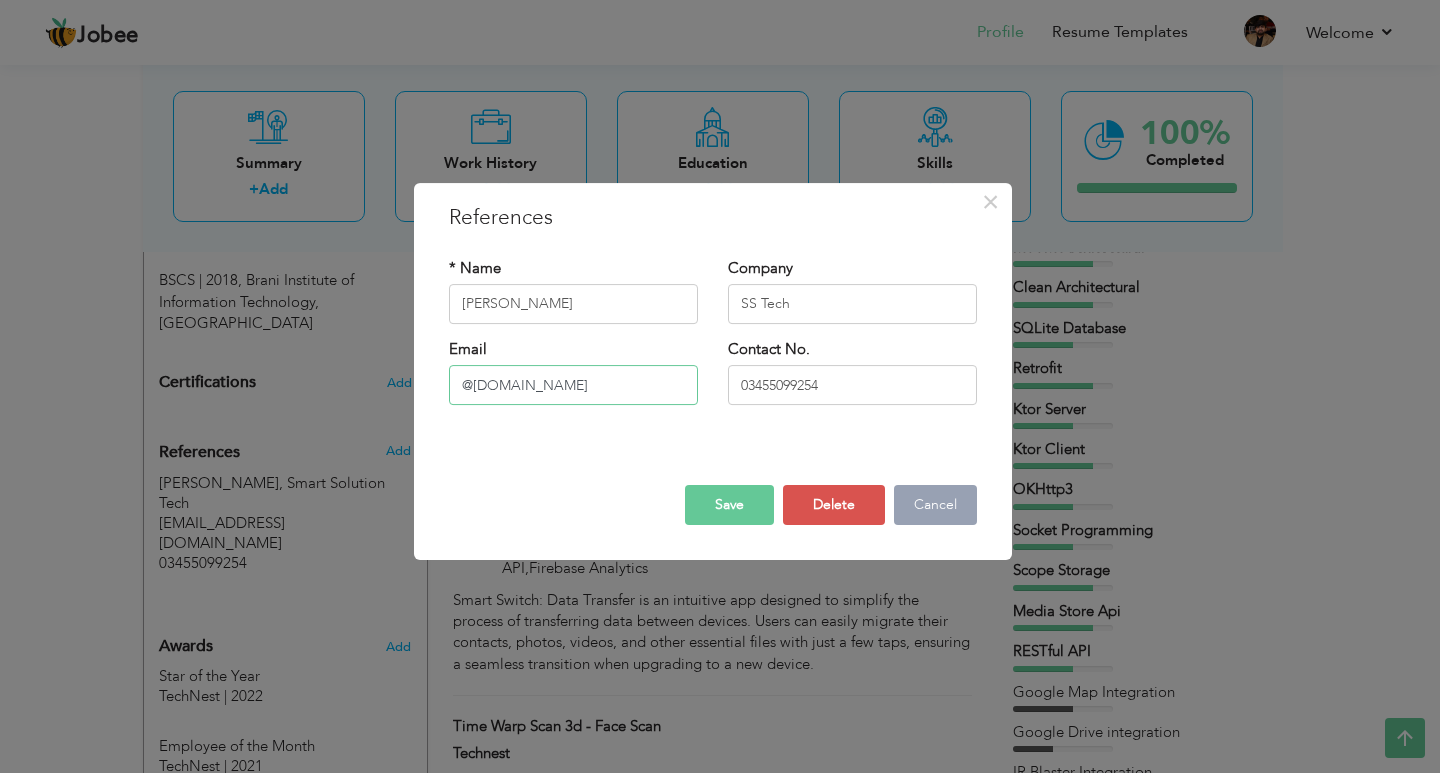 type on "@gmail.com" 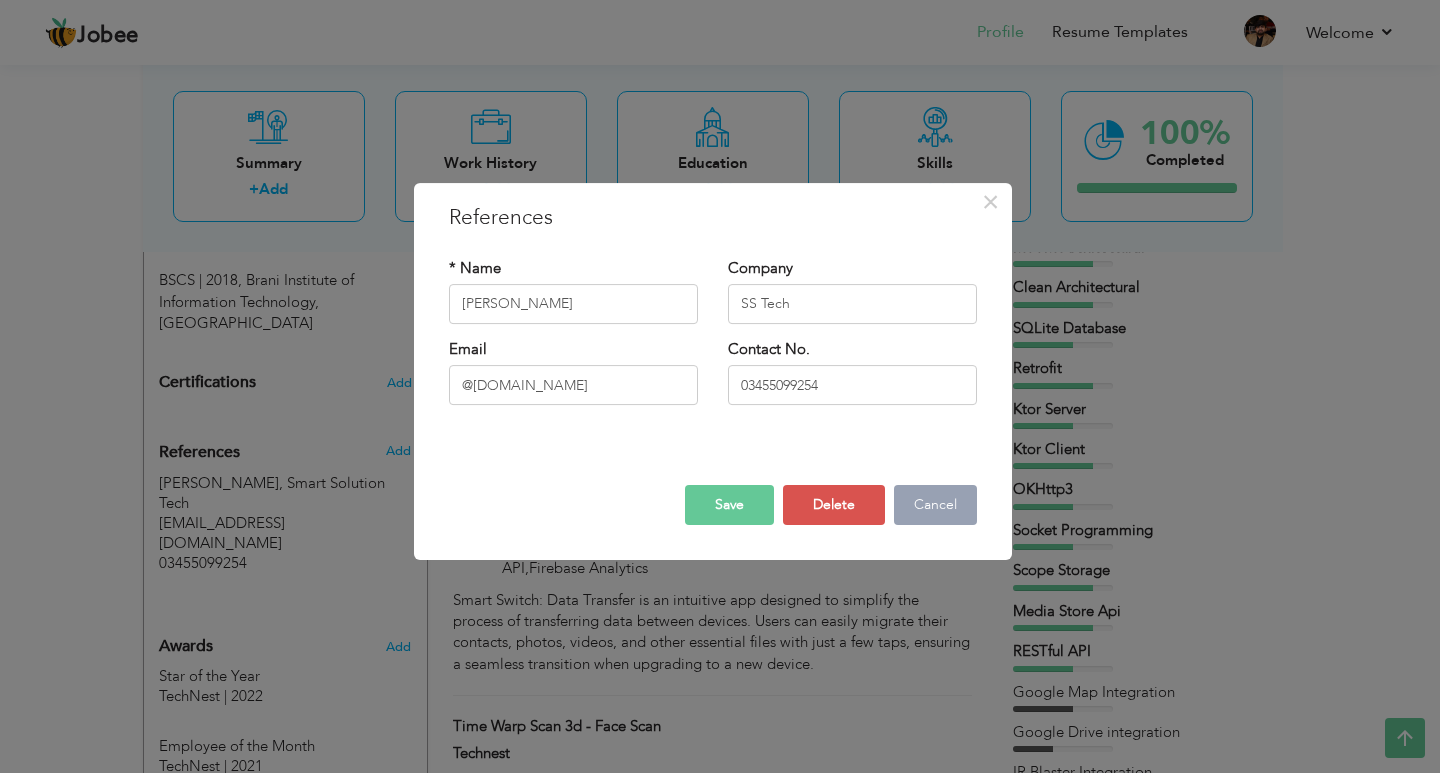 click on "Cancel" at bounding box center (935, 505) 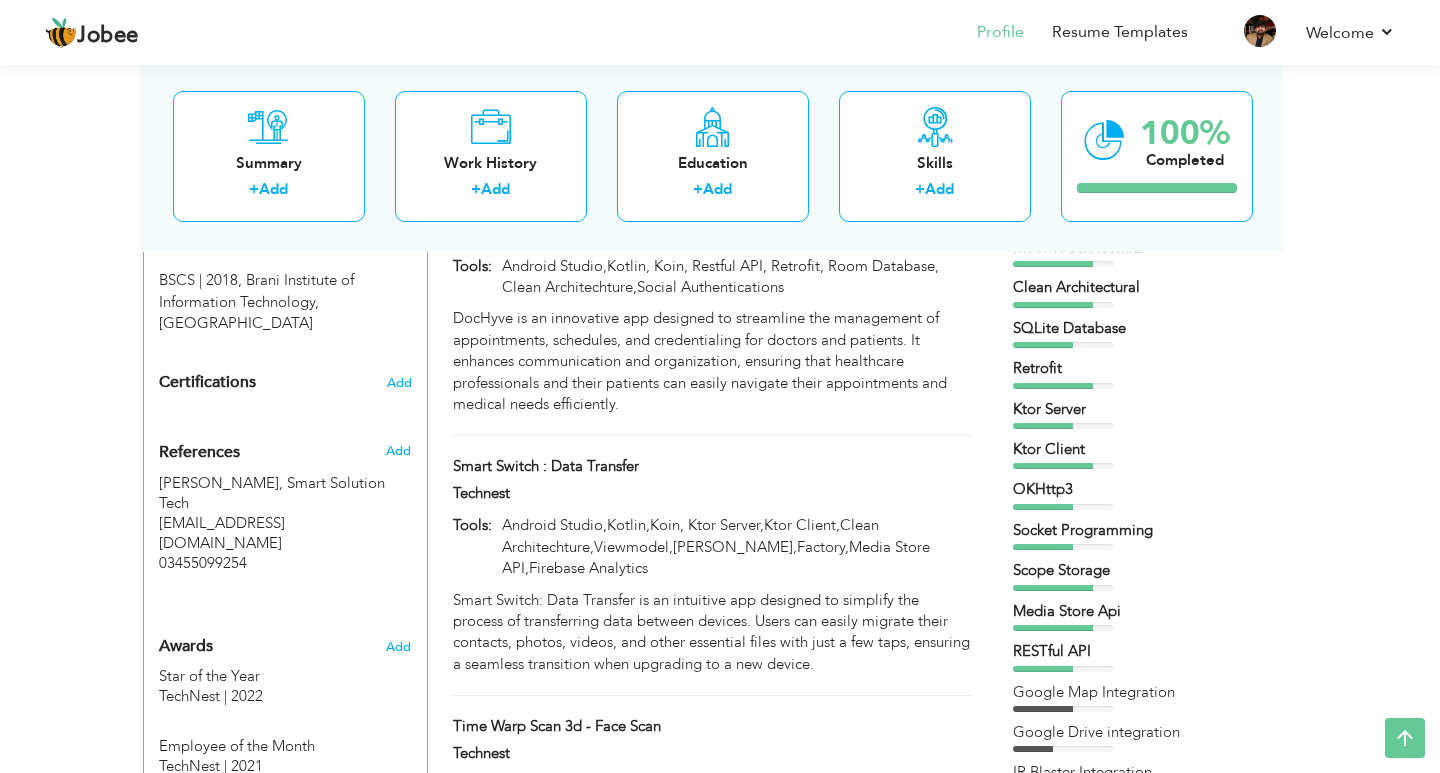 click on "Jobee
Profile
Resume Templates
Resume Templates
Cover Letters
About
My Resume
Welcome
Settings
Log off
Welcome" at bounding box center (720, 2555) 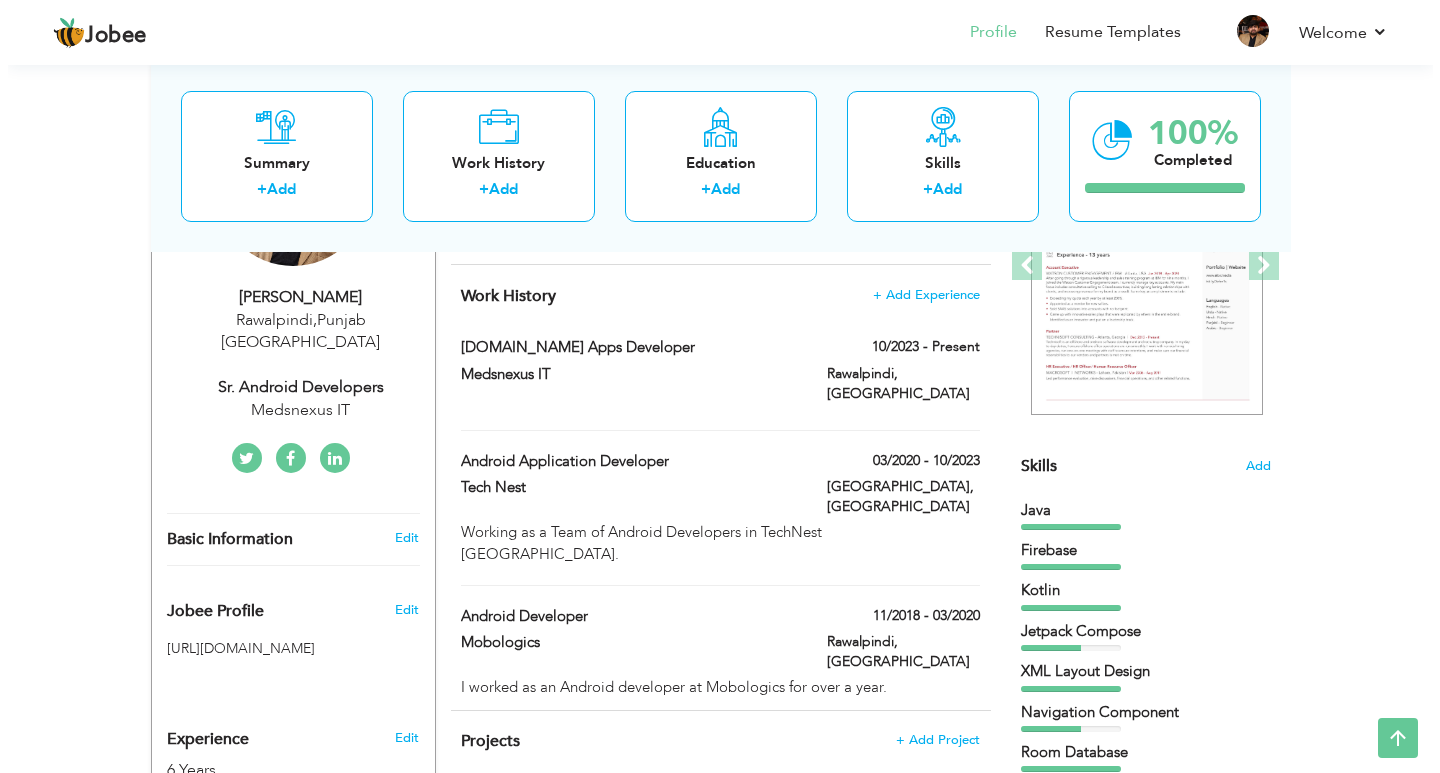 scroll, scrollTop: 400, scrollLeft: 0, axis: vertical 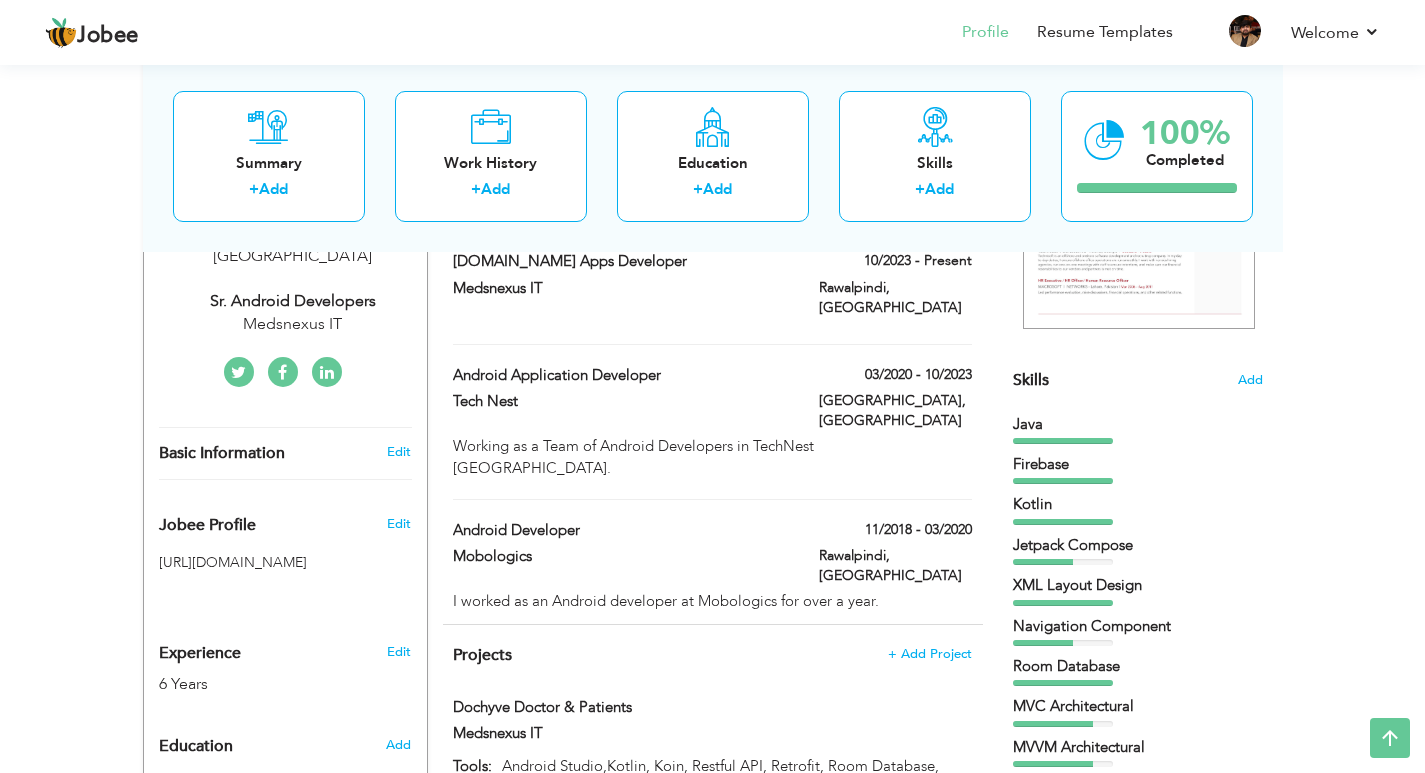 click on "Basic Information" at bounding box center [262, 453] 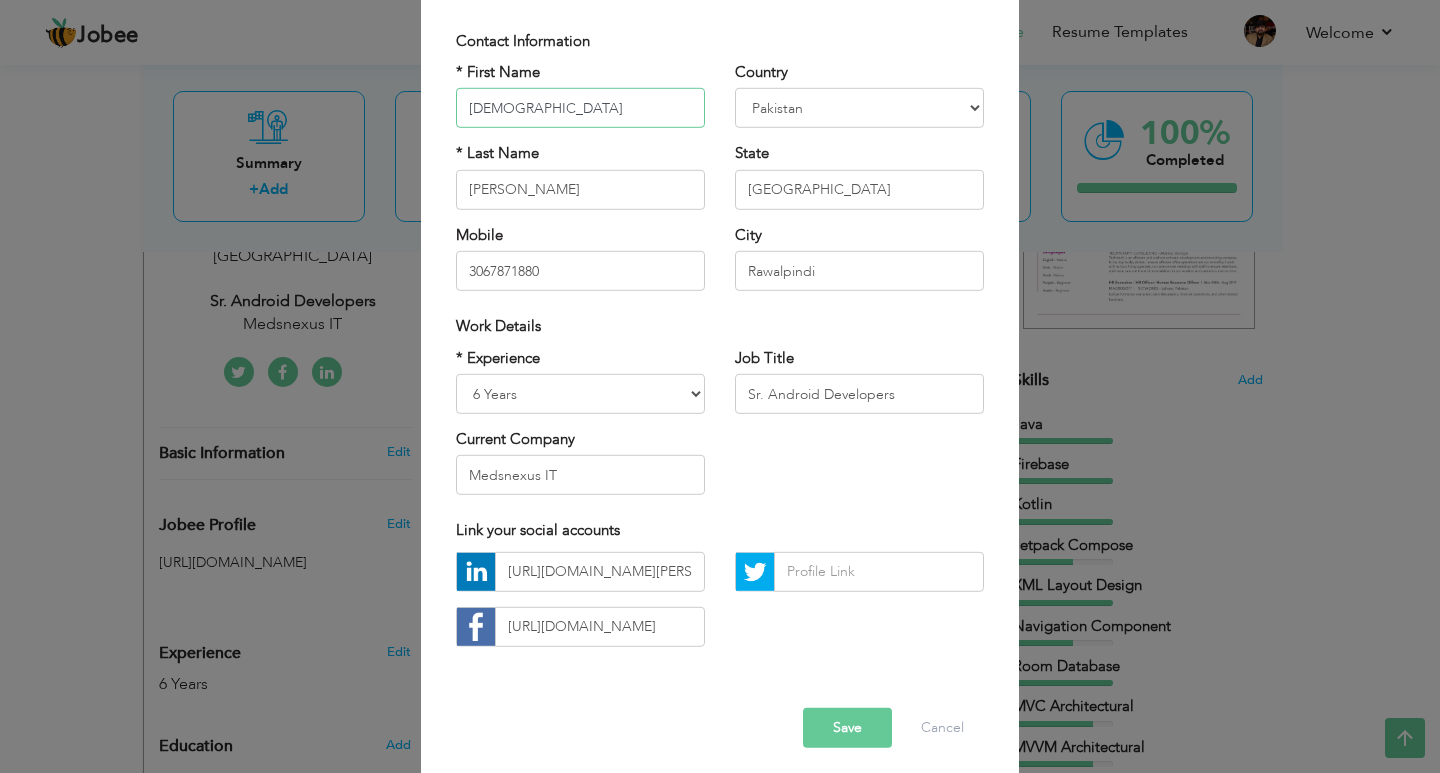 scroll, scrollTop: 143, scrollLeft: 0, axis: vertical 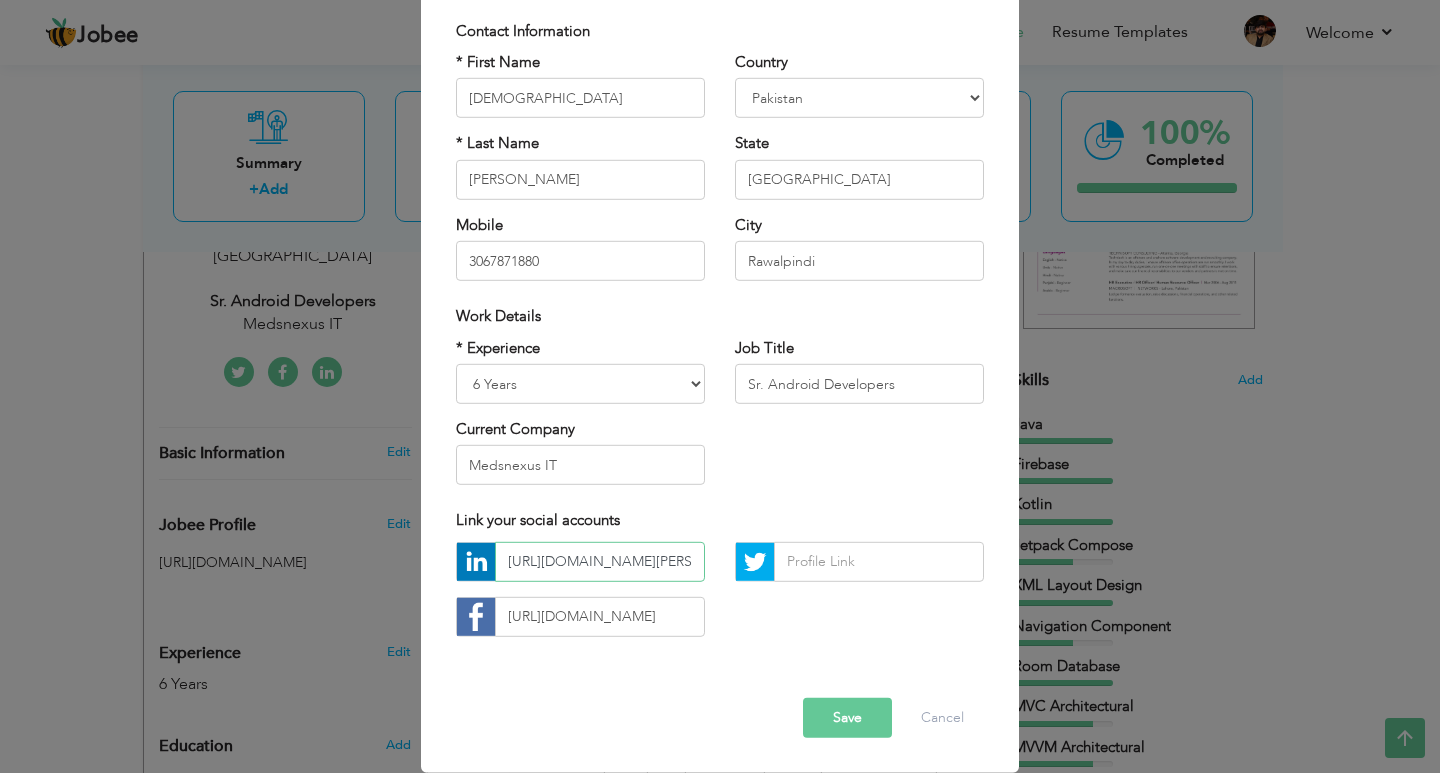 click on "https://www.linkedin.com/in/muhammad-shahbaz-290459121/" at bounding box center (600, 562) 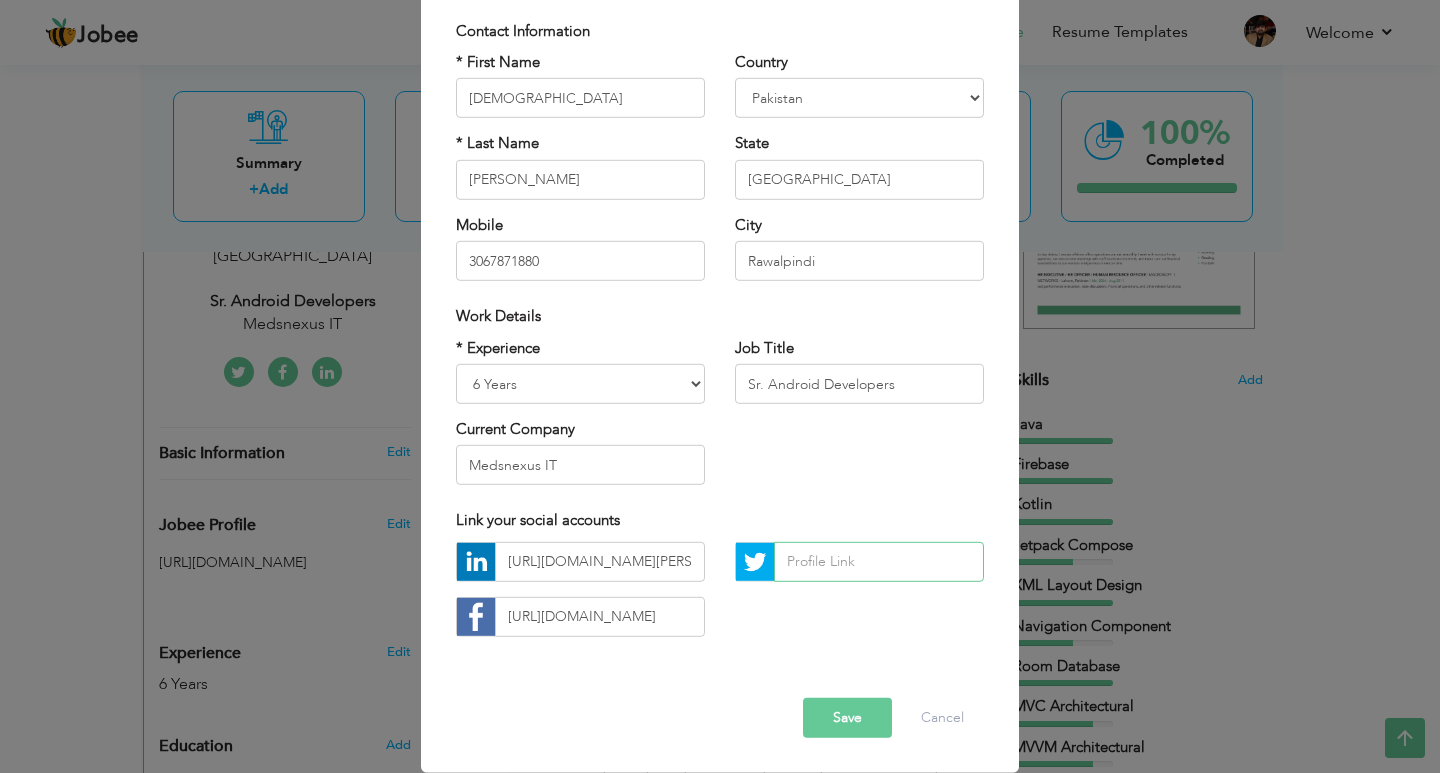 click at bounding box center [879, 562] 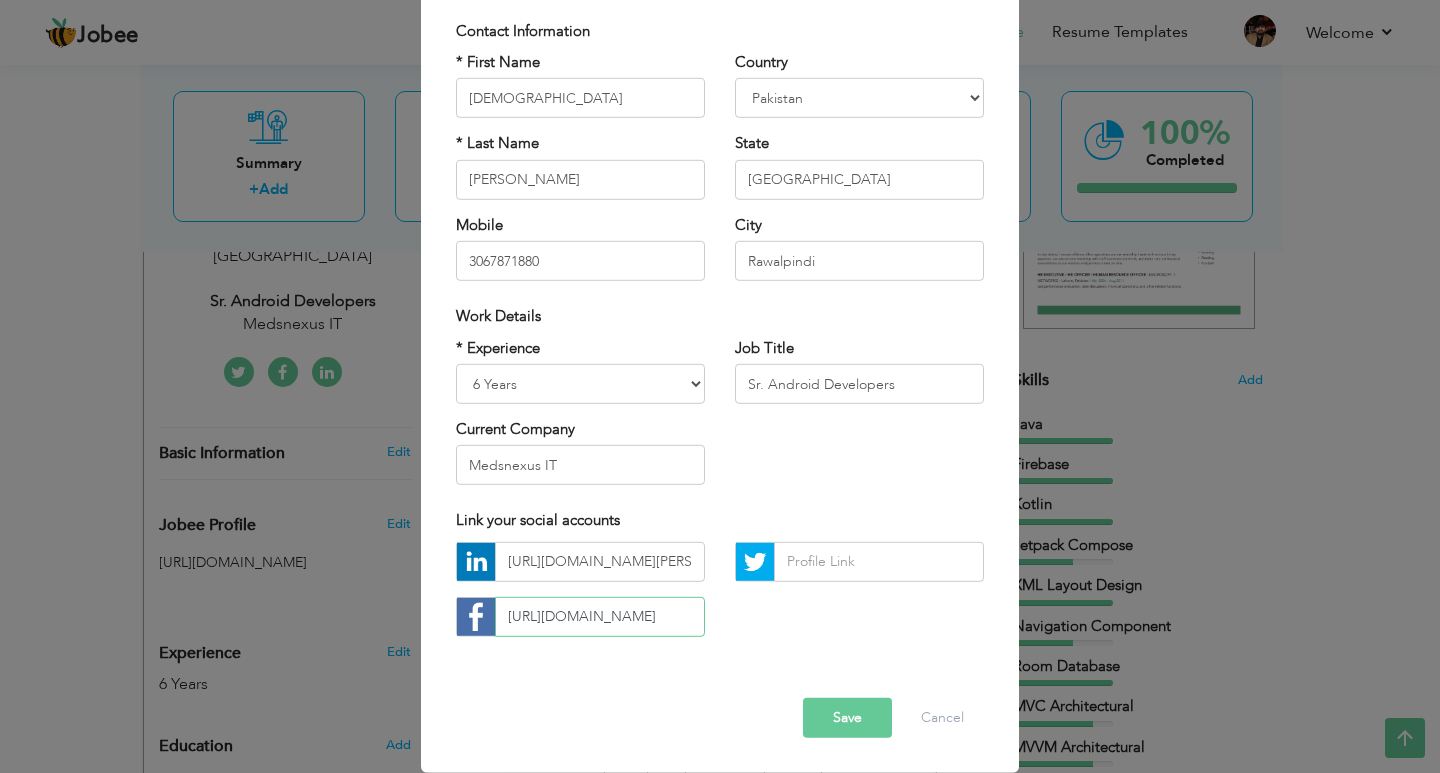 click on "https://www.facebook.com/malikshahbaz7173" at bounding box center (600, 617) 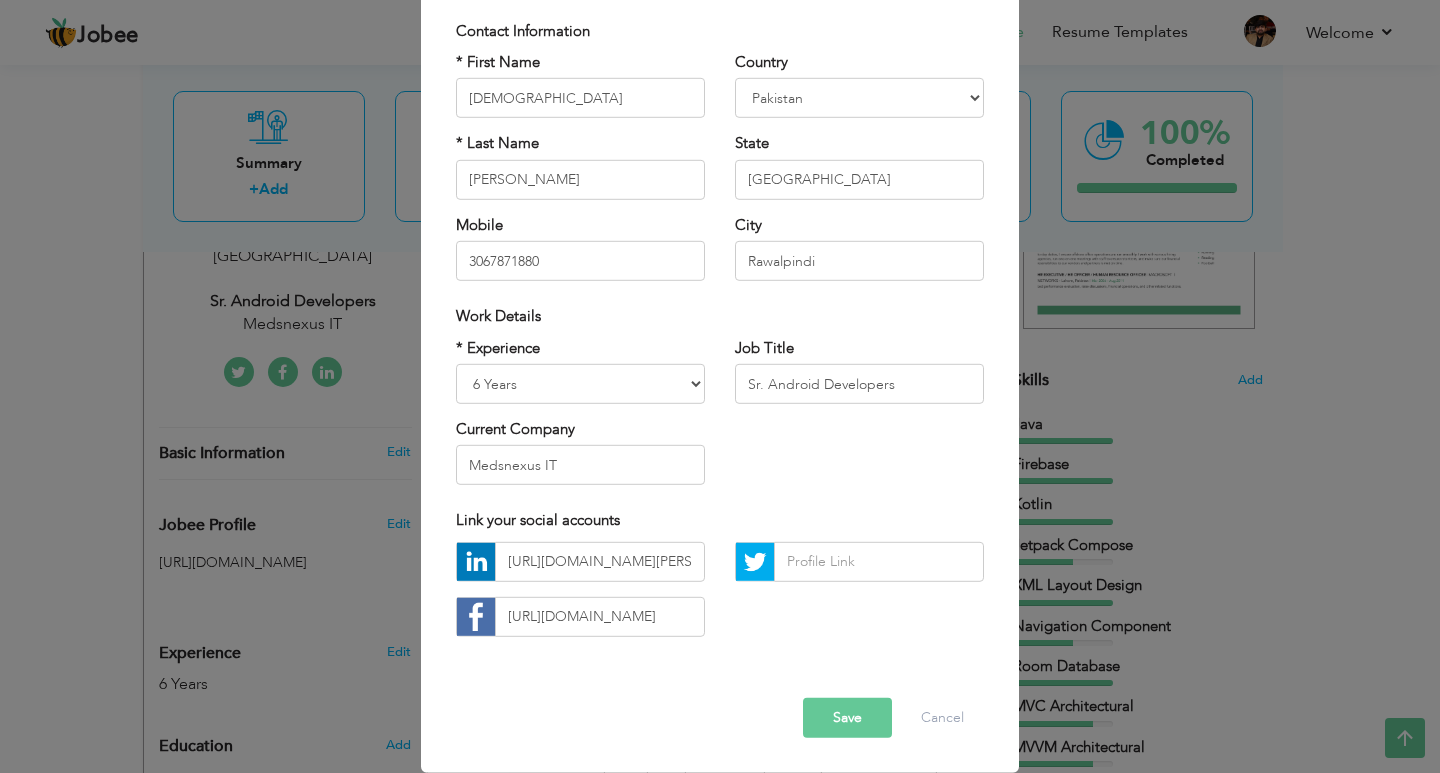 click on "https://www.linkedin.com/in/muhammad-shahbaz-290459121/
https://www.facebook.com/malikshahbaz7173" at bounding box center [580, 597] 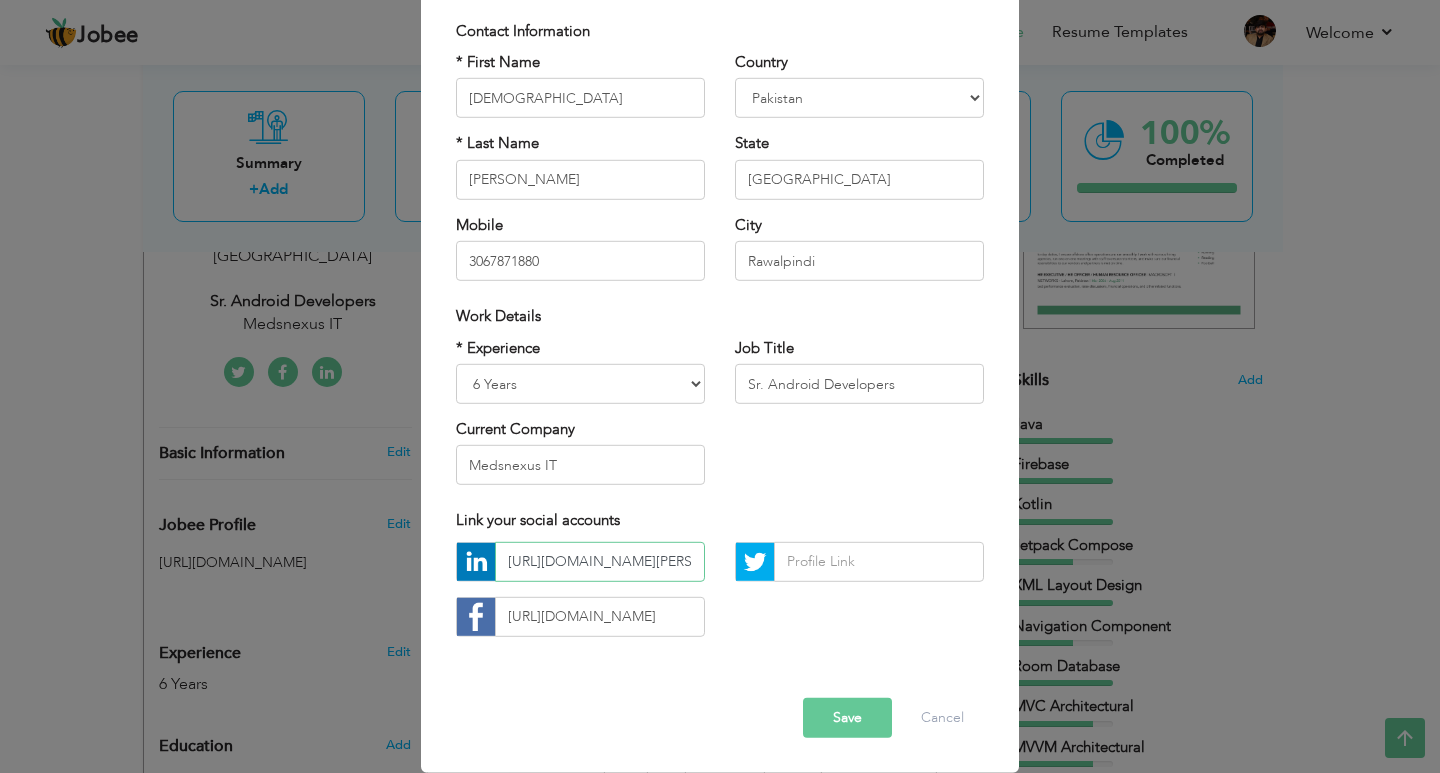 drag, startPoint x: 631, startPoint y: 579, endPoint x: 641, endPoint y: 563, distance: 18.867962 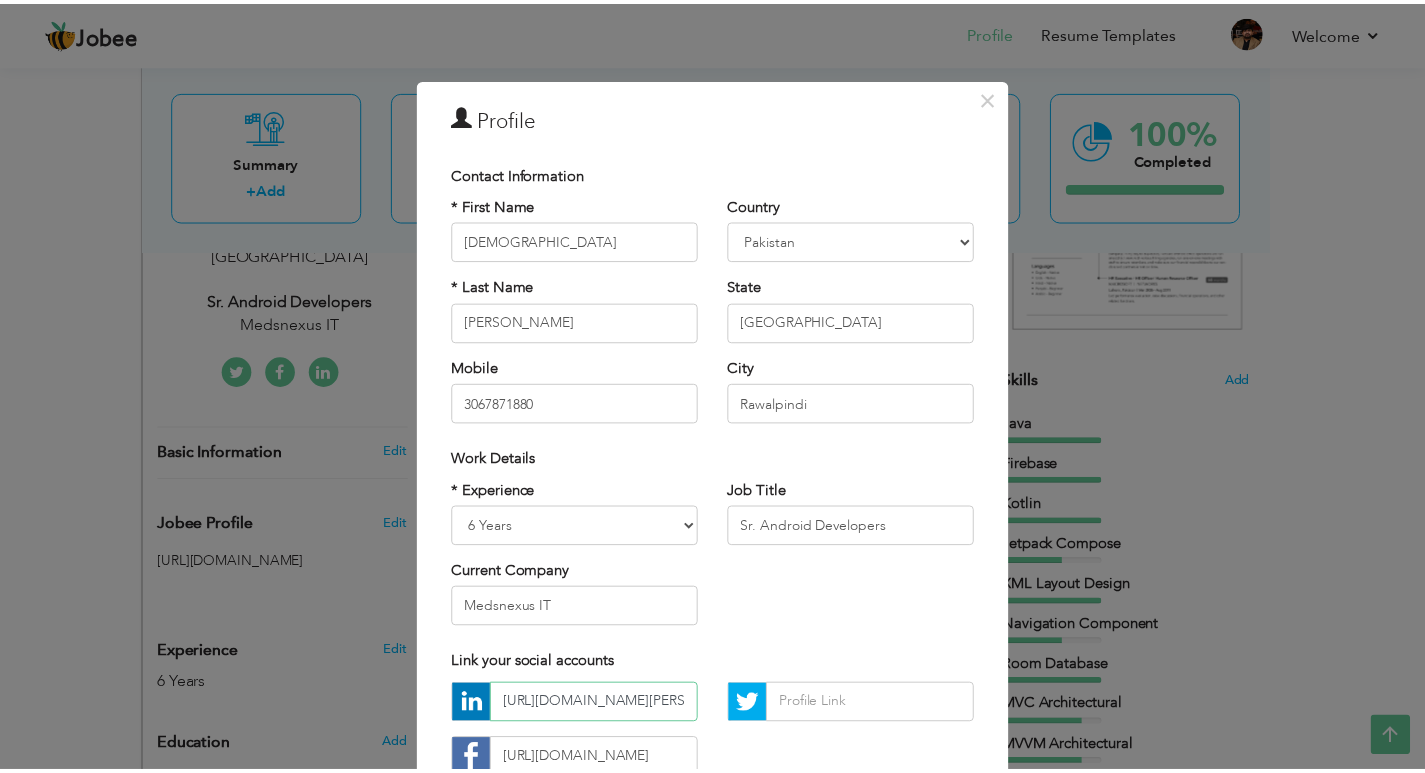 scroll, scrollTop: 143, scrollLeft: 0, axis: vertical 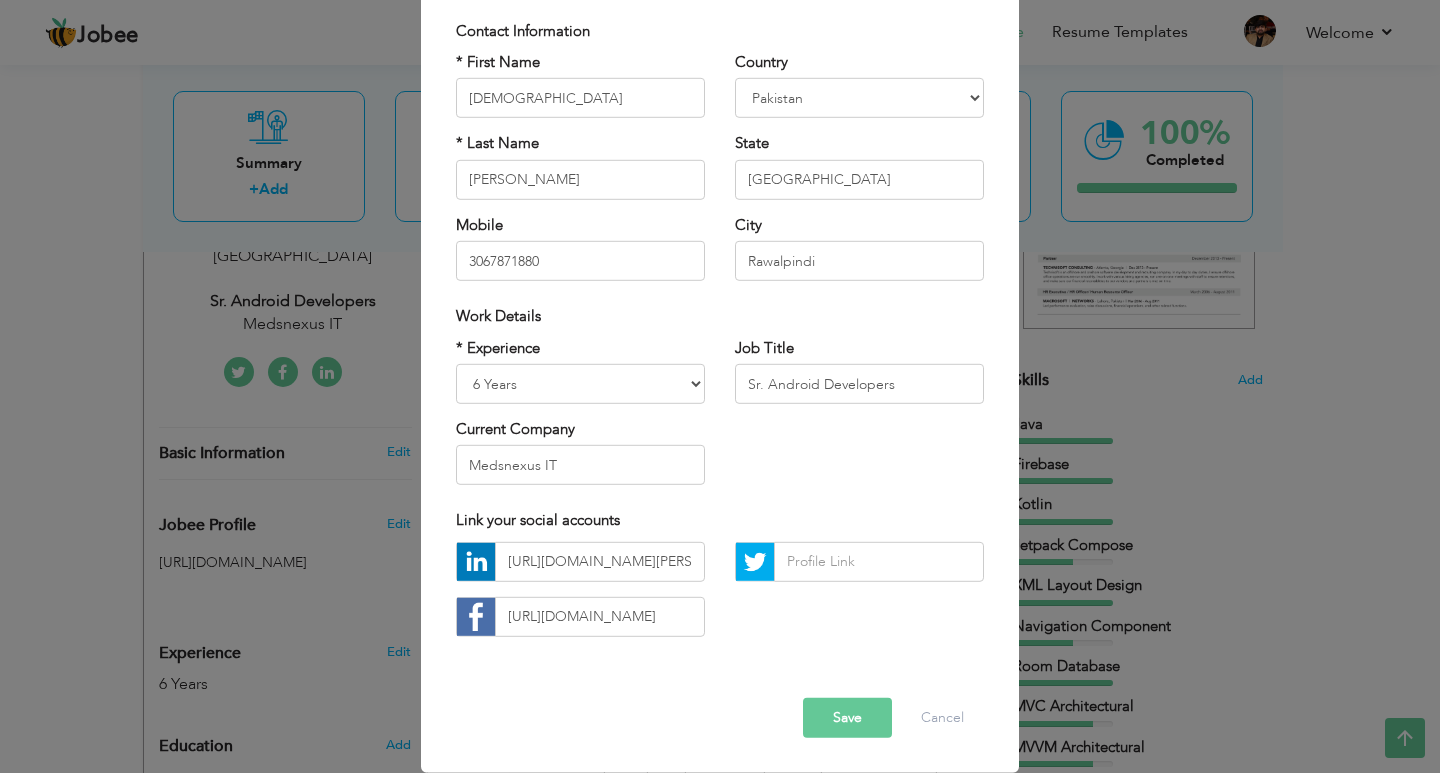 click on "Jobee
Profile
Resume Templates
Resume Templates
Cover Letters
About
My Resume
Welcome
Settings
Log off" at bounding box center (720, -14) 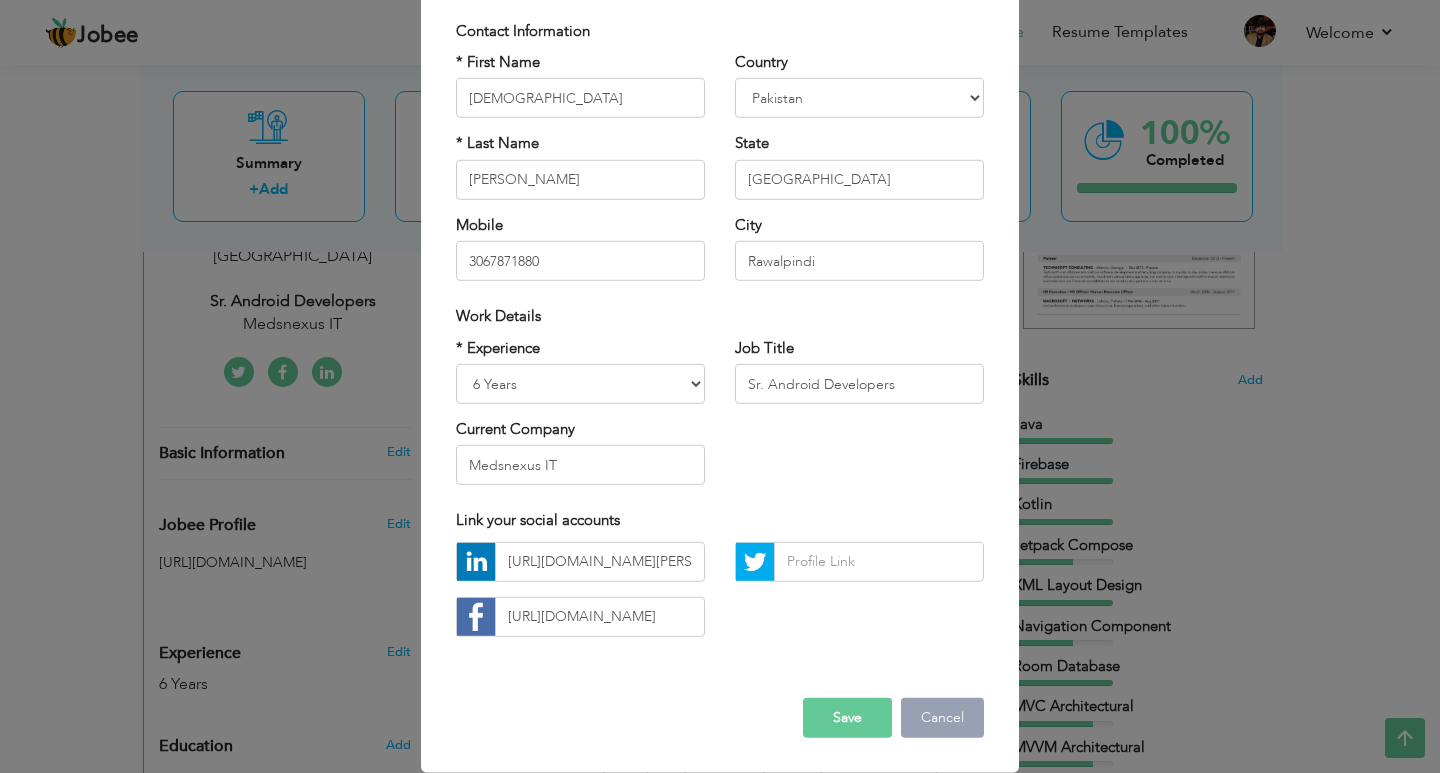 click on "Cancel" at bounding box center [942, 718] 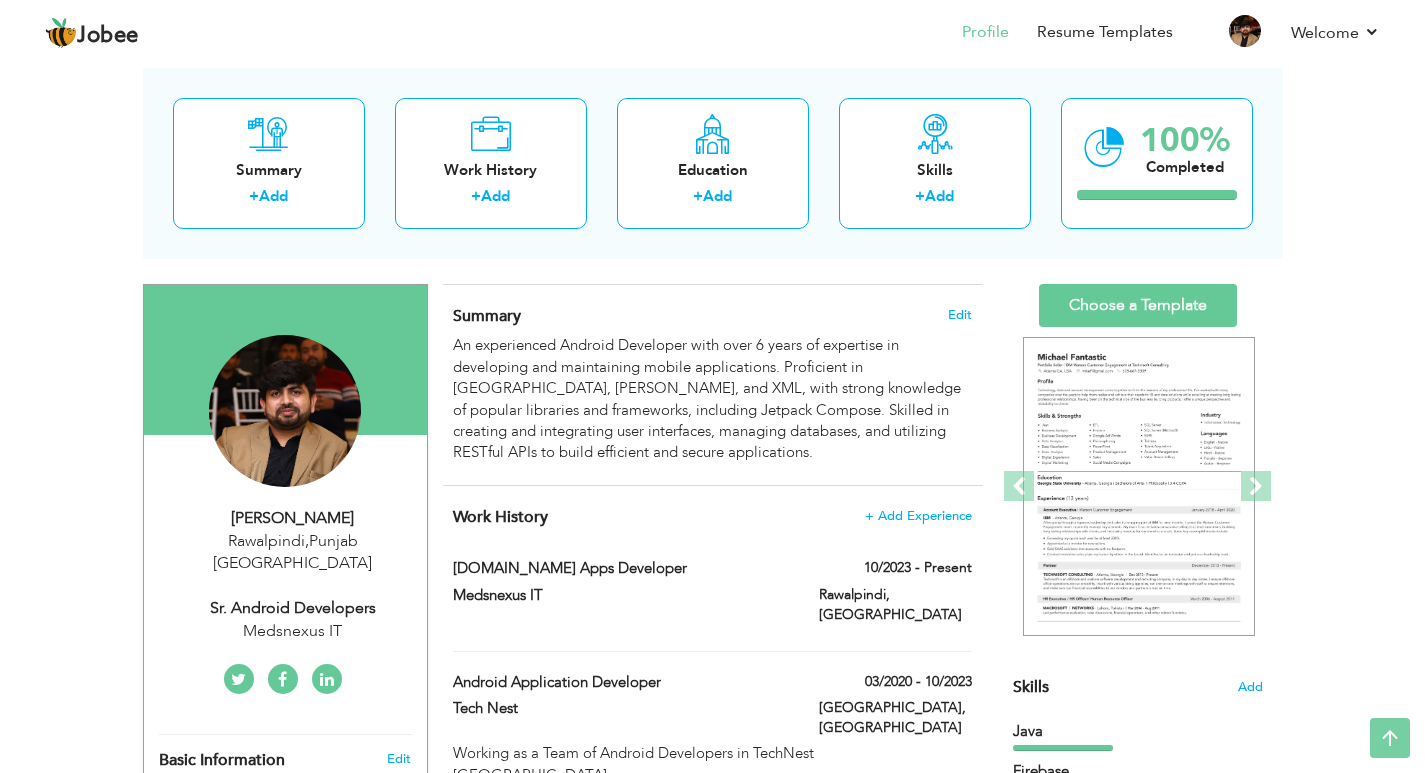scroll, scrollTop: 0, scrollLeft: 0, axis: both 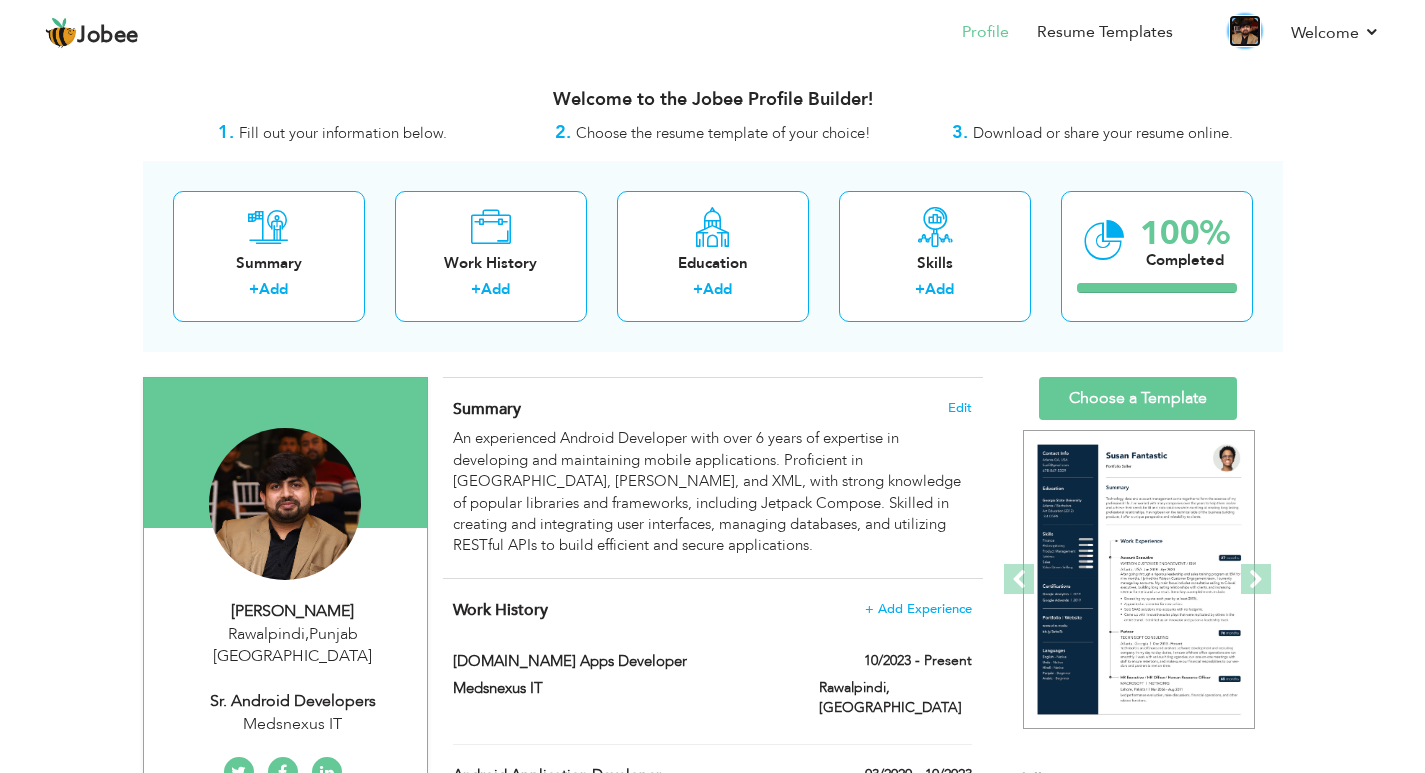 click at bounding box center [1245, 31] 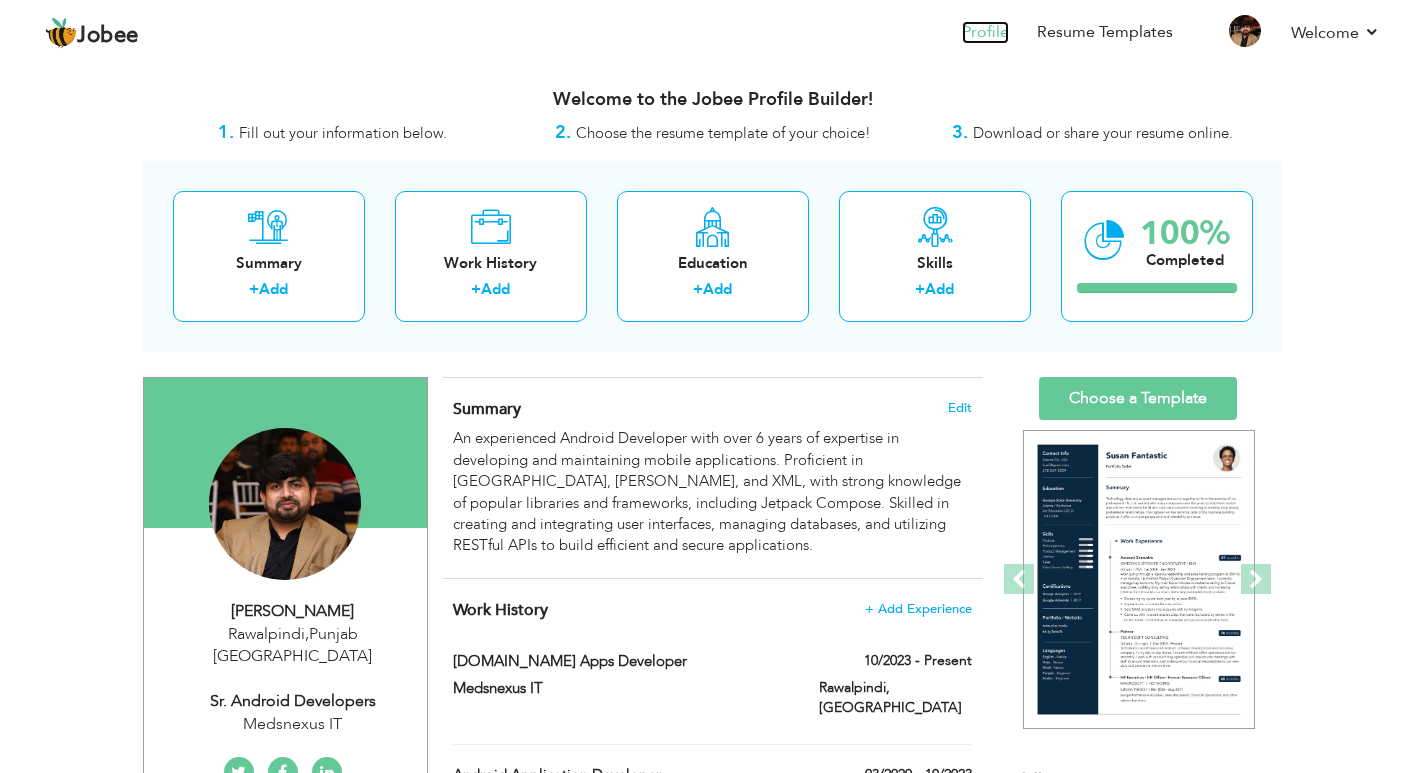 click on "Profile" at bounding box center [985, 32] 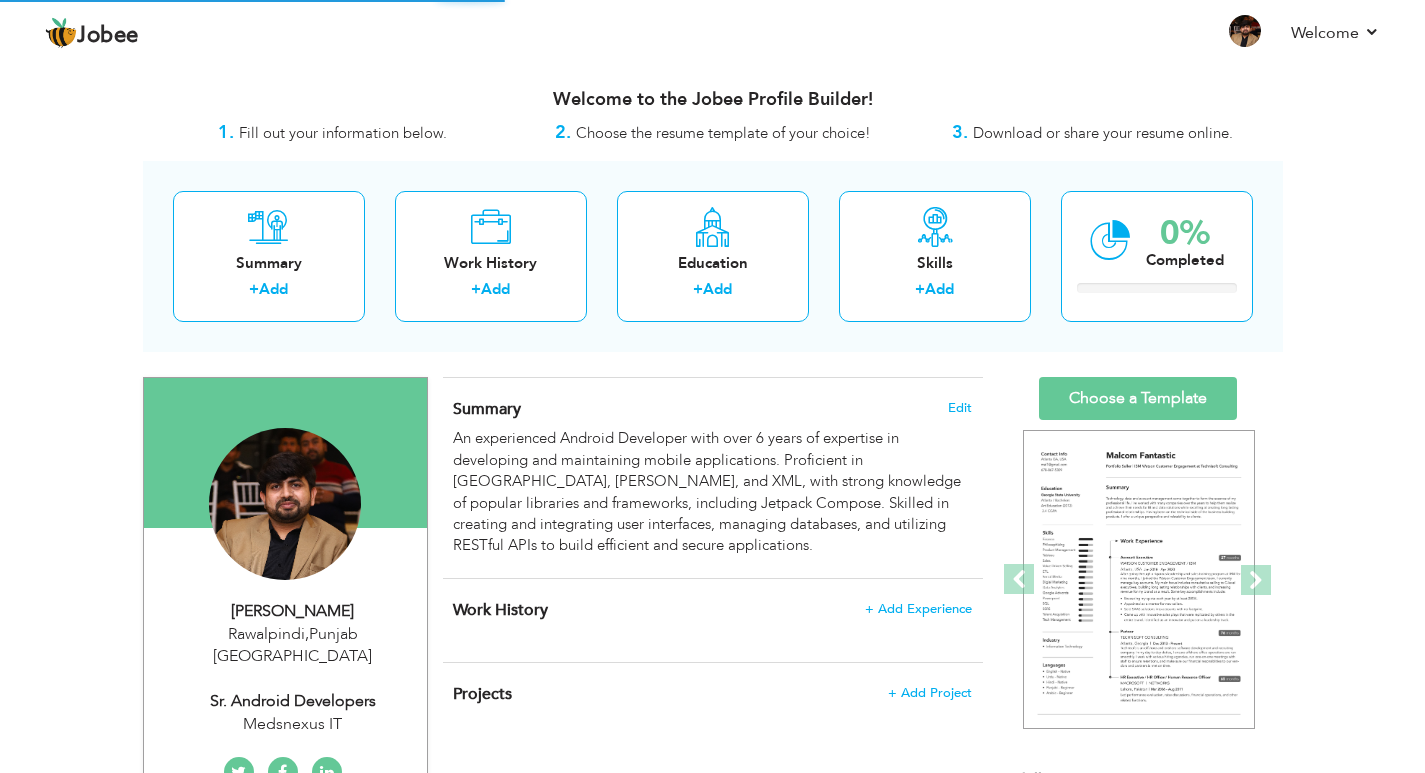 scroll, scrollTop: 0, scrollLeft: 0, axis: both 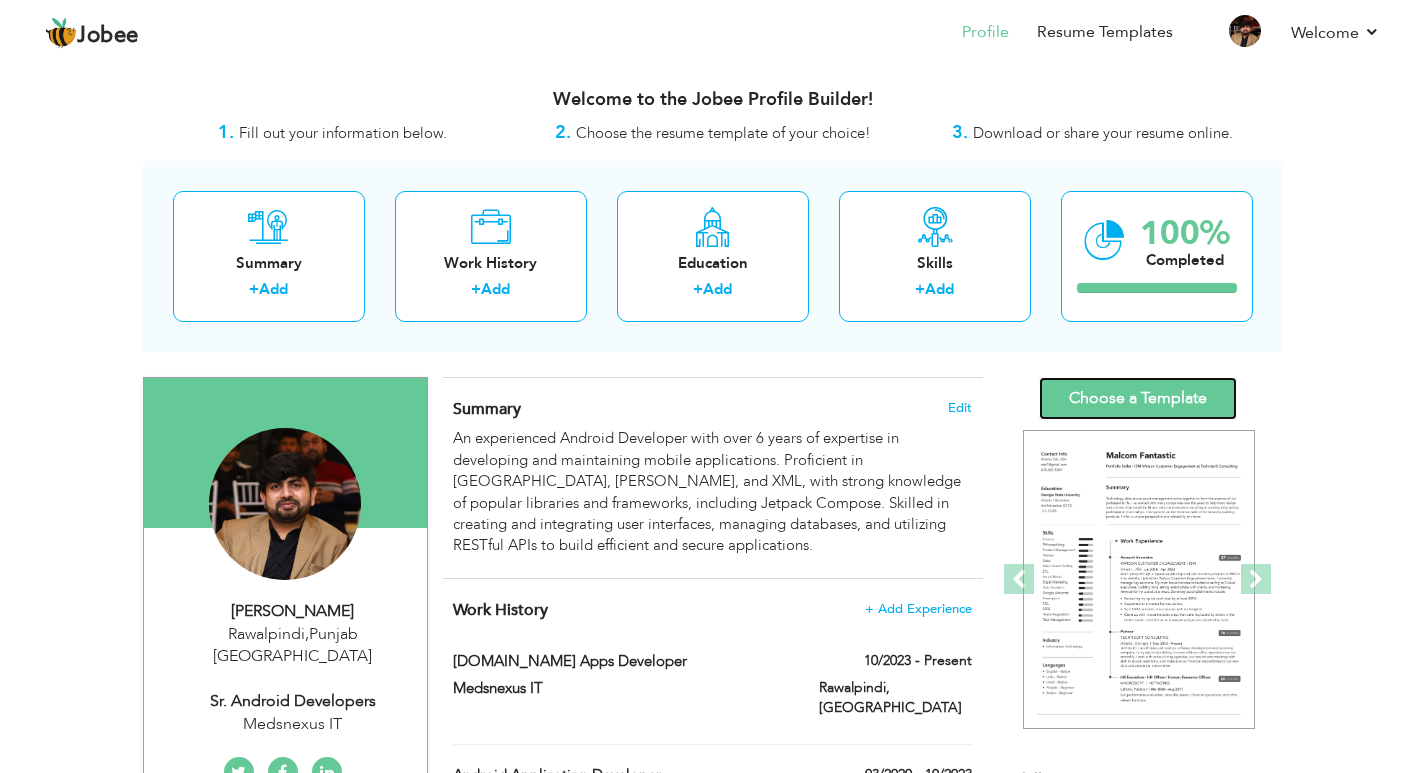 click on "Choose a Template" at bounding box center [1138, 398] 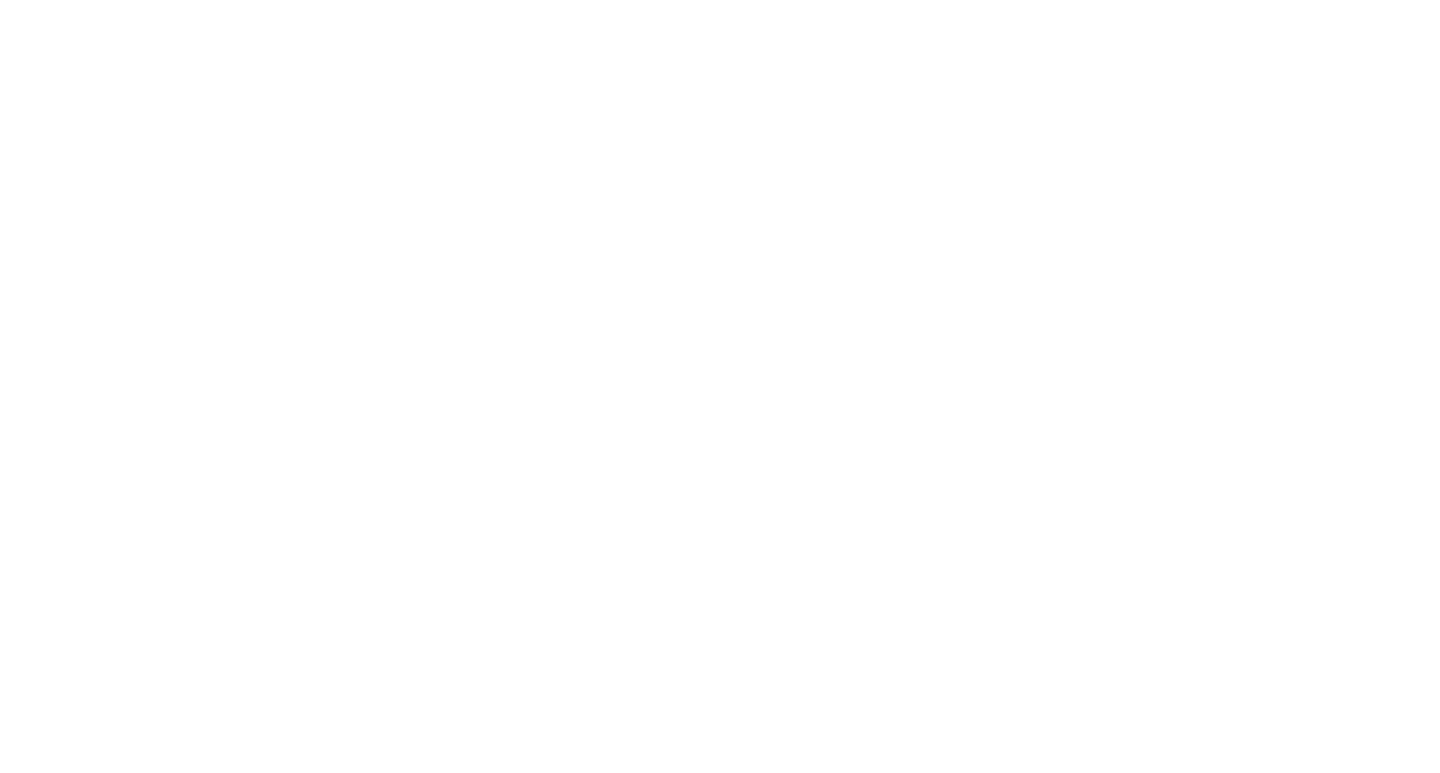 scroll, scrollTop: 0, scrollLeft: 0, axis: both 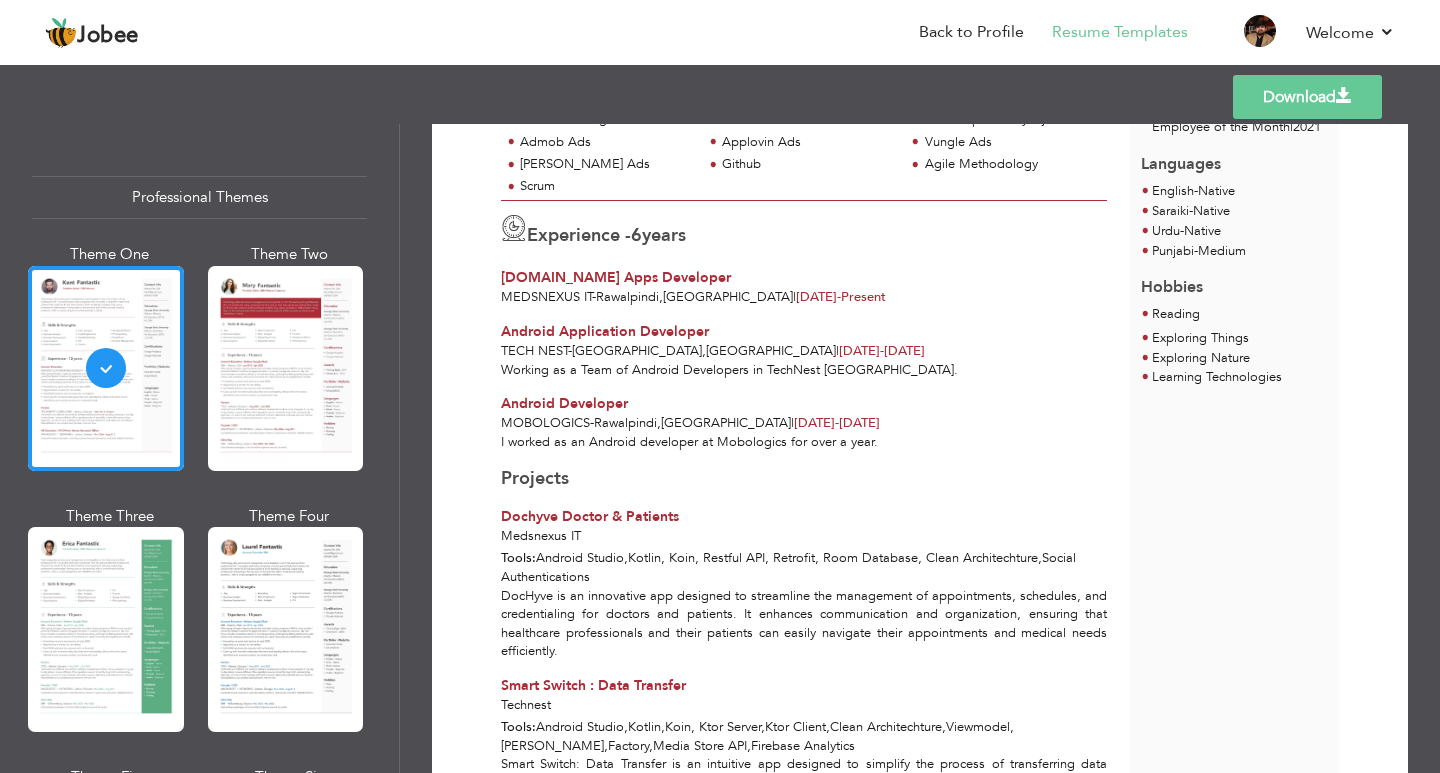 click on "Download" at bounding box center [1307, 97] 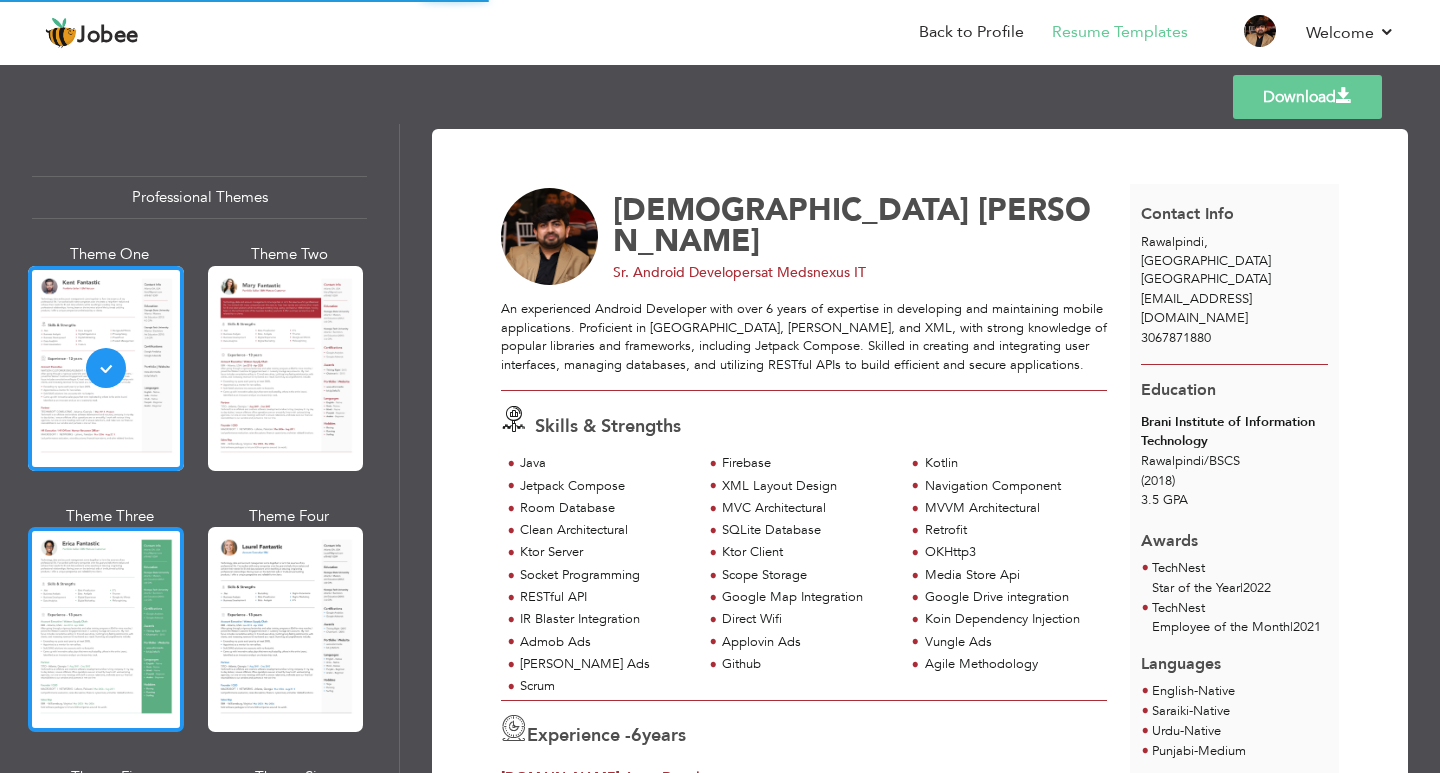 scroll, scrollTop: 100, scrollLeft: 0, axis: vertical 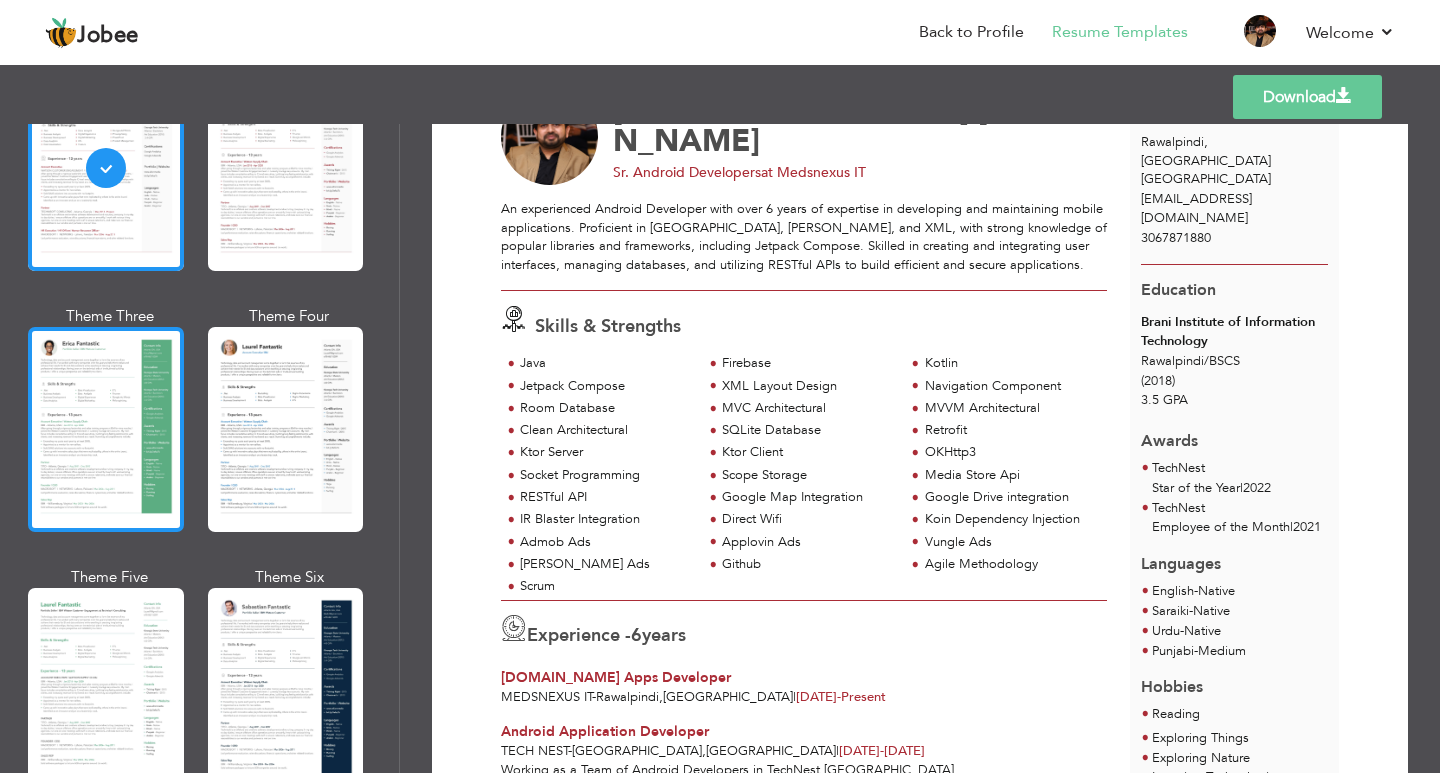 click at bounding box center (106, 429) 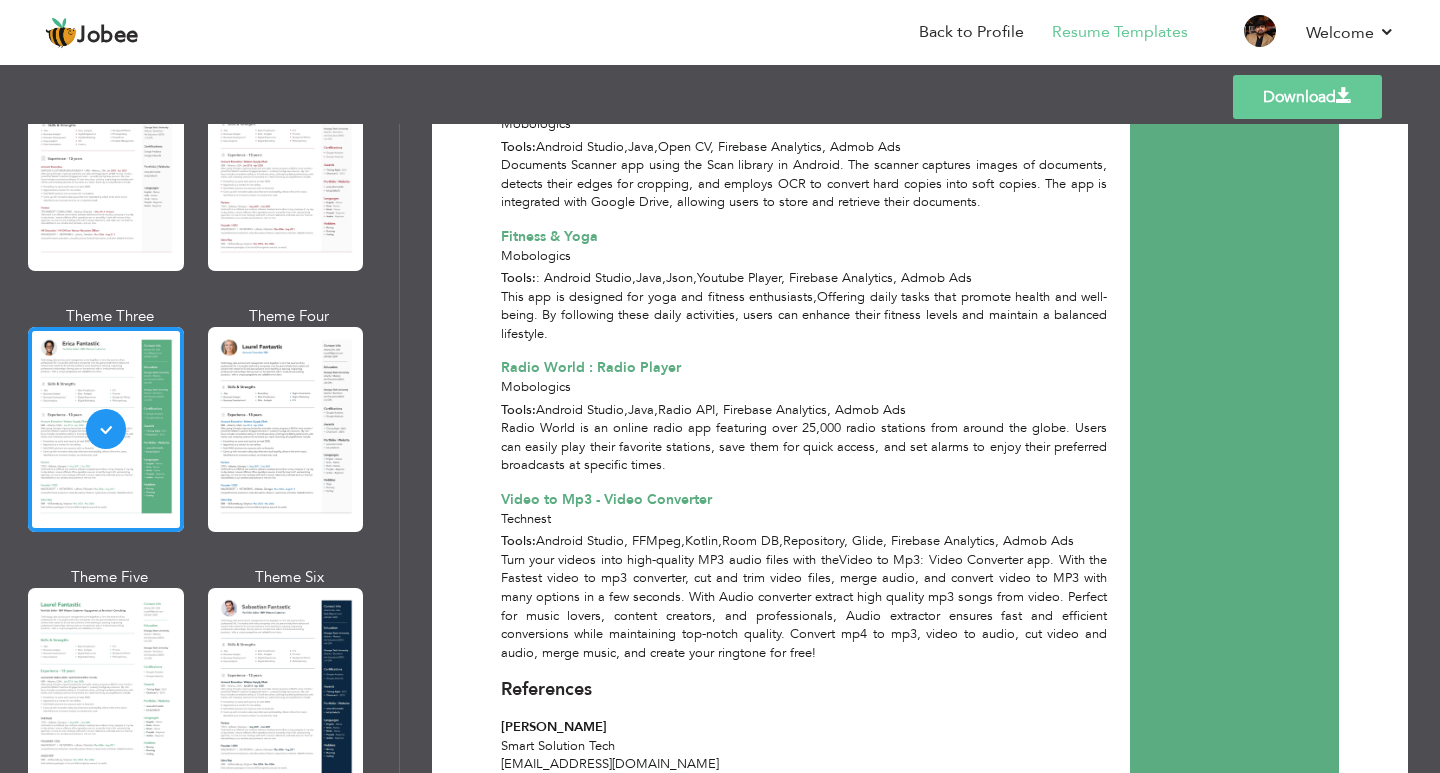 scroll, scrollTop: 3899, scrollLeft: 0, axis: vertical 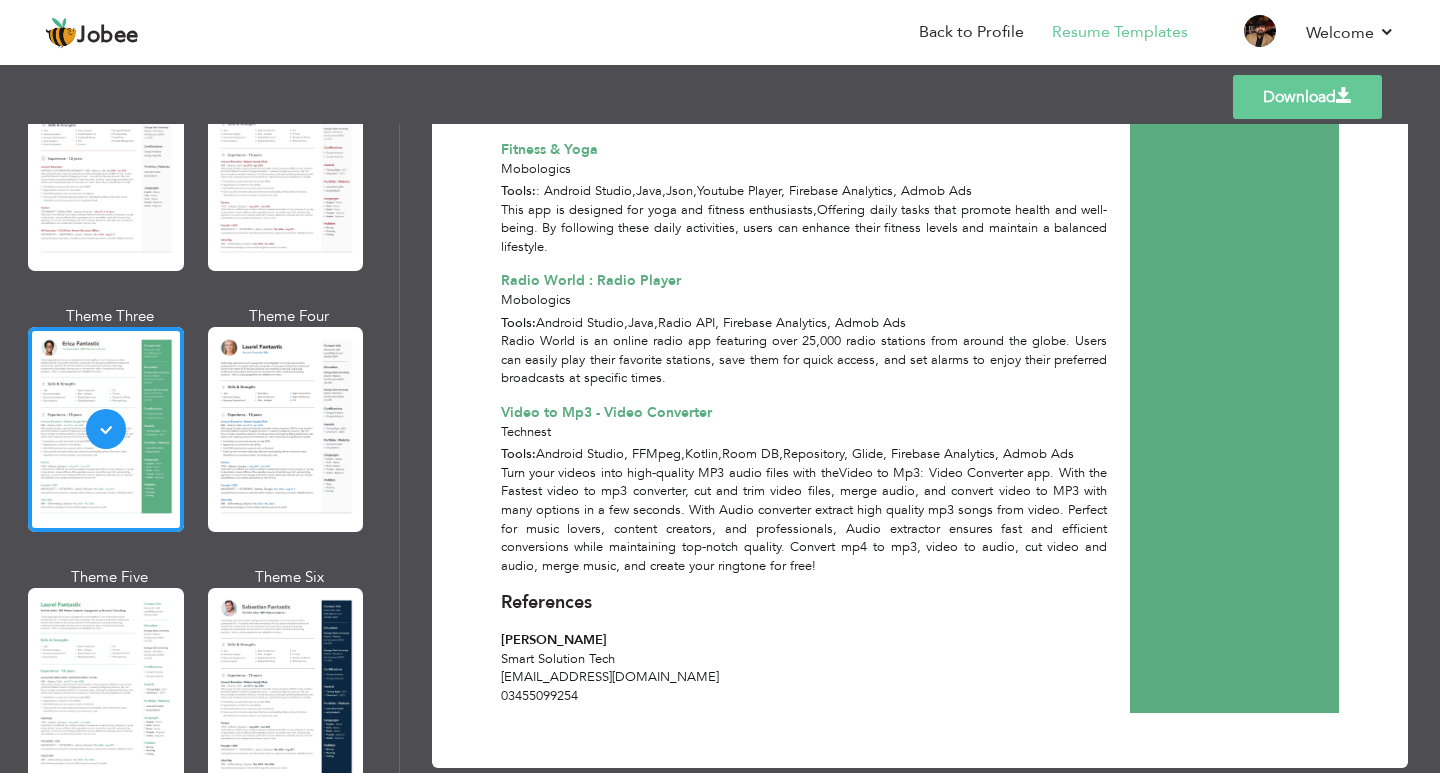 click on "Download" at bounding box center (1307, 97) 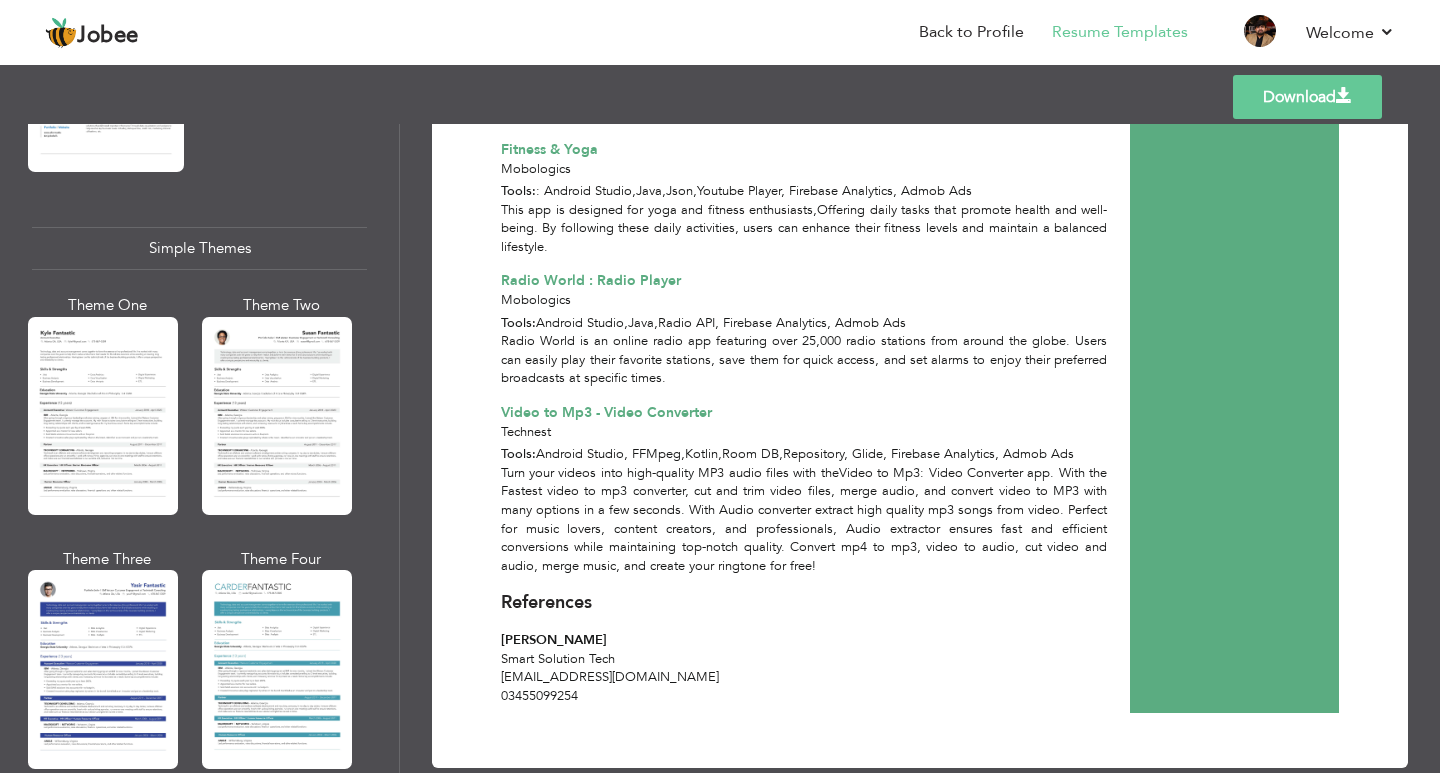 scroll, scrollTop: 3428, scrollLeft: 0, axis: vertical 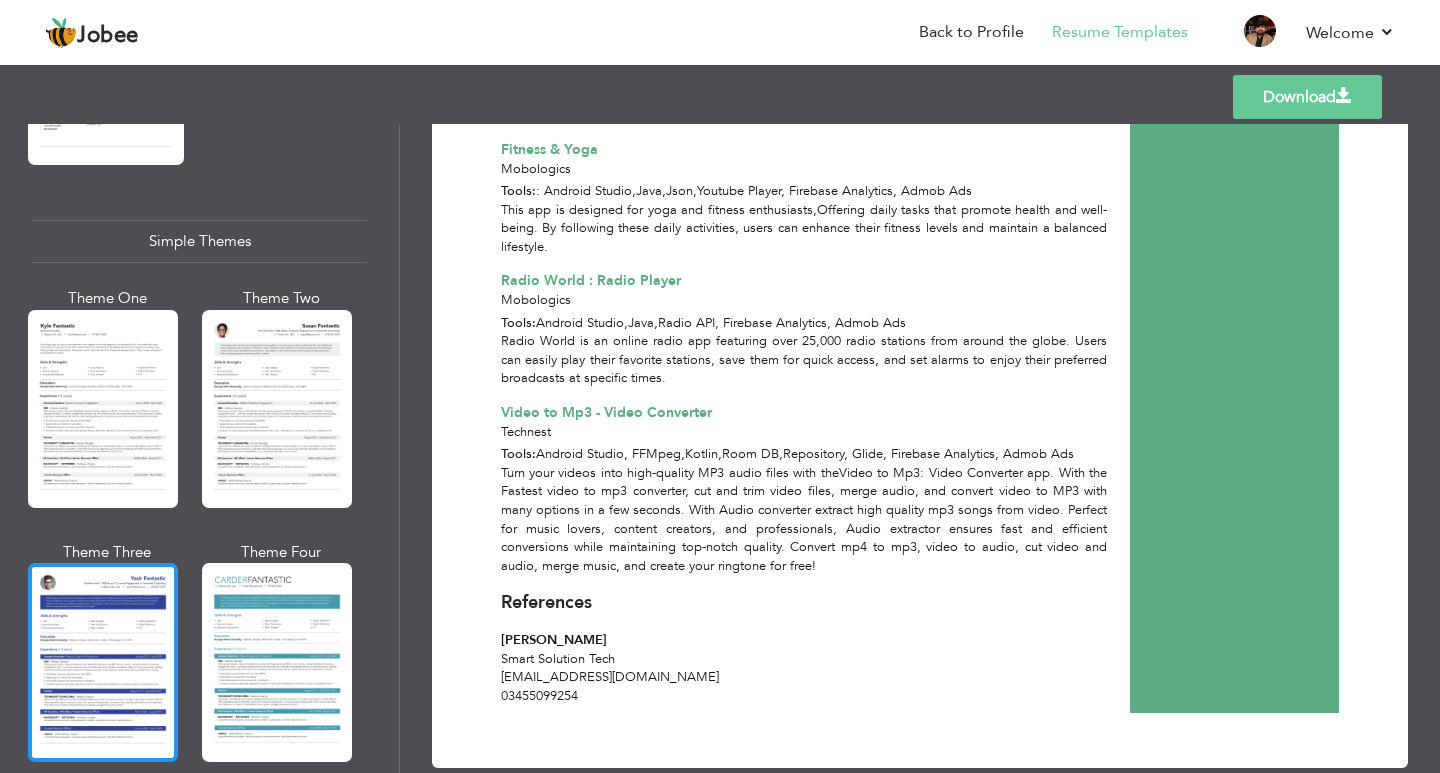 click at bounding box center [103, 662] 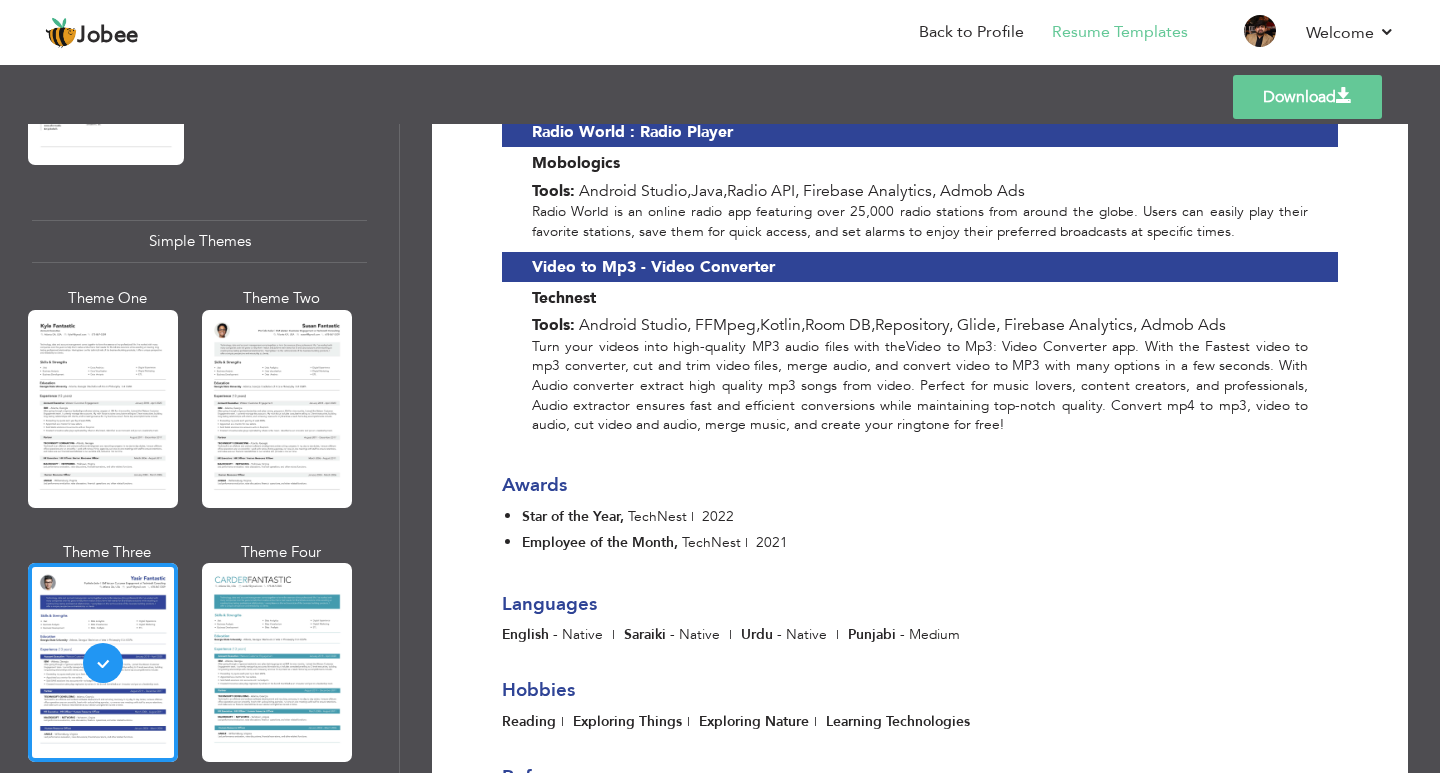 scroll, scrollTop: 4880, scrollLeft: 0, axis: vertical 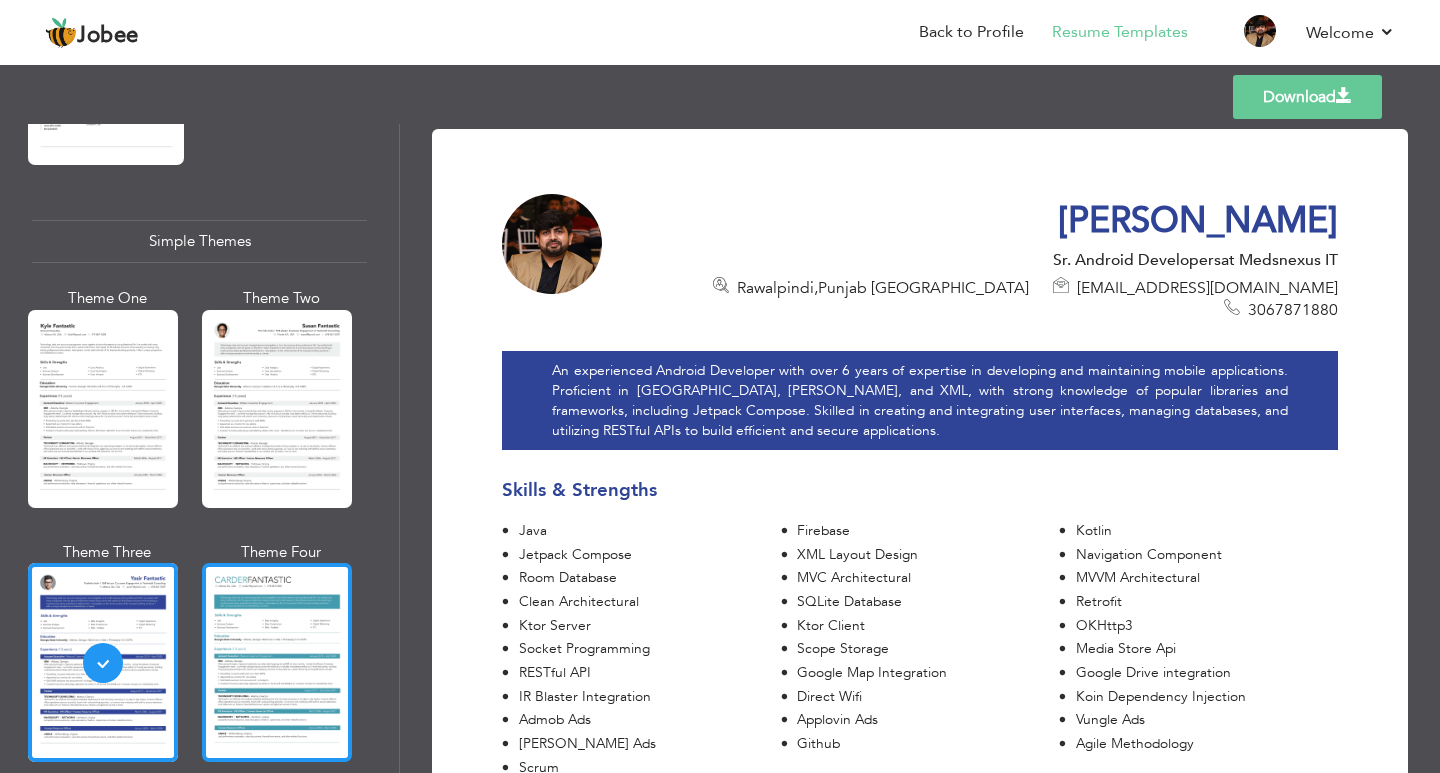 click at bounding box center [277, 662] 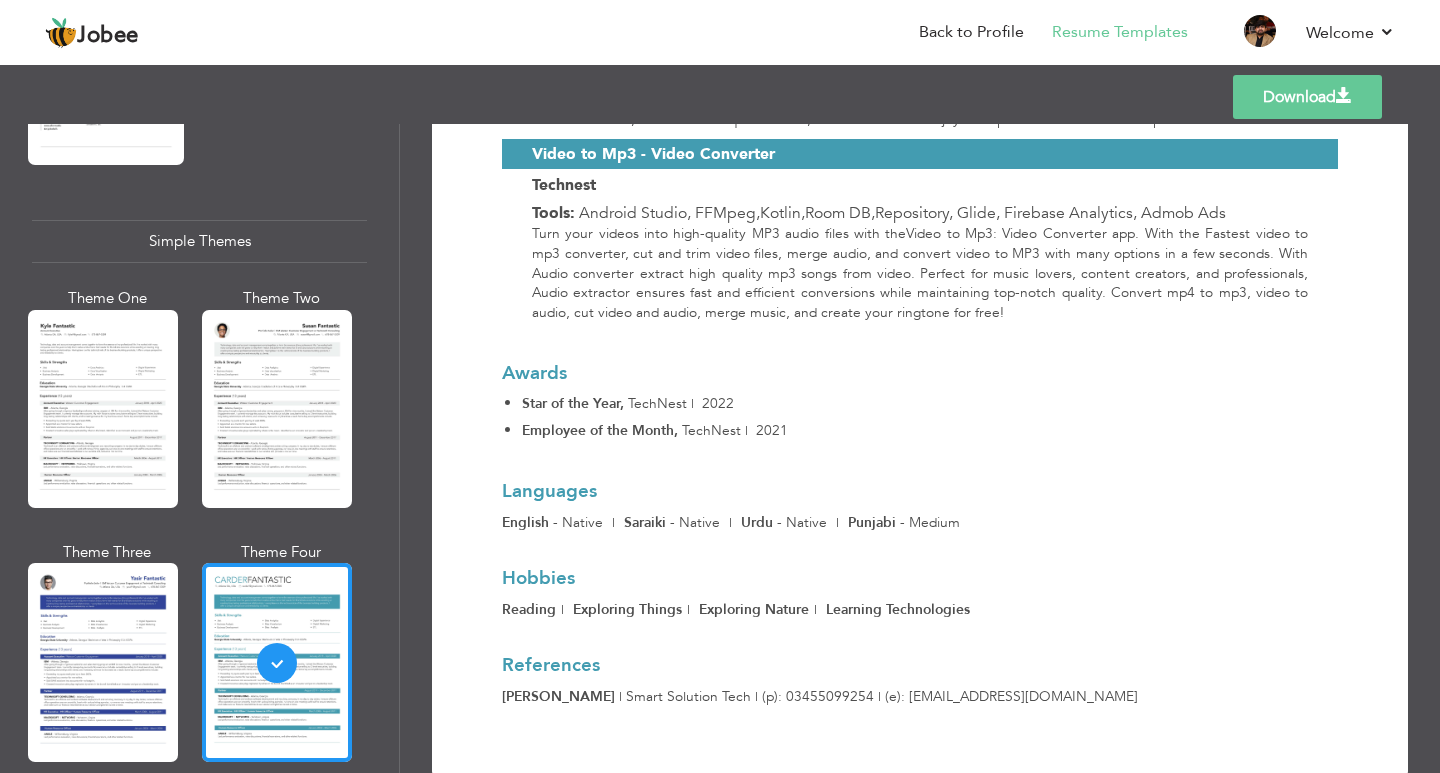 scroll, scrollTop: 4907, scrollLeft: 0, axis: vertical 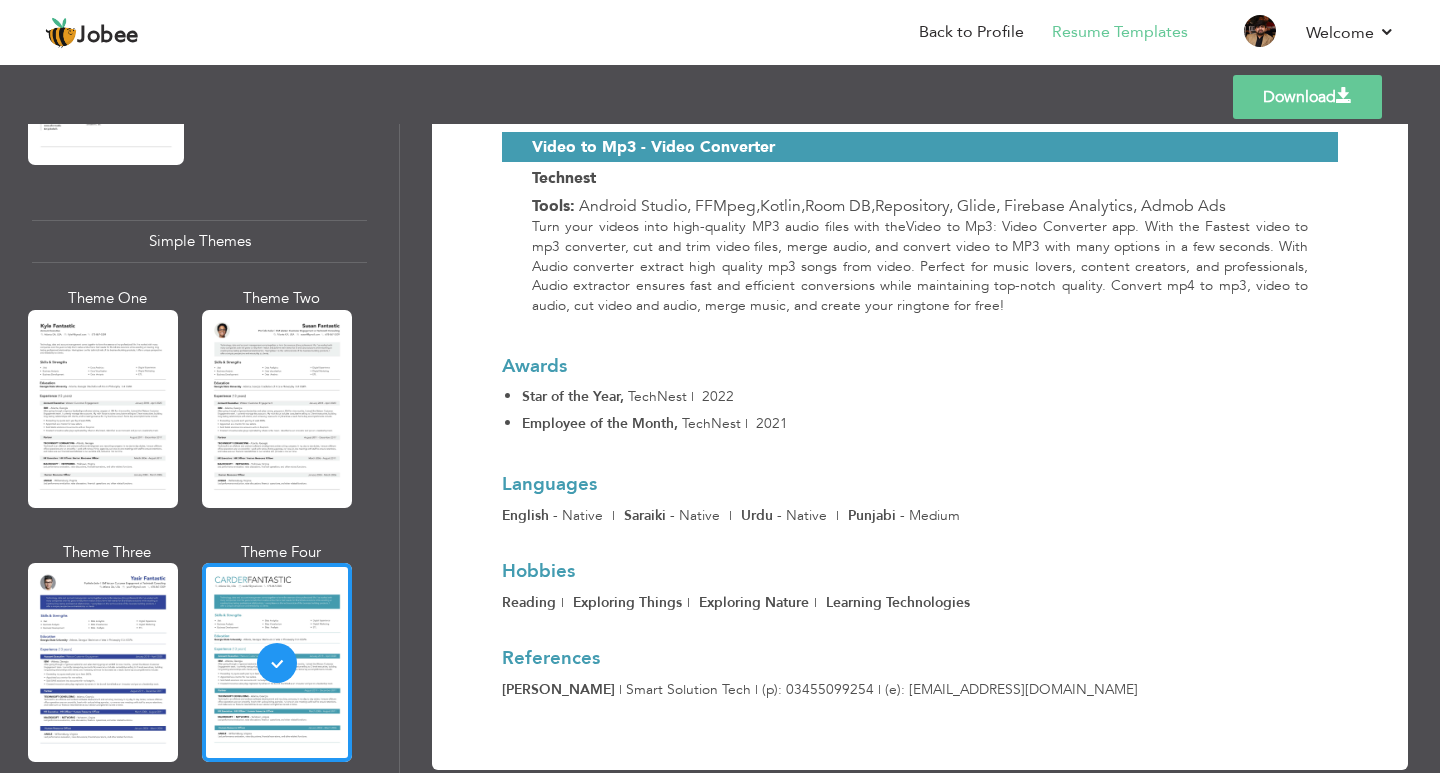 click on "Download" at bounding box center [1307, 97] 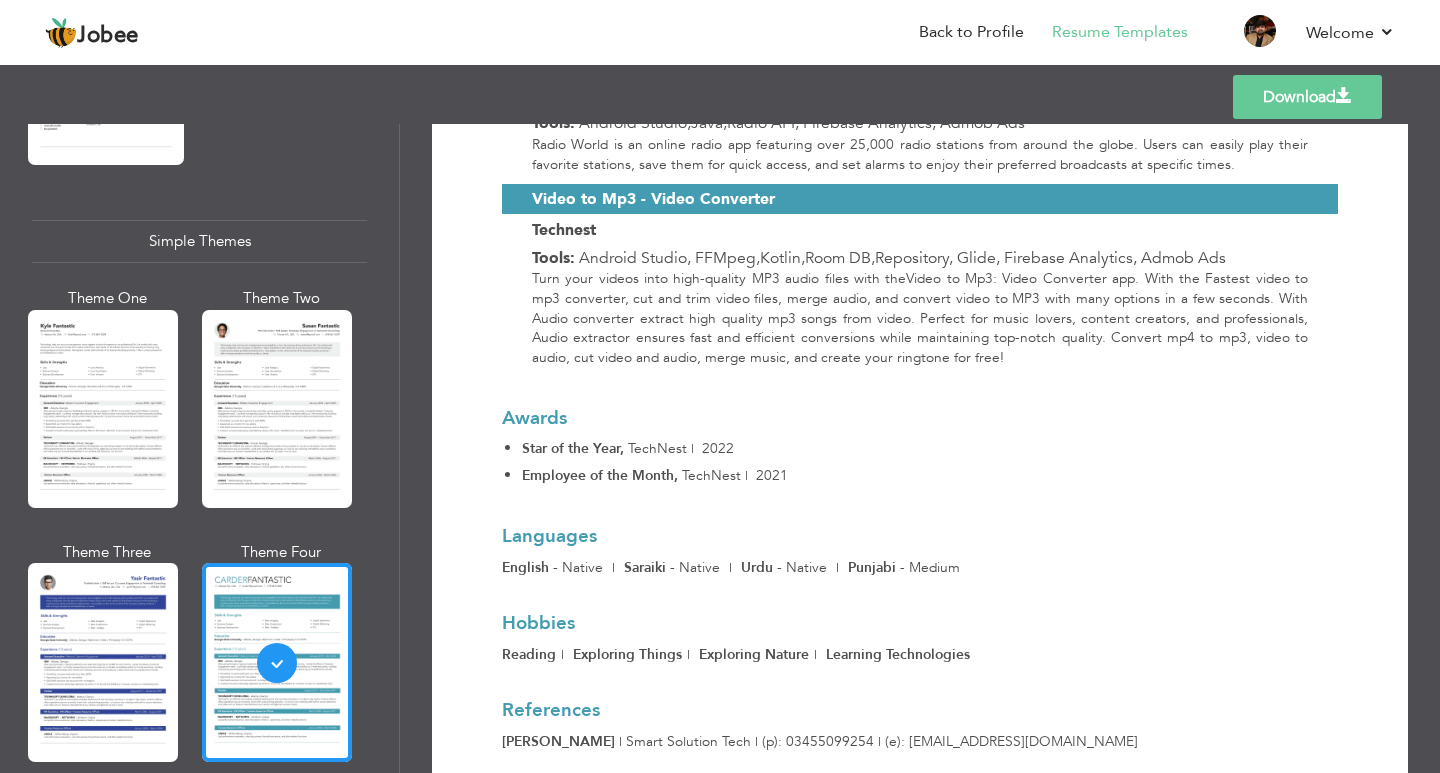 scroll, scrollTop: 4907, scrollLeft: 0, axis: vertical 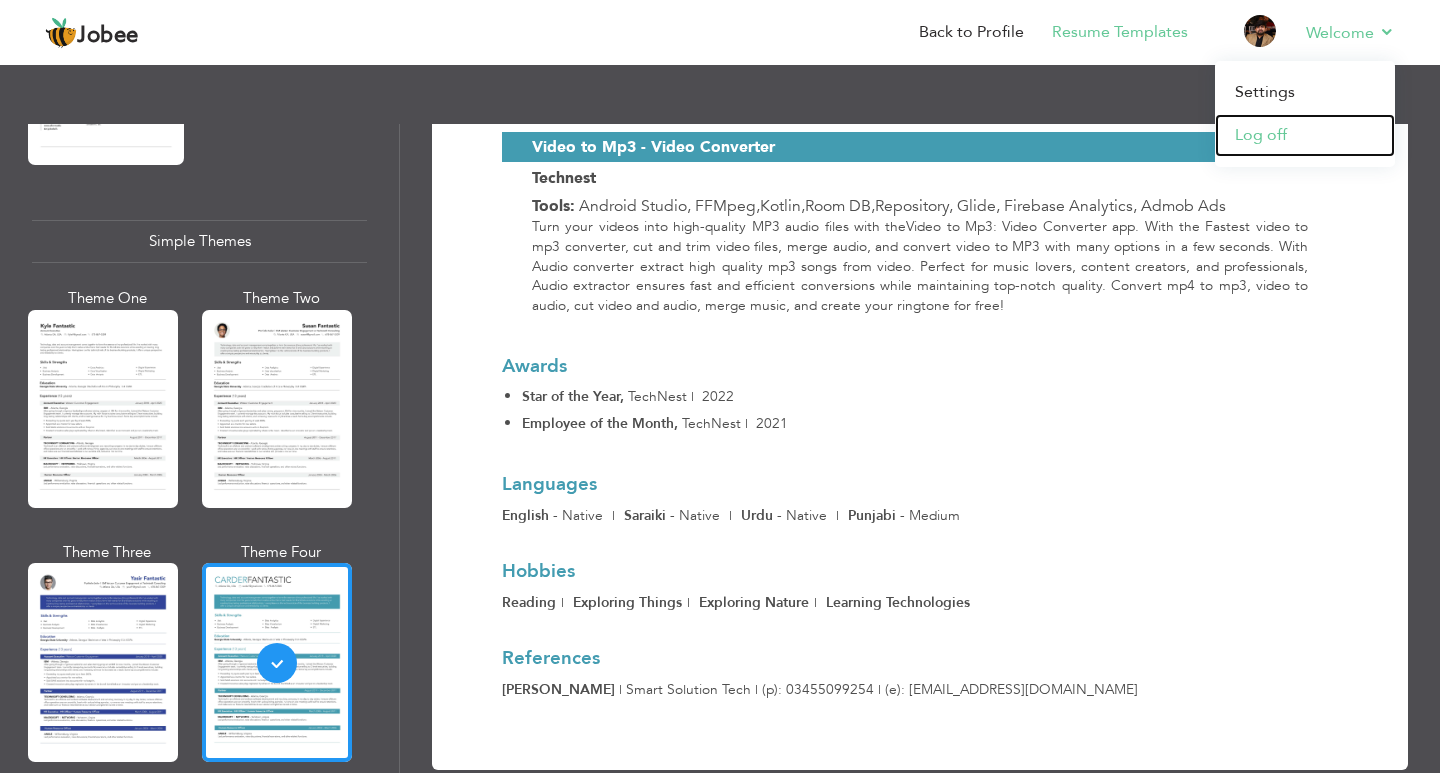click on "Log off" at bounding box center [1305, 135] 